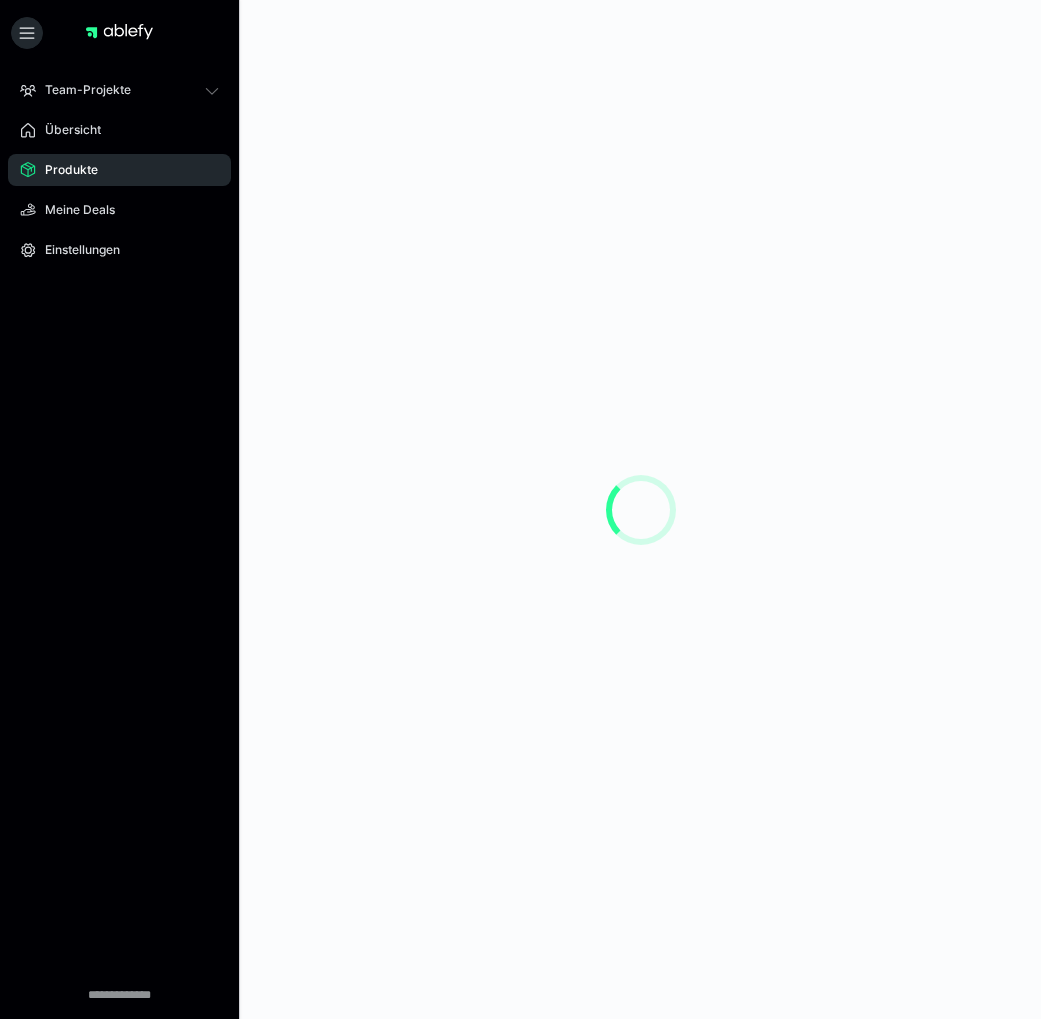 scroll, scrollTop: 0, scrollLeft: 0, axis: both 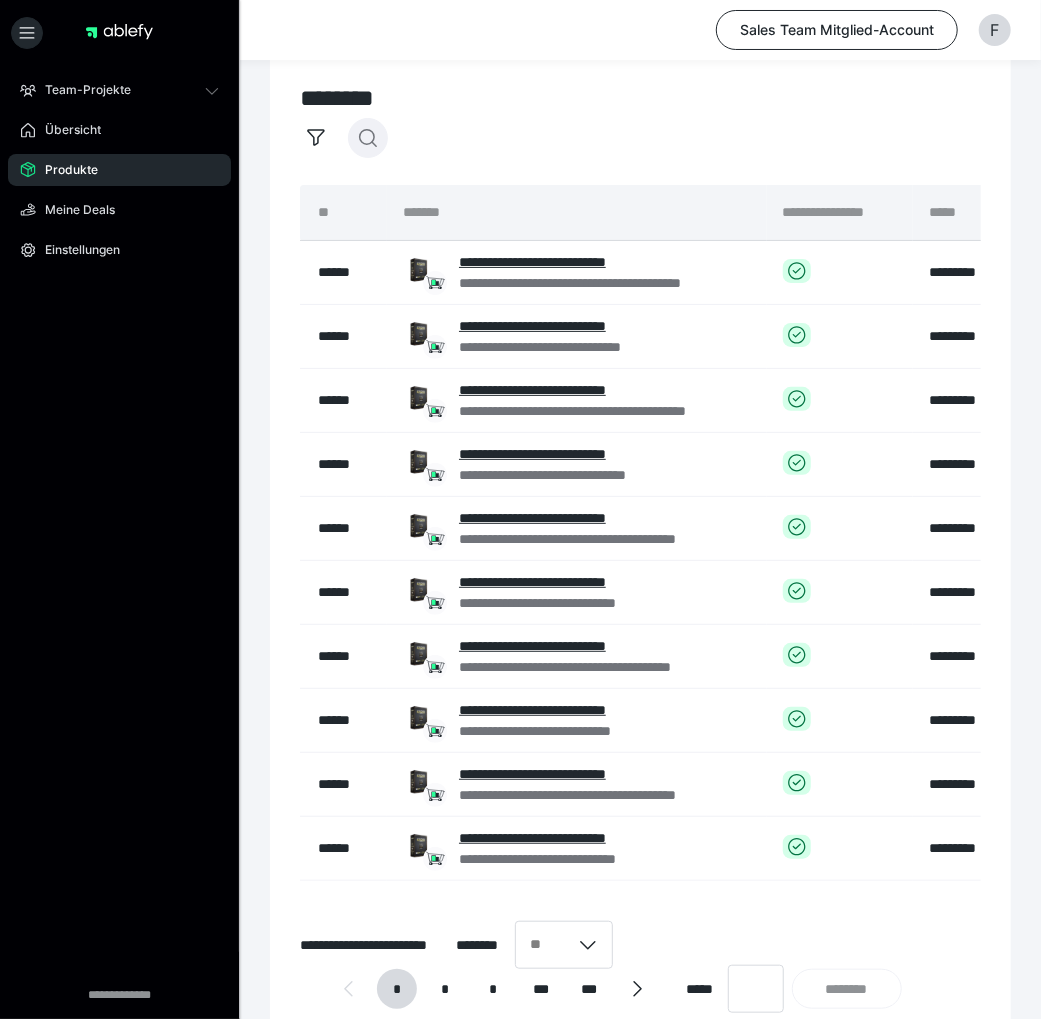 click 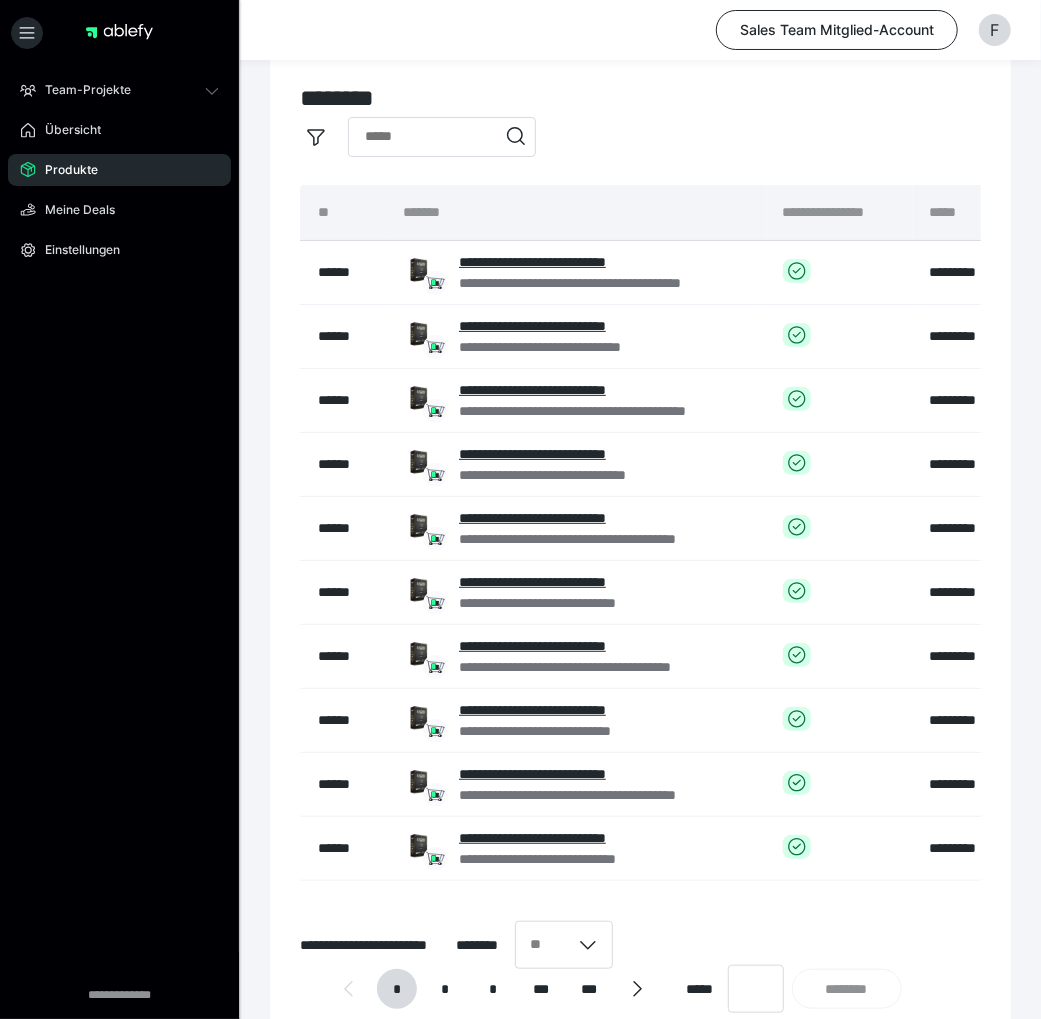 type on "*" 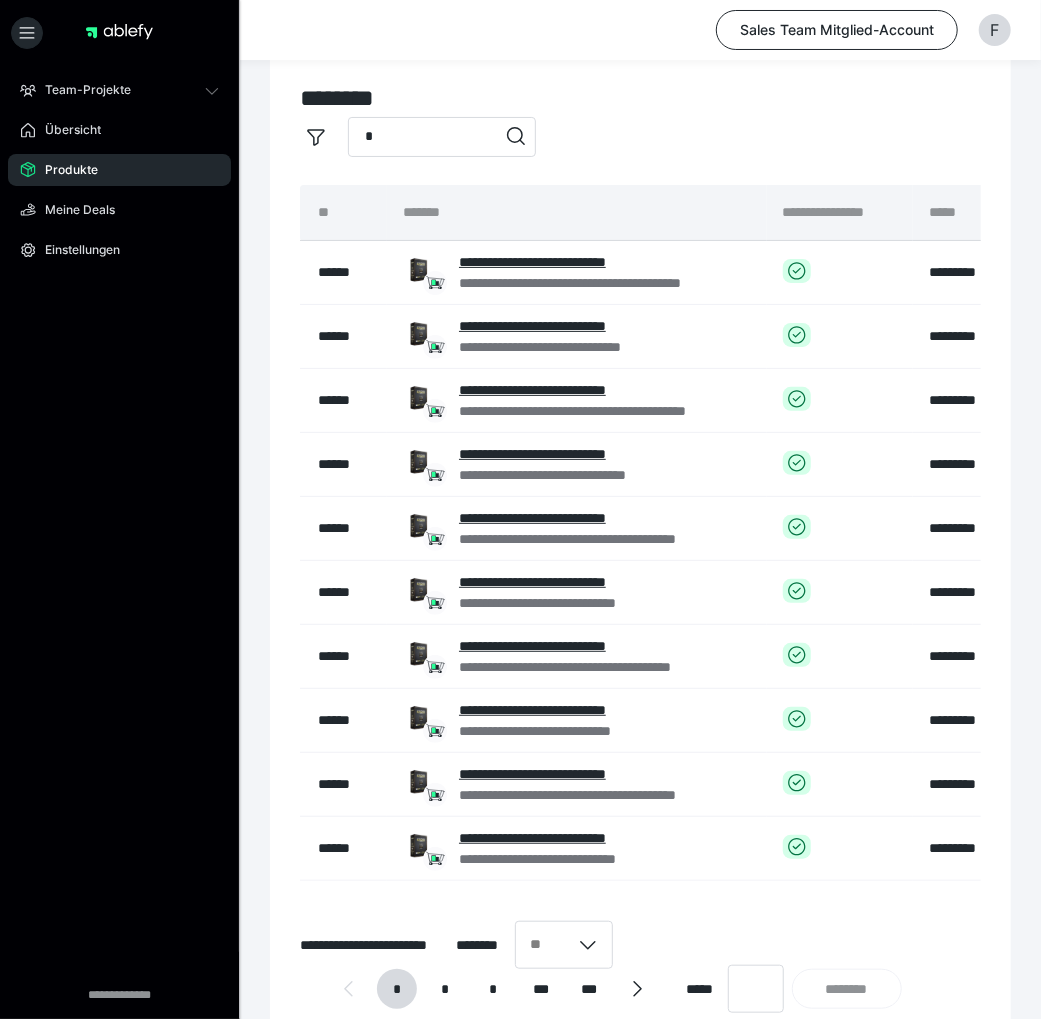 type 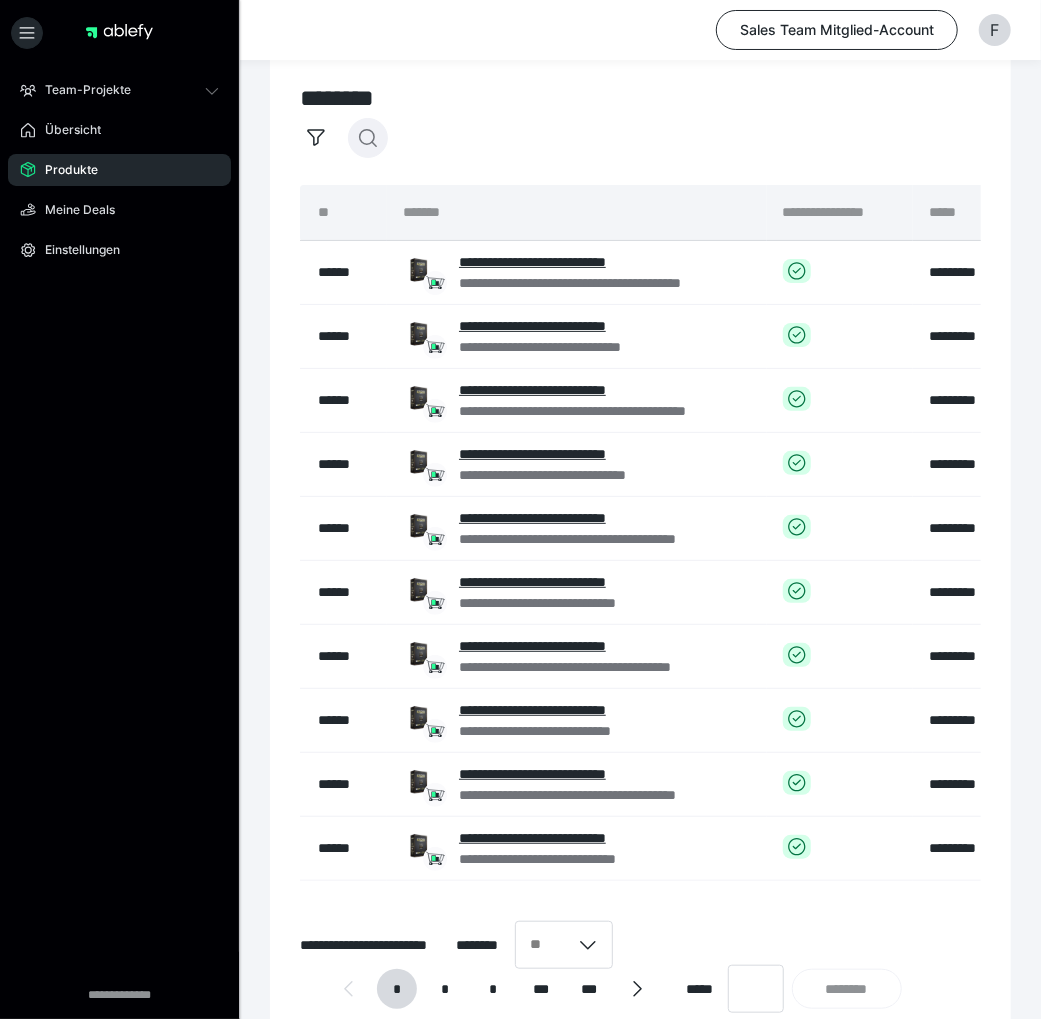 click at bounding box center [368, 138] 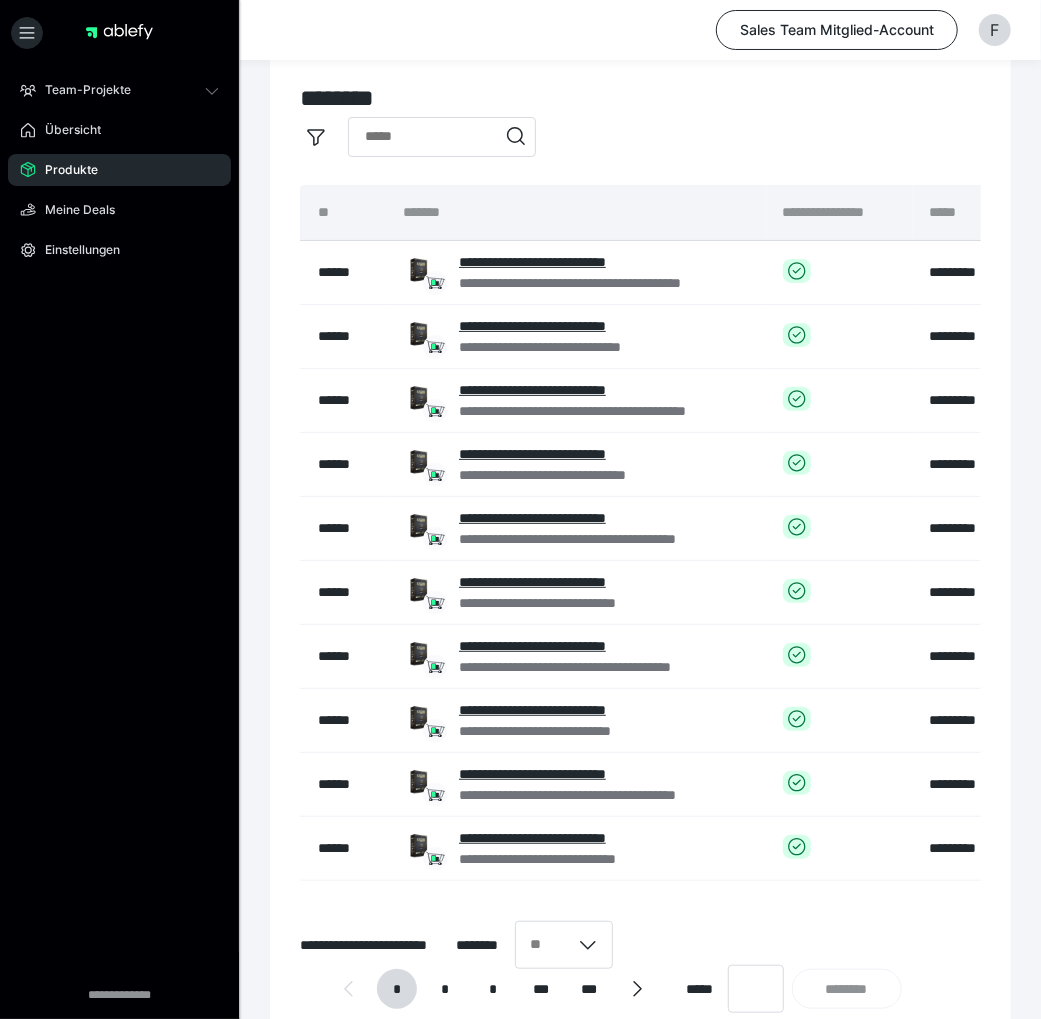type on "*" 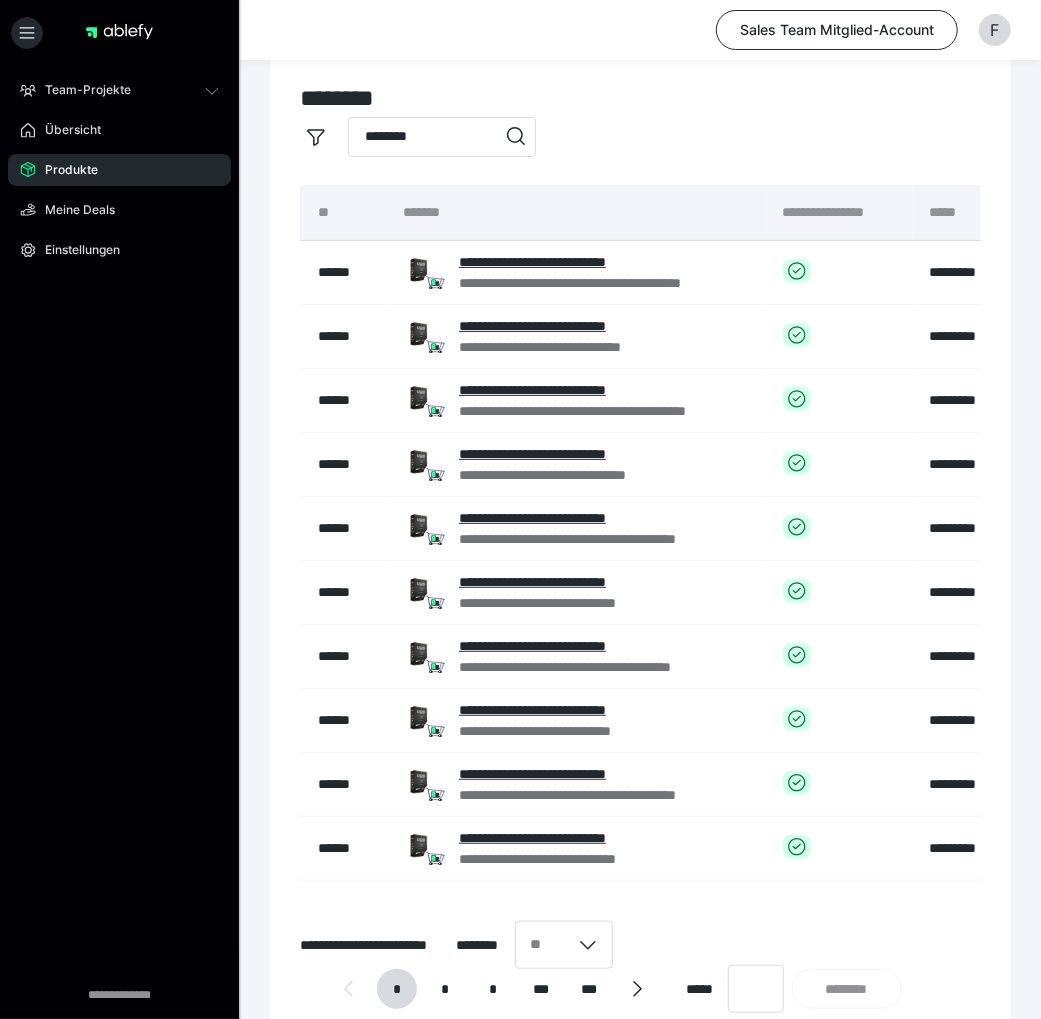 type on "********" 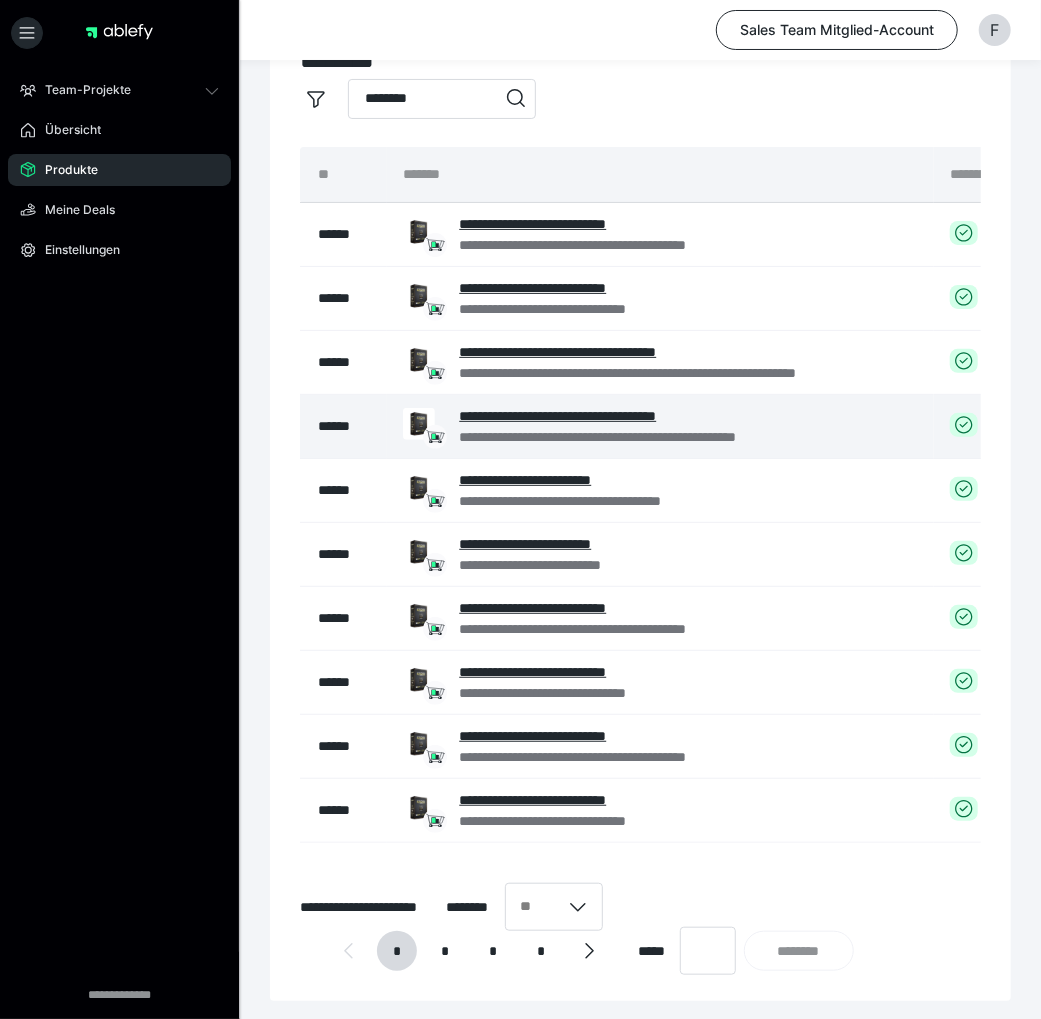 scroll, scrollTop: 78, scrollLeft: 0, axis: vertical 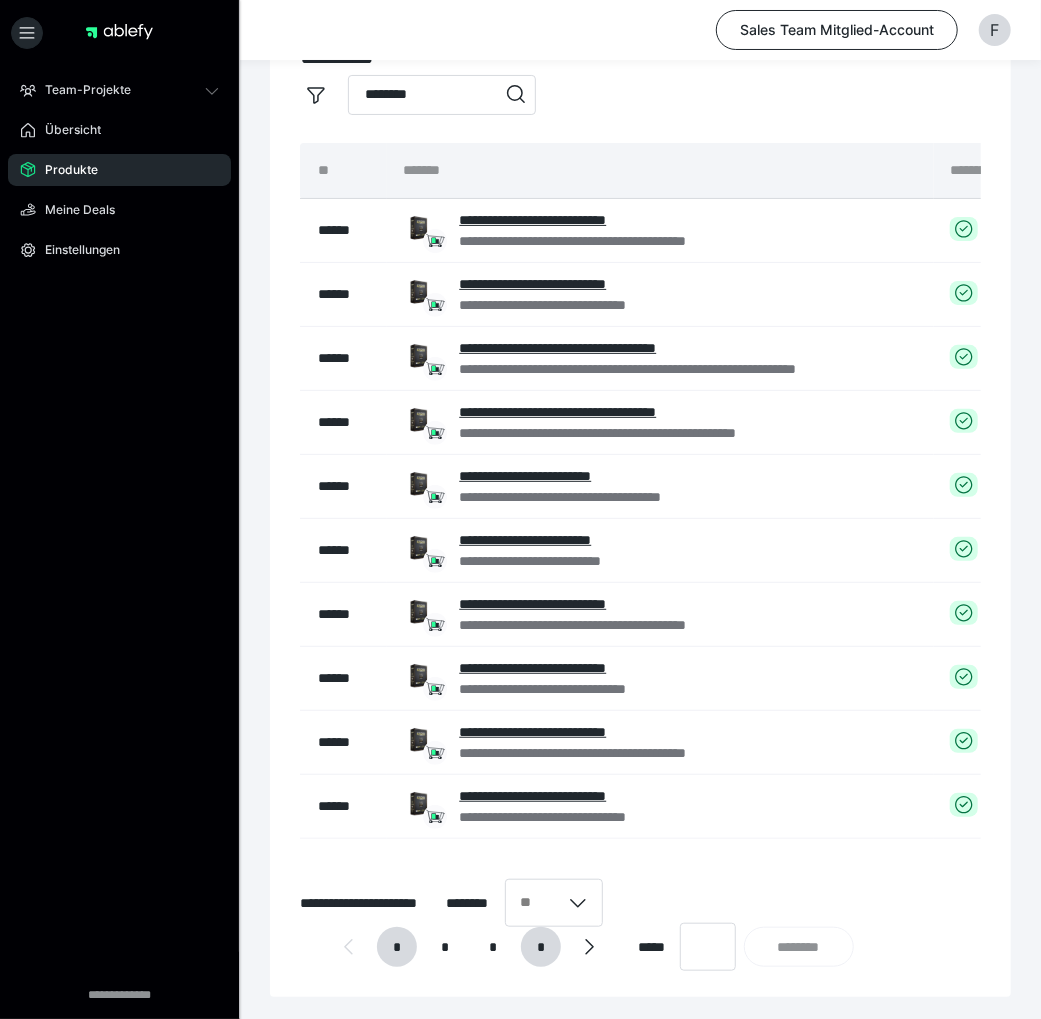 click on "*" at bounding box center (541, 947) 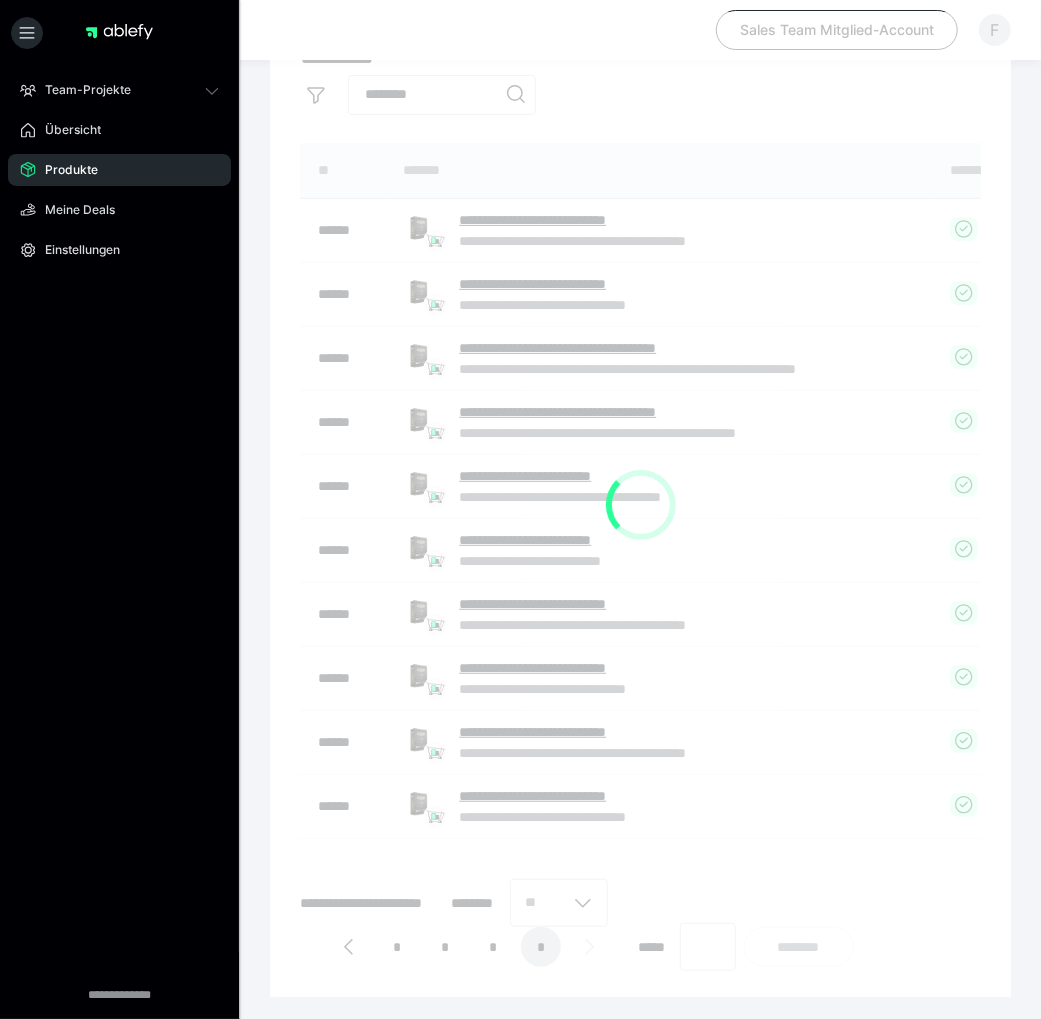 scroll, scrollTop: 58, scrollLeft: 0, axis: vertical 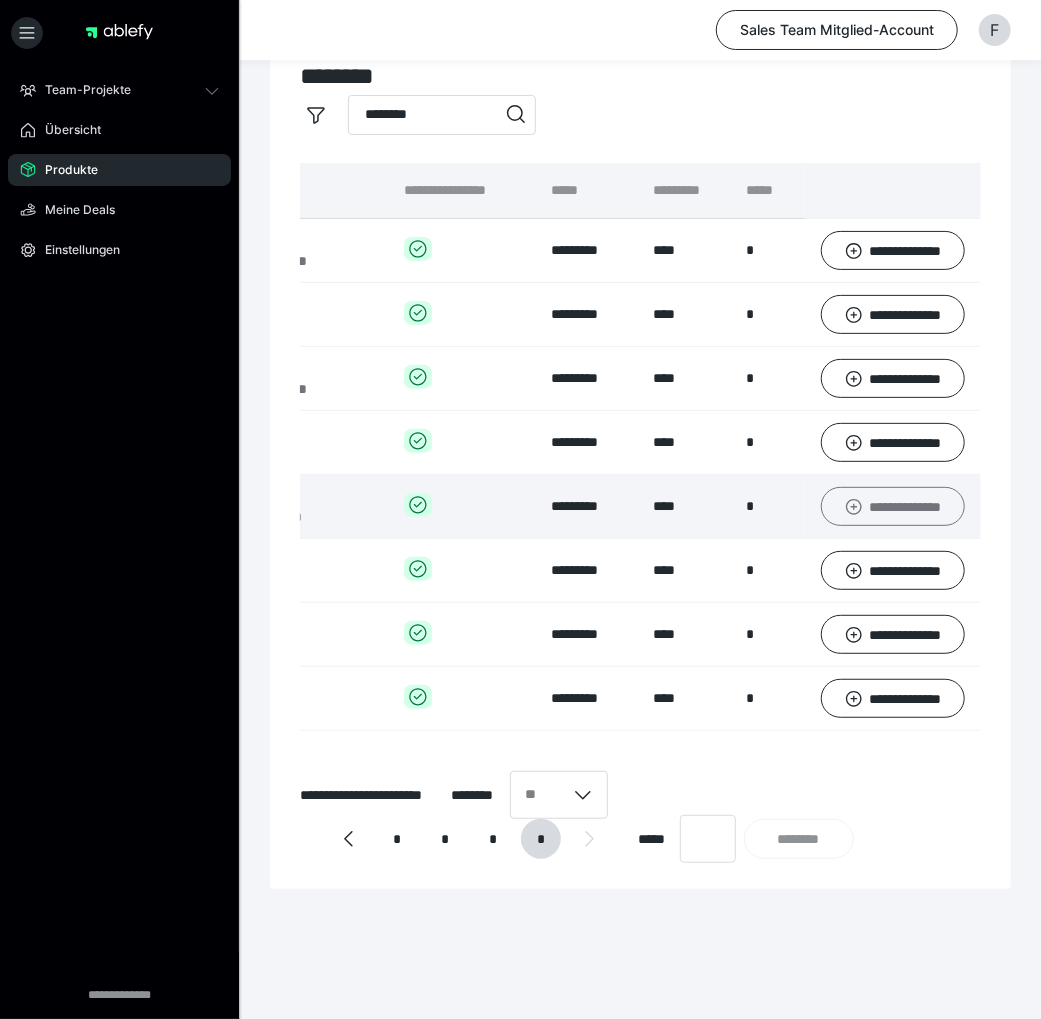 click on "**********" at bounding box center (893, 506) 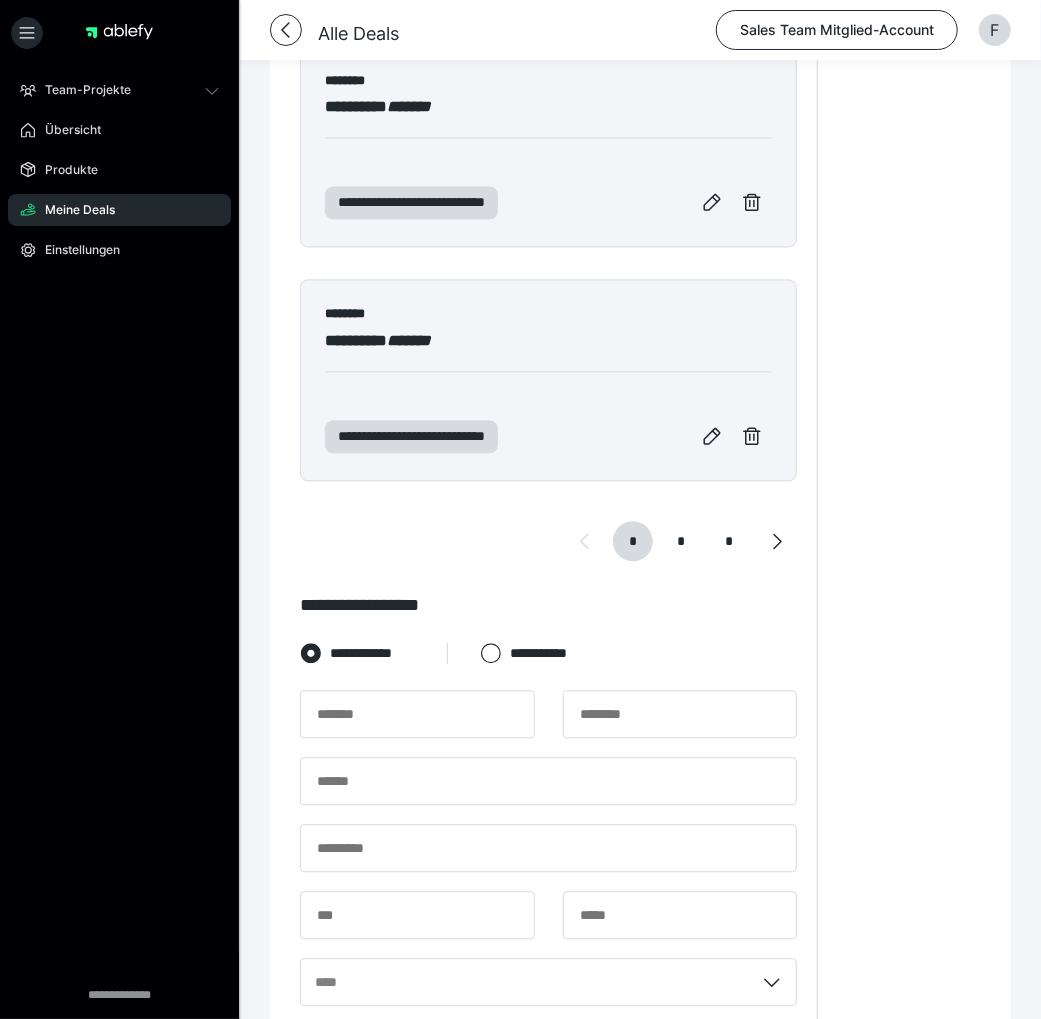 scroll, scrollTop: 1724, scrollLeft: 0, axis: vertical 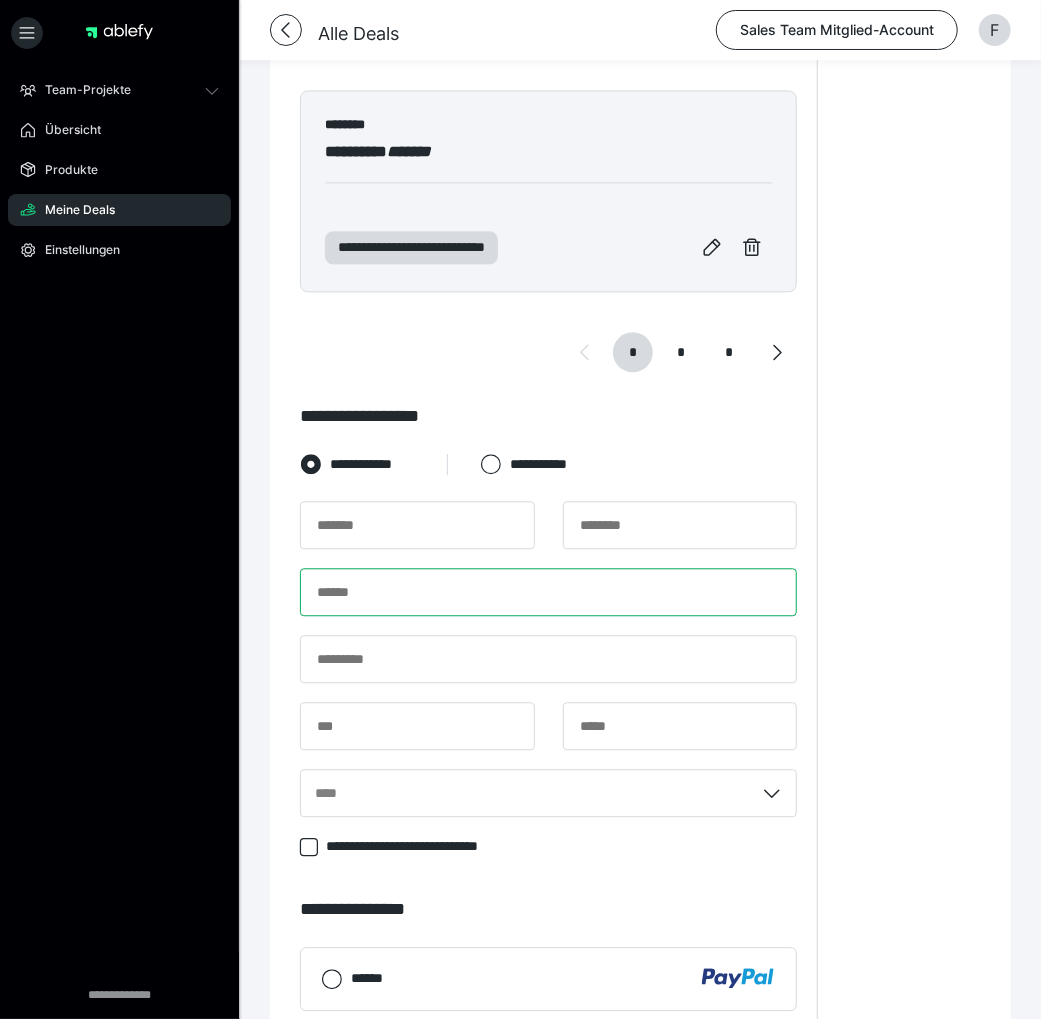 click at bounding box center (548, 592) 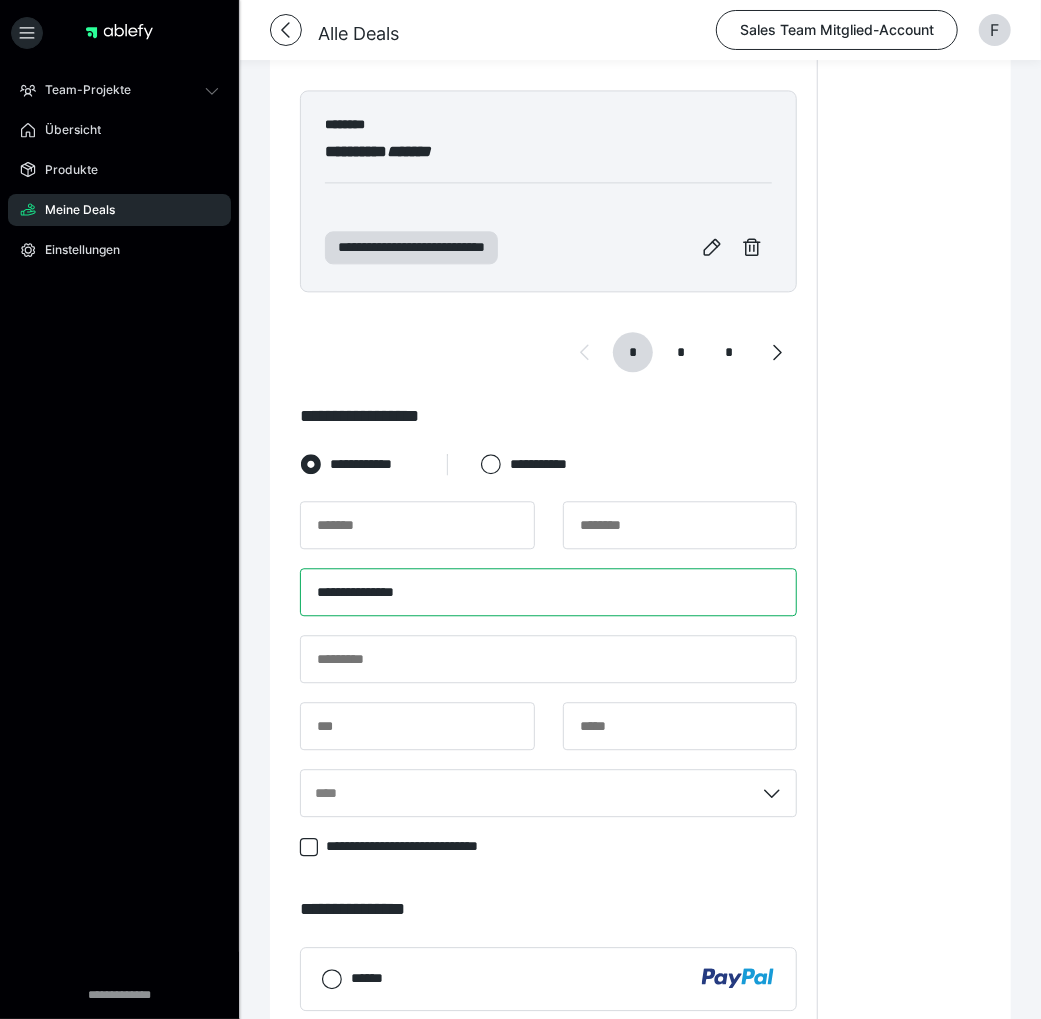 type on "**********" 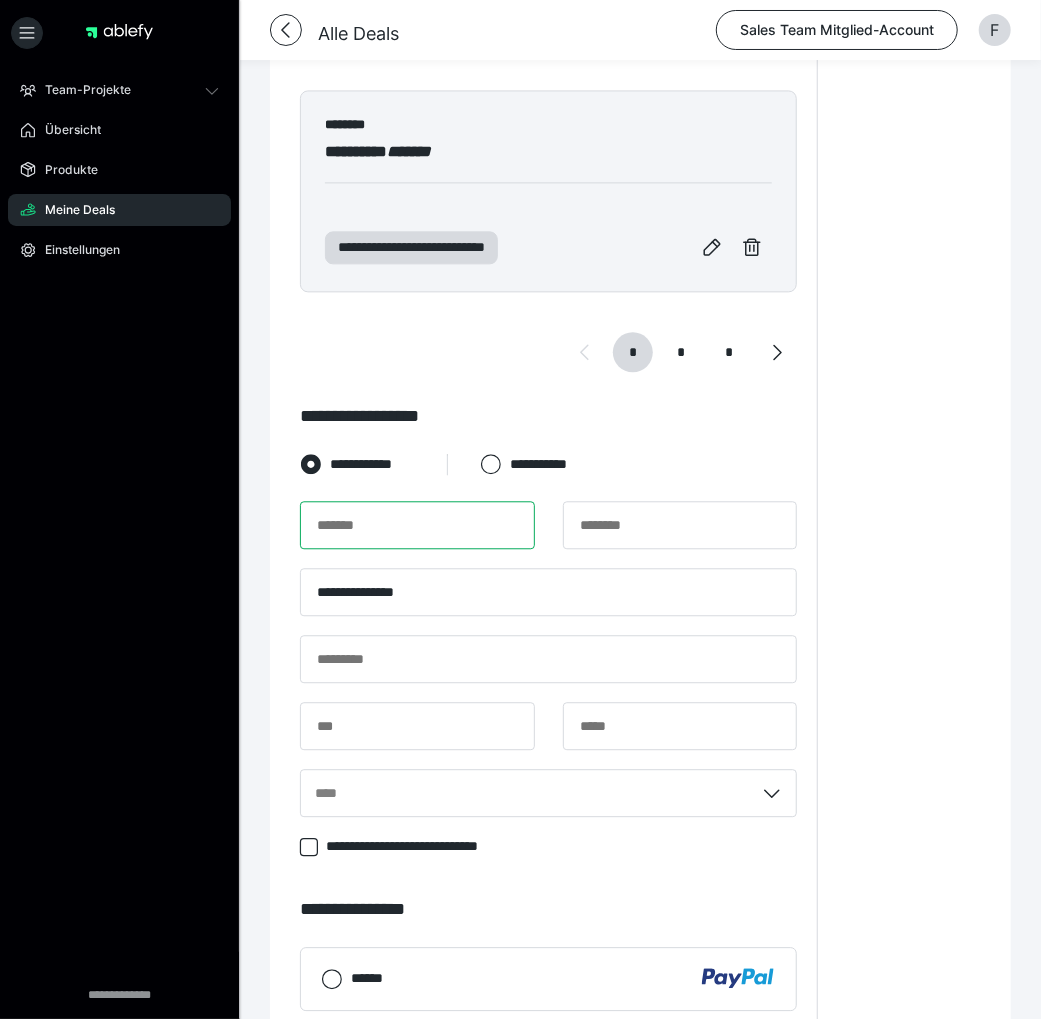 click at bounding box center (417, 525) 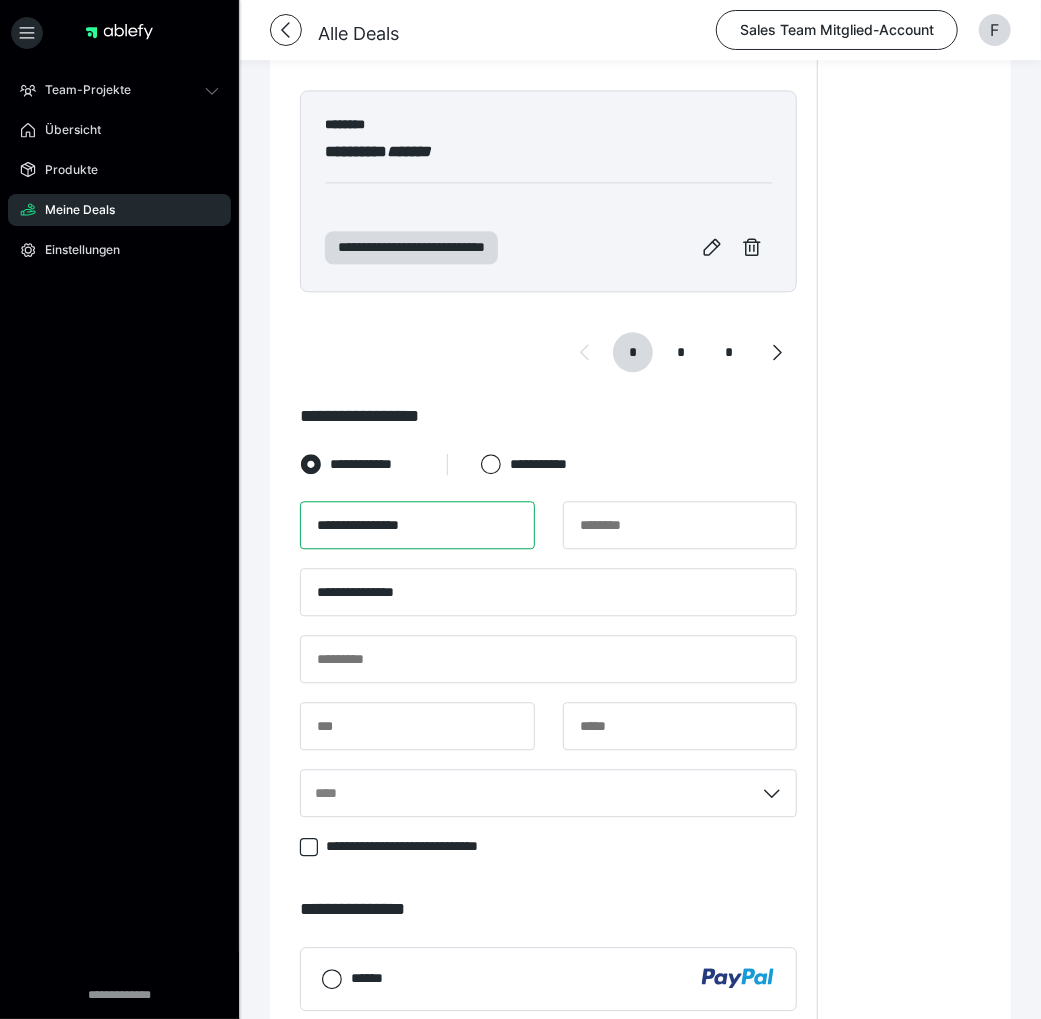click on "**********" at bounding box center [417, 525] 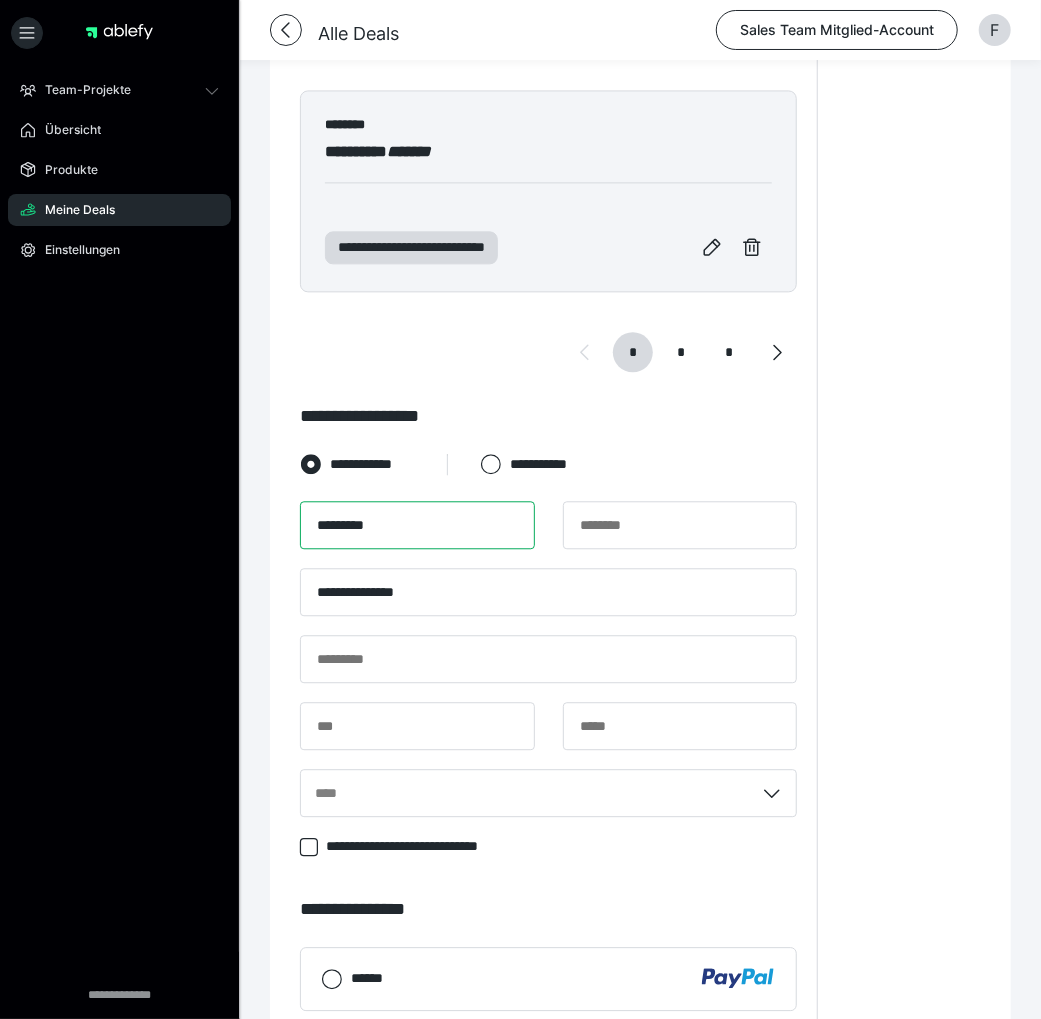 type on "*********" 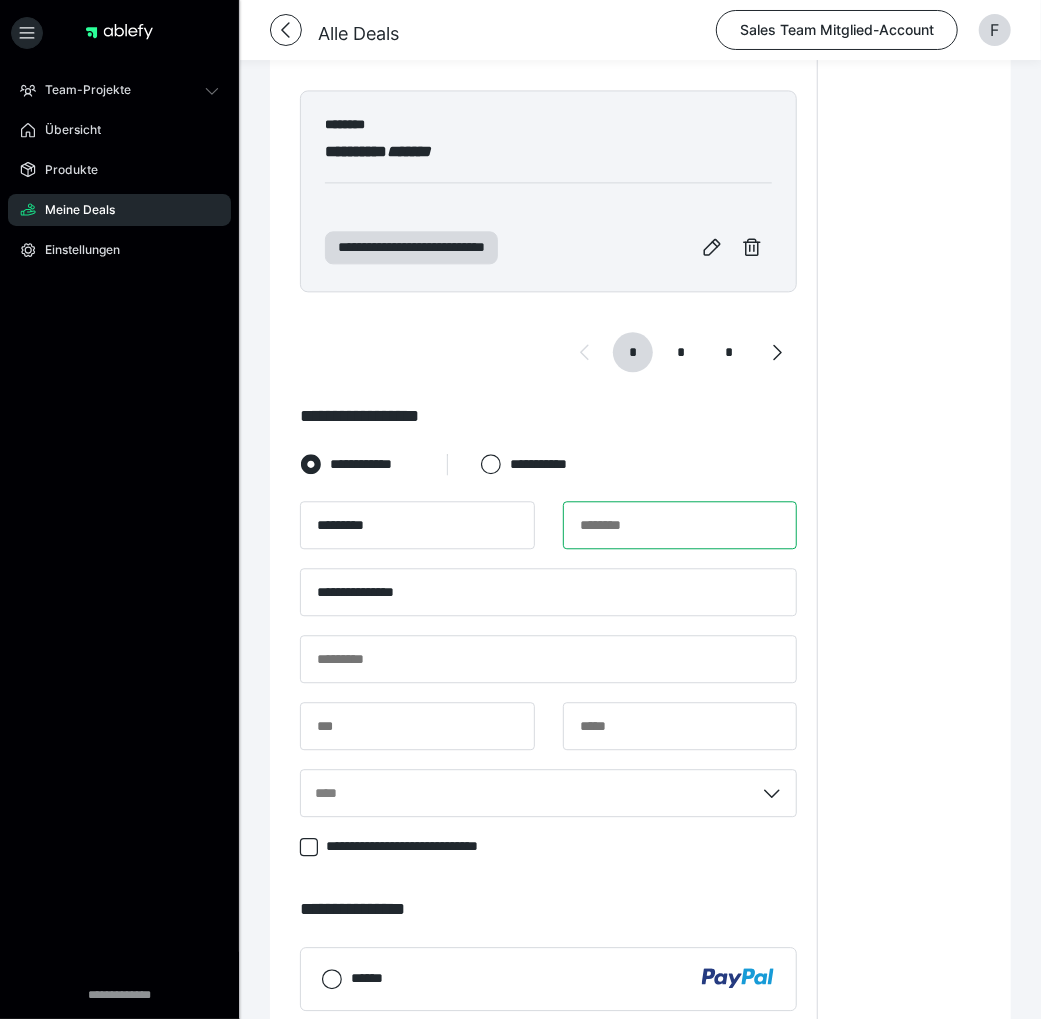 paste on "******" 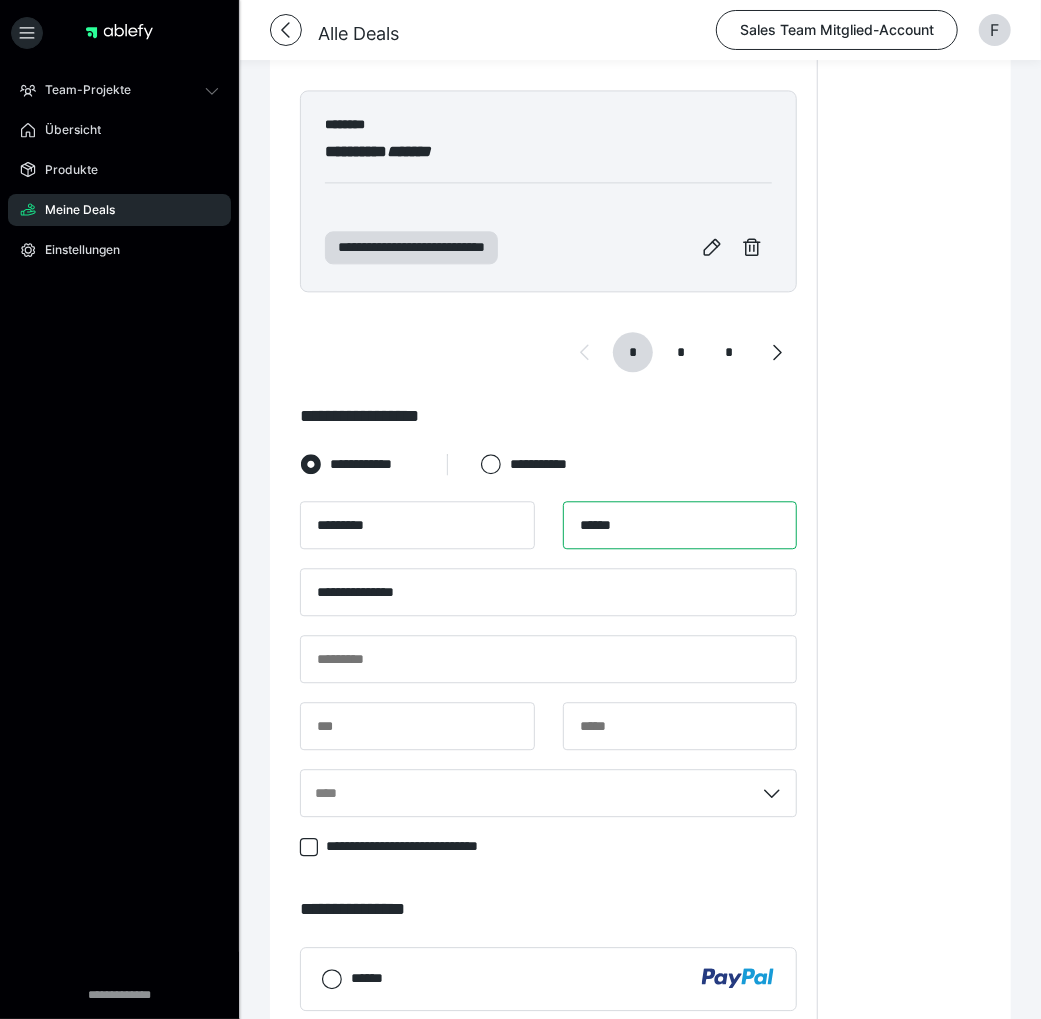type on "******" 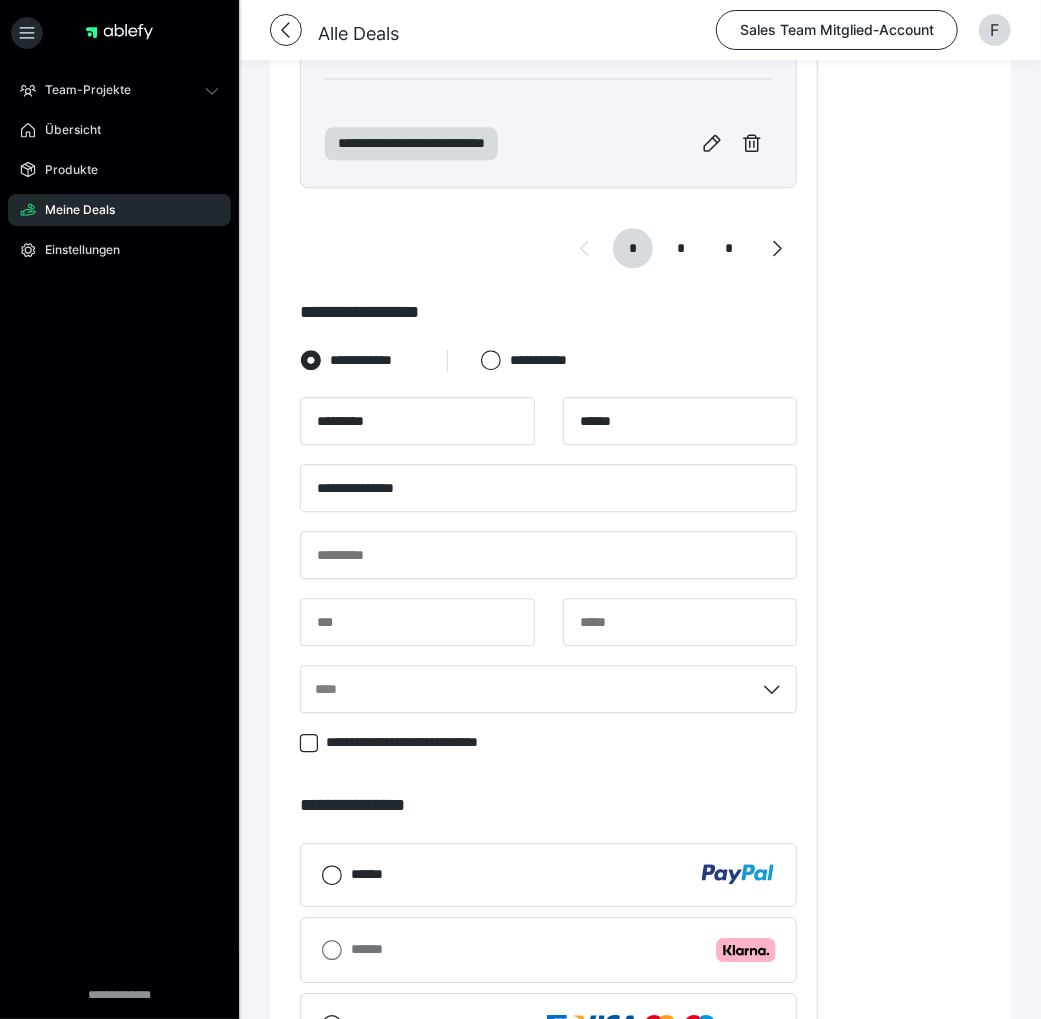 scroll, scrollTop: 1833, scrollLeft: 0, axis: vertical 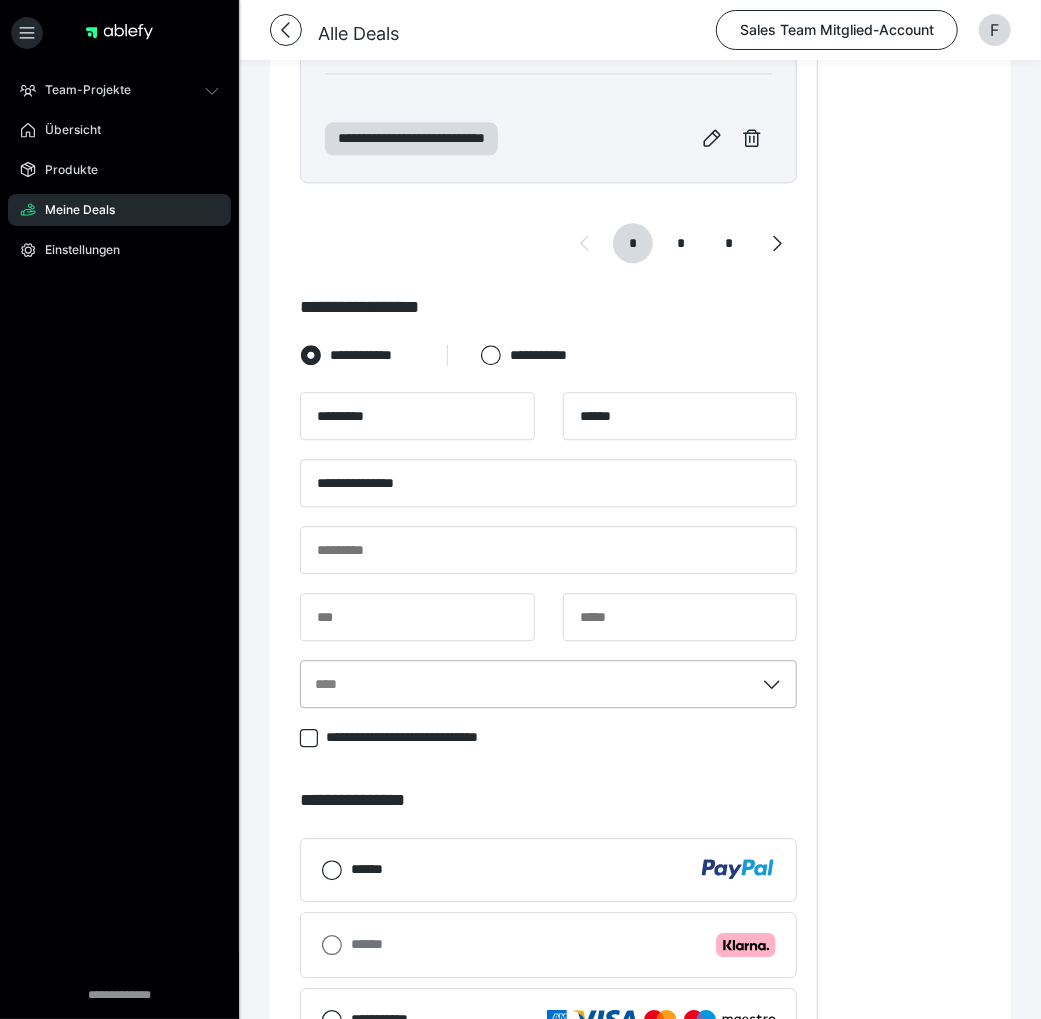 click on "****" at bounding box center (527, 684) 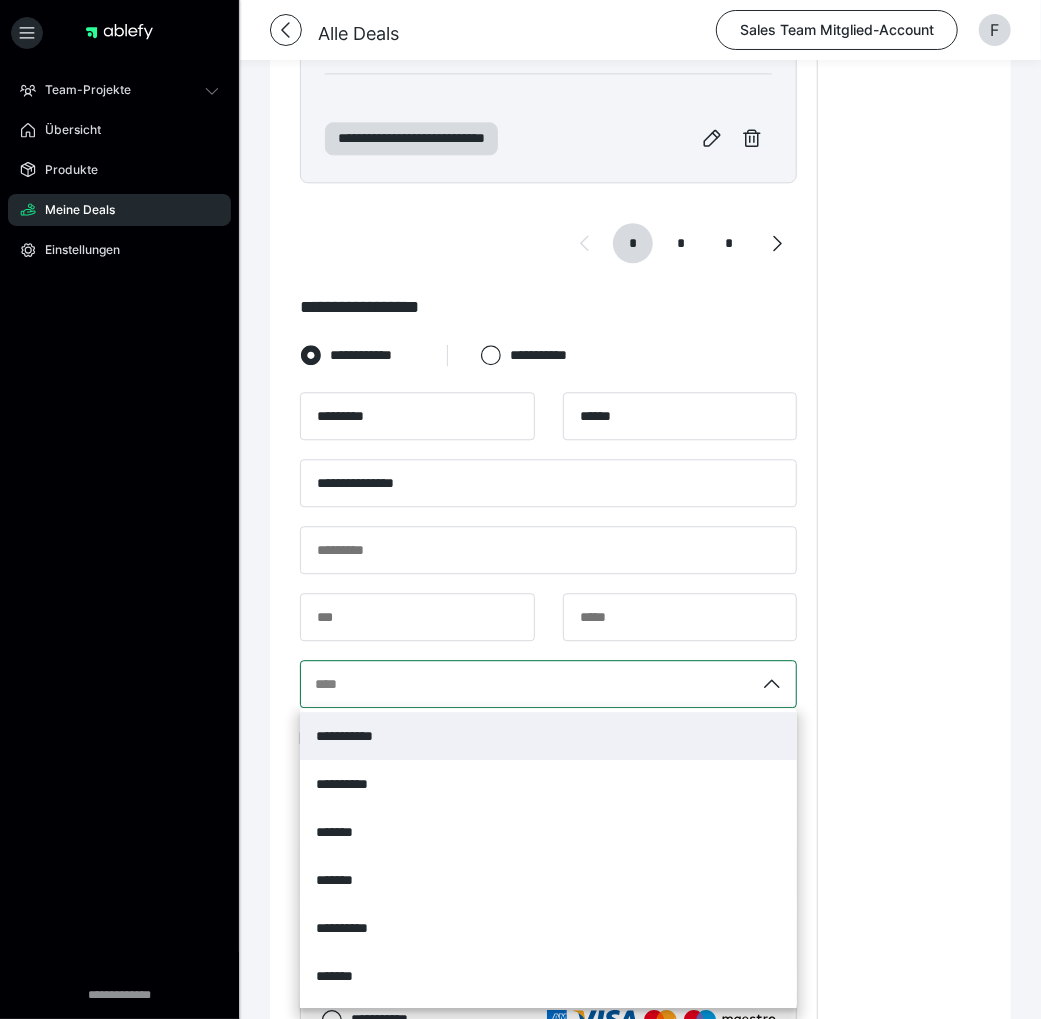 click on "**********" at bounding box center (357, 736) 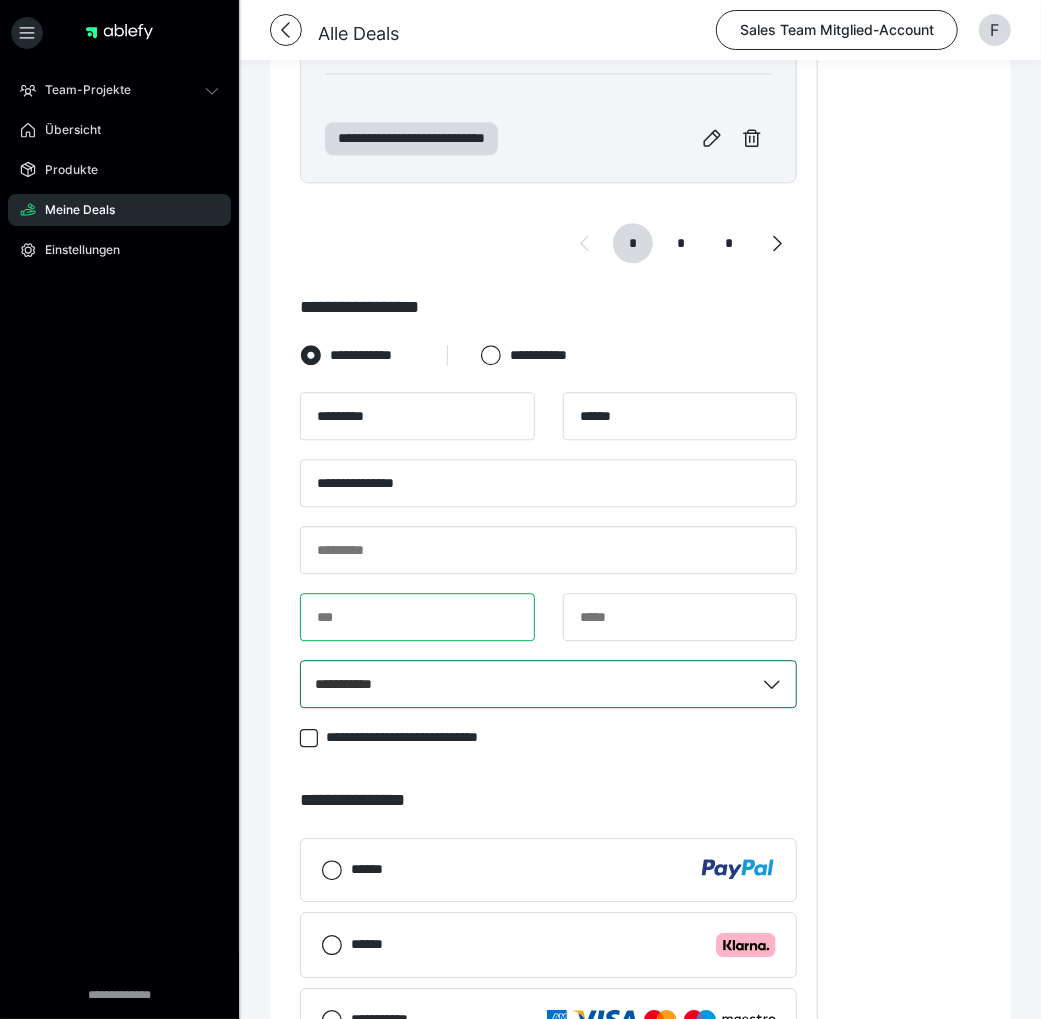 click at bounding box center (417, 617) 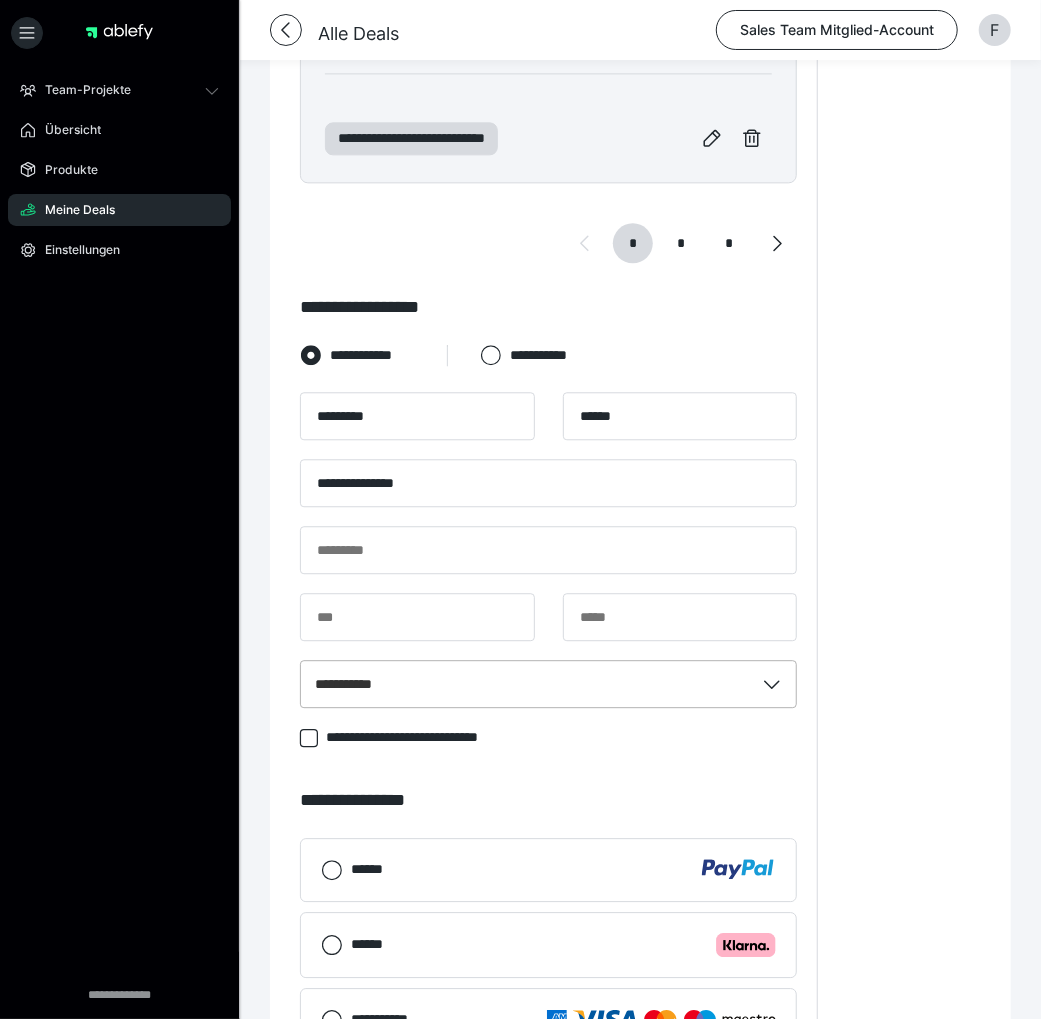 click on "**********" at bounding box center [356, 684] 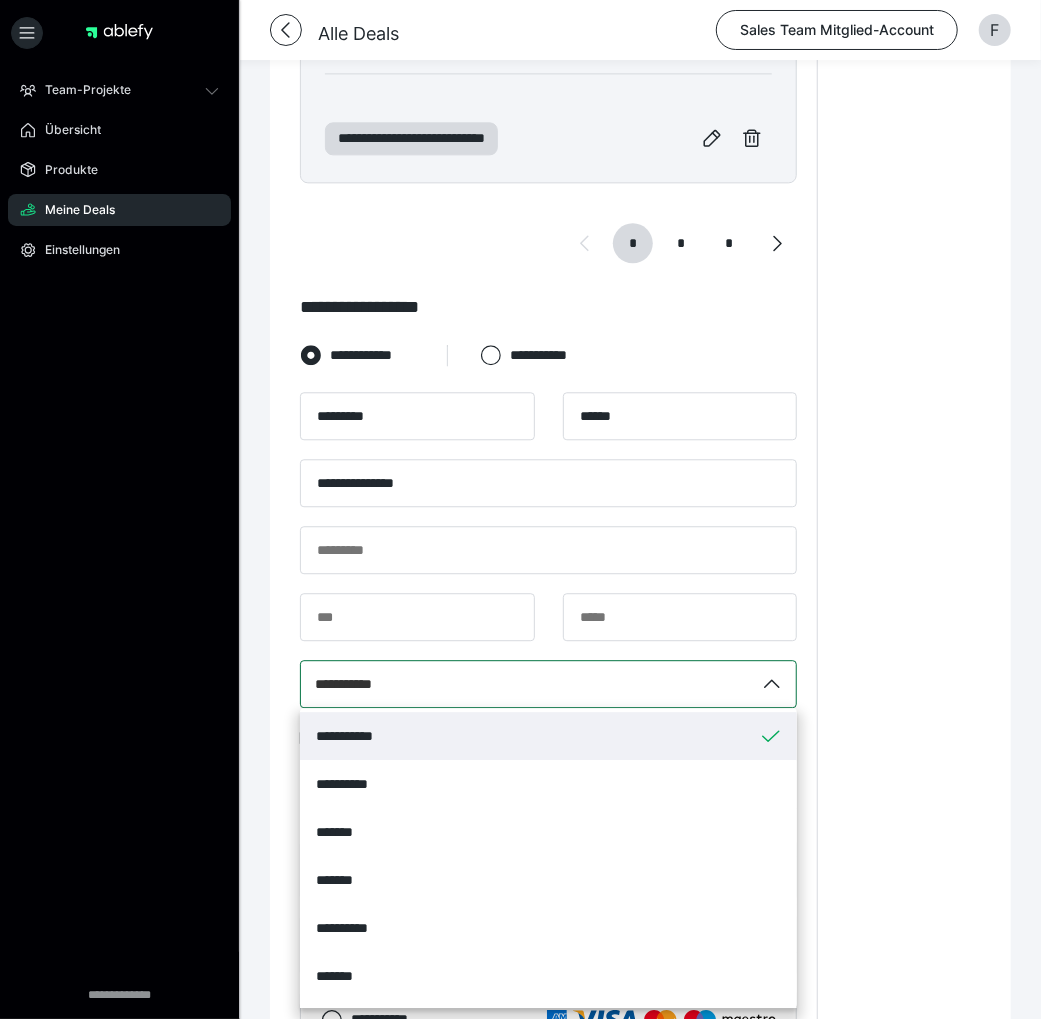 click on "**********" at bounding box center [357, 736] 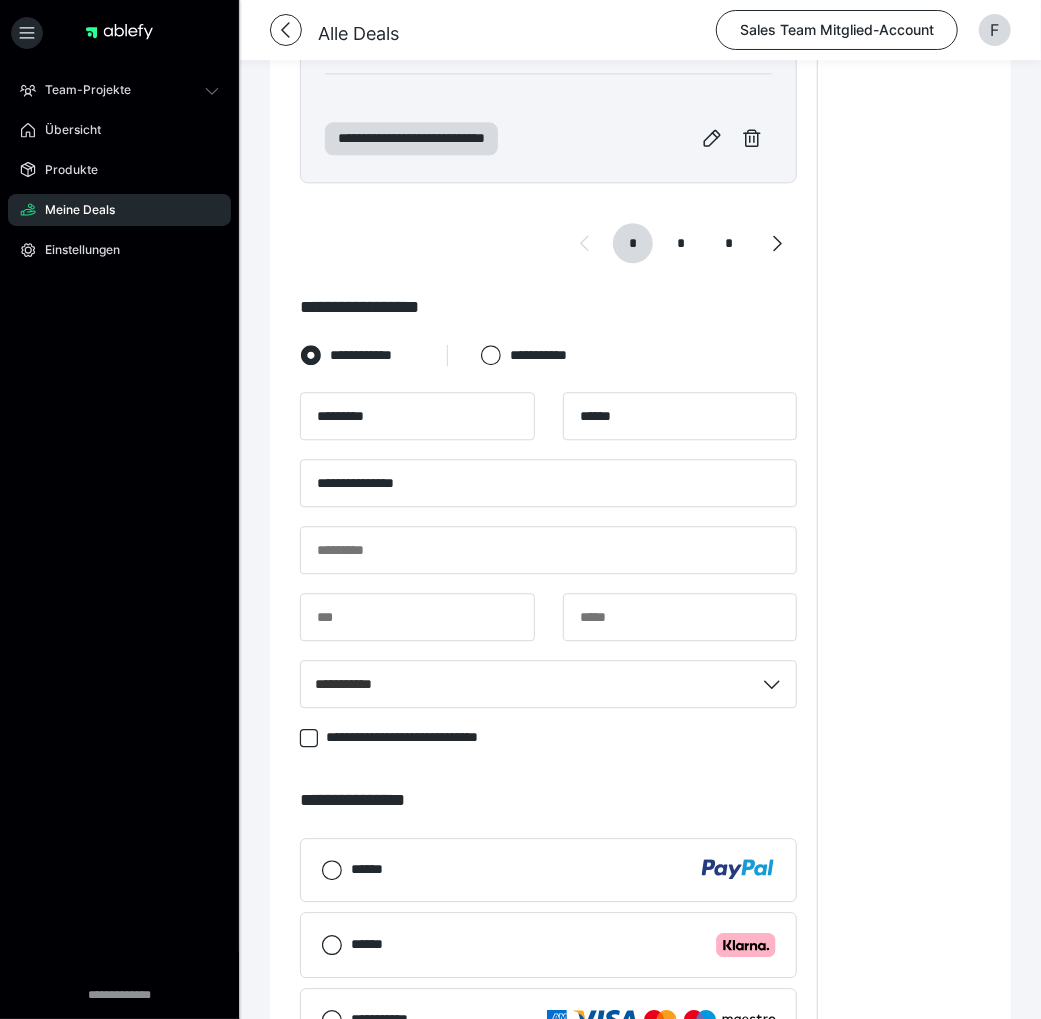 click on "**********" at bounding box center [909, -43] 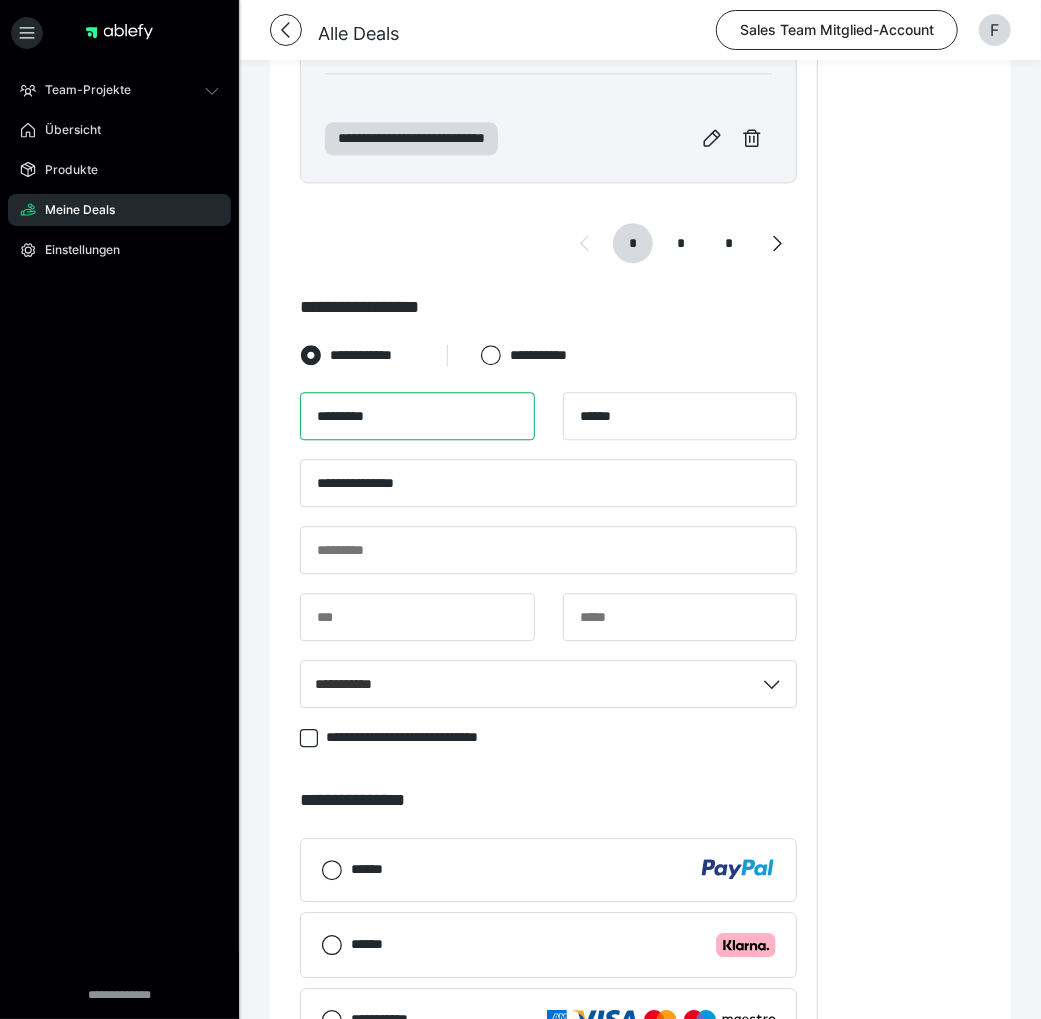 click on "*********" at bounding box center (417, 416) 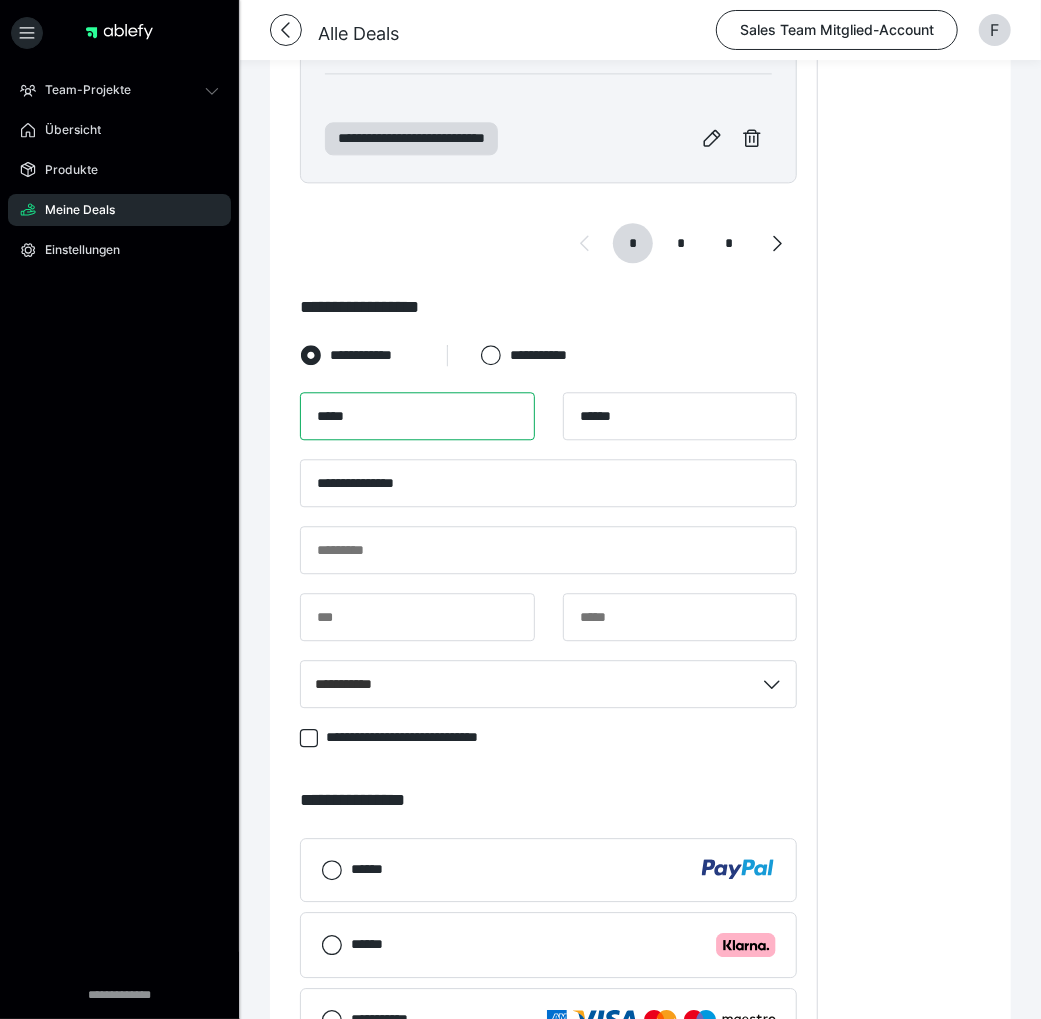 type on "*****" 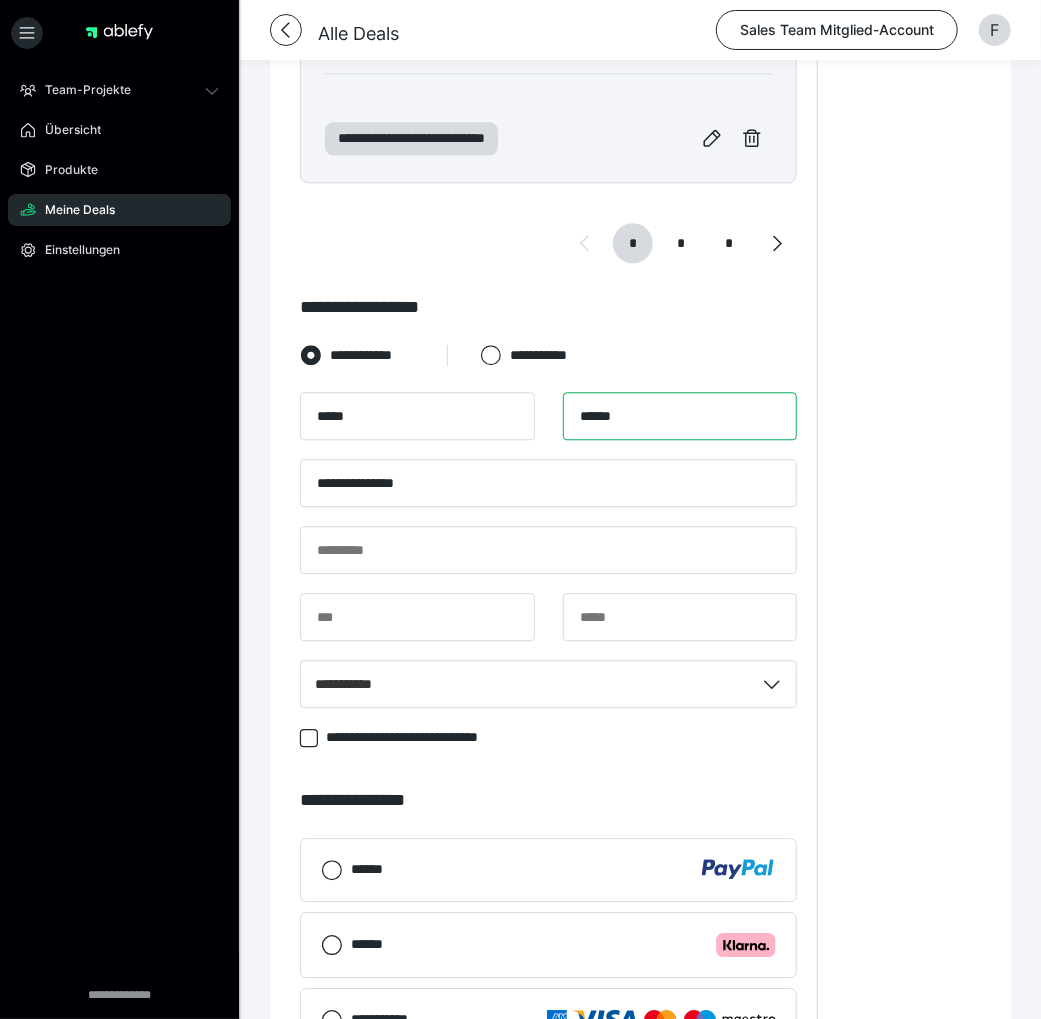 type on "******" 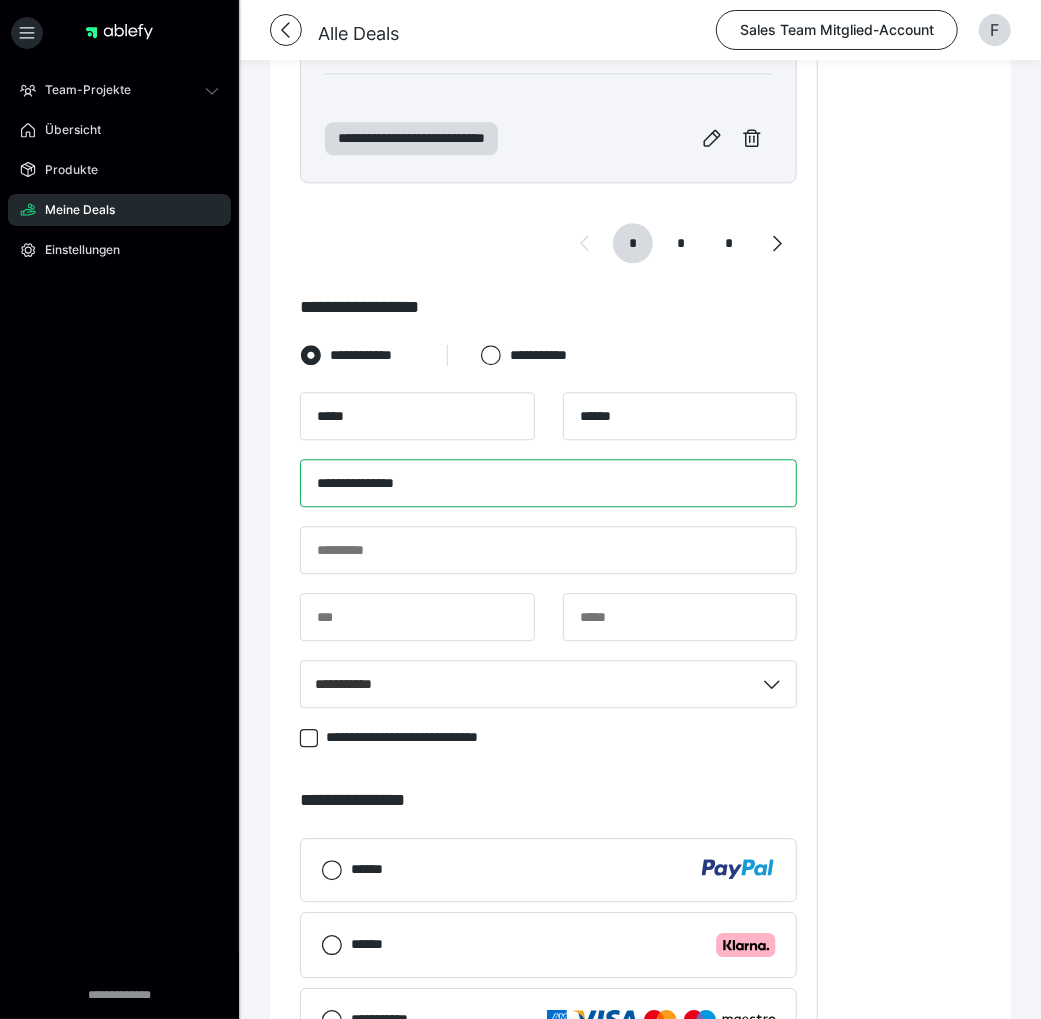 click on "**********" at bounding box center (548, 483) 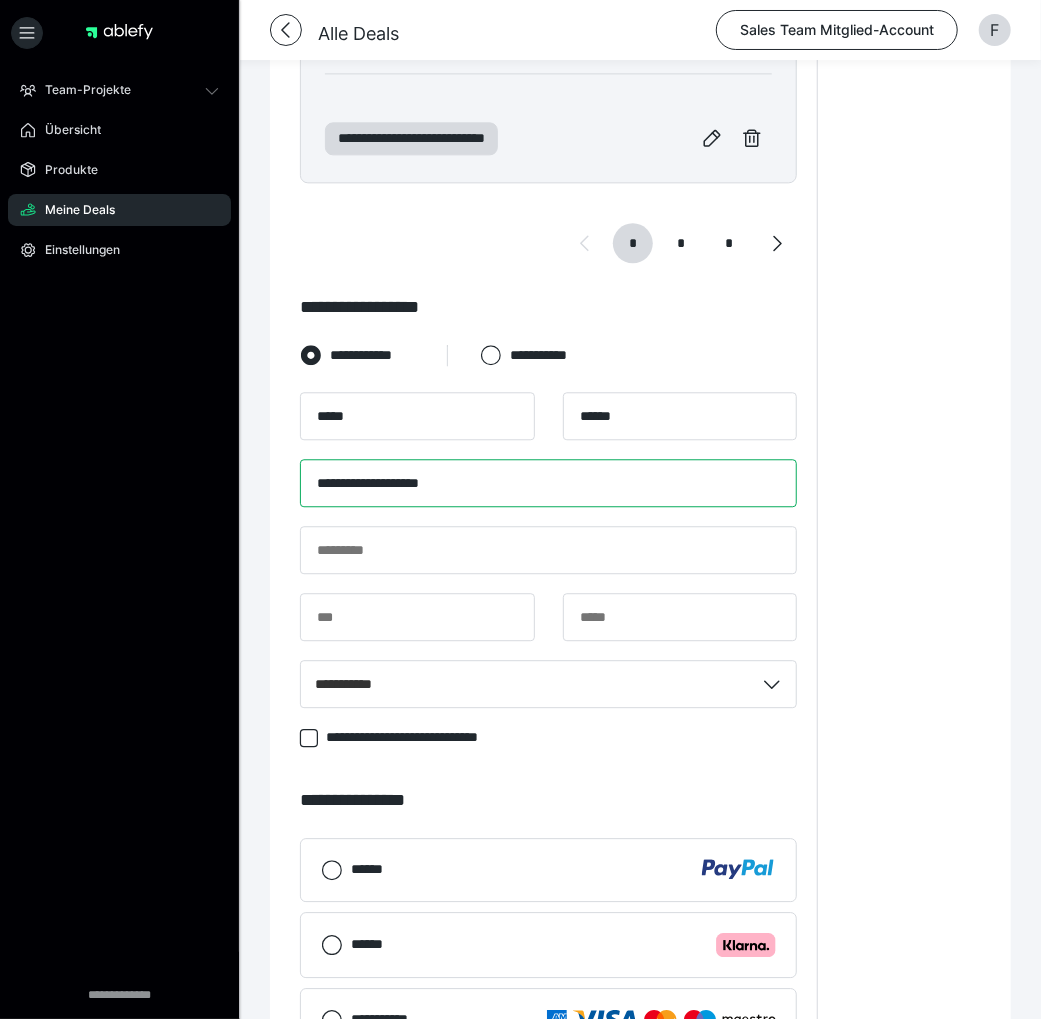 type on "**********" 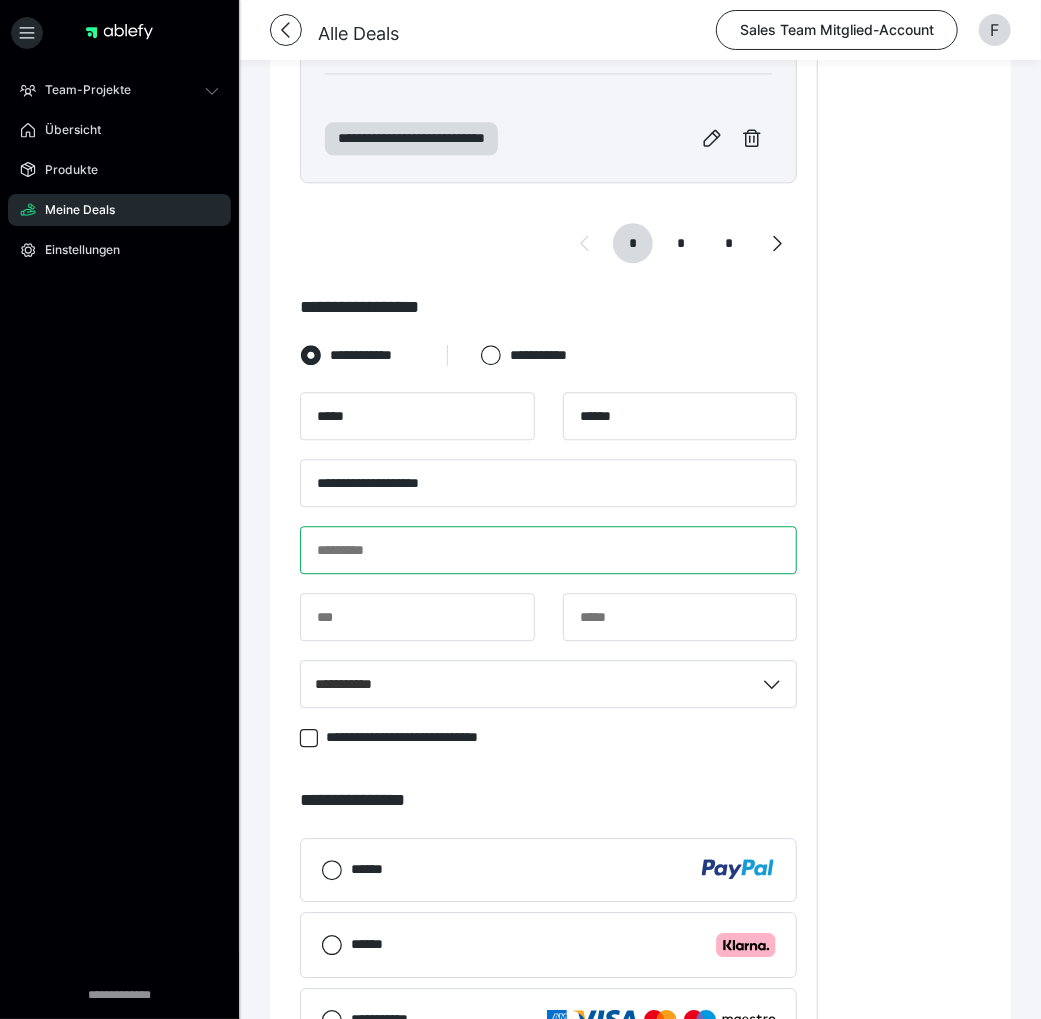 click at bounding box center [548, 550] 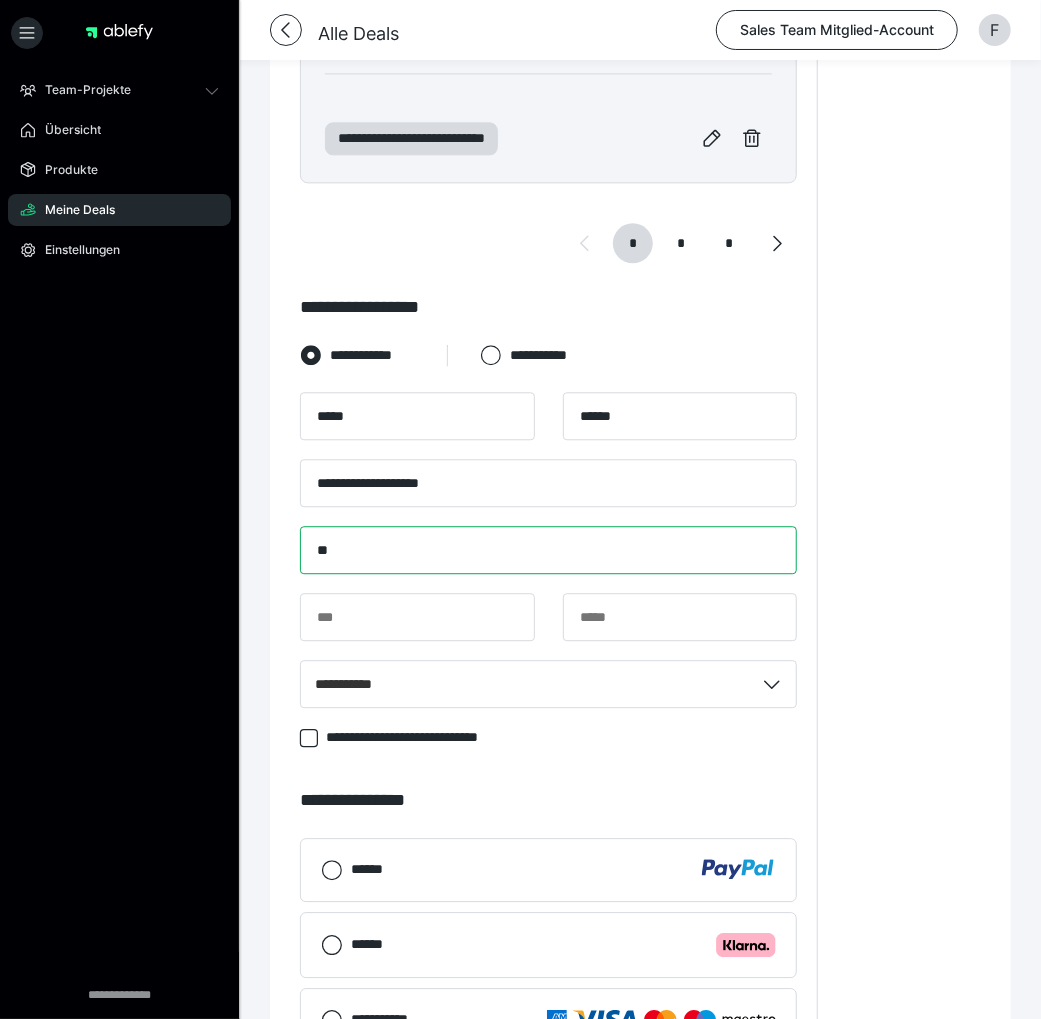 type on "*" 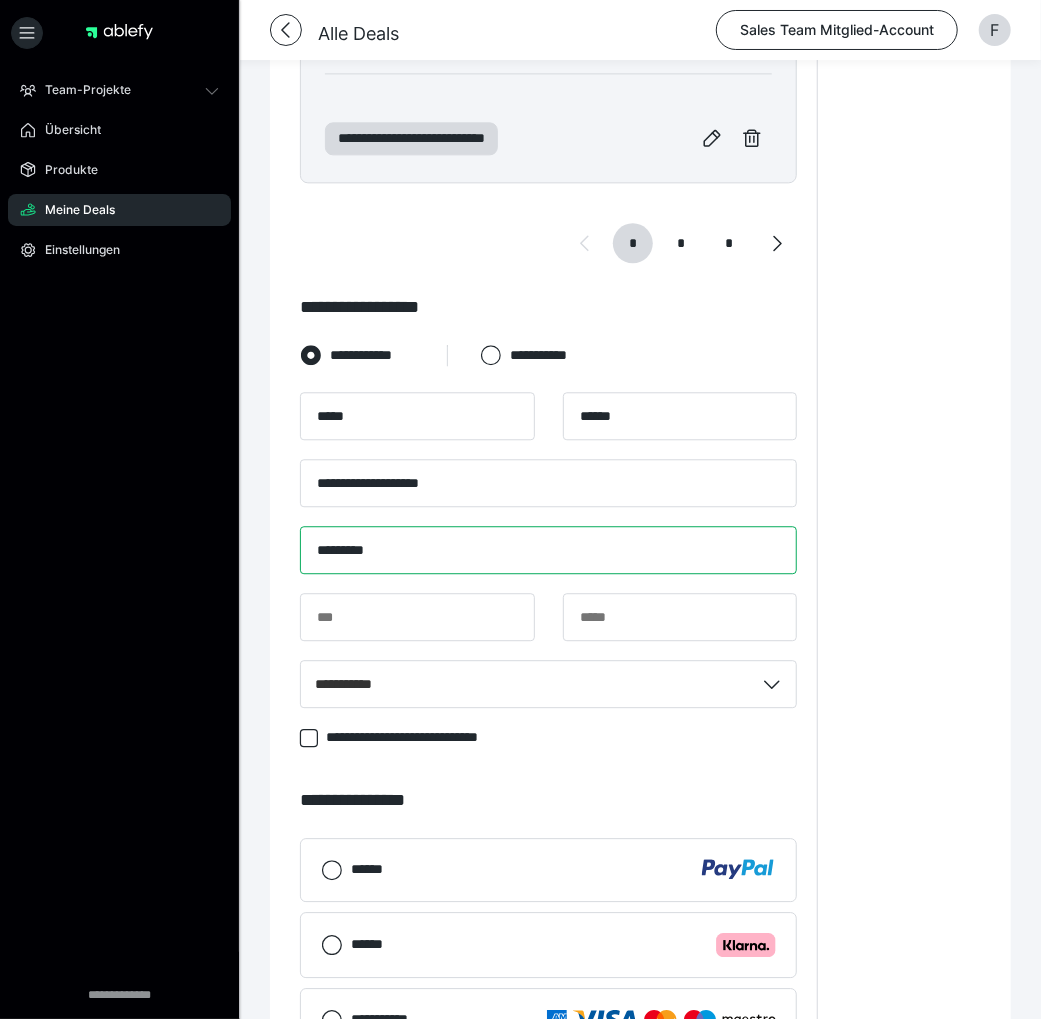 type on "*********" 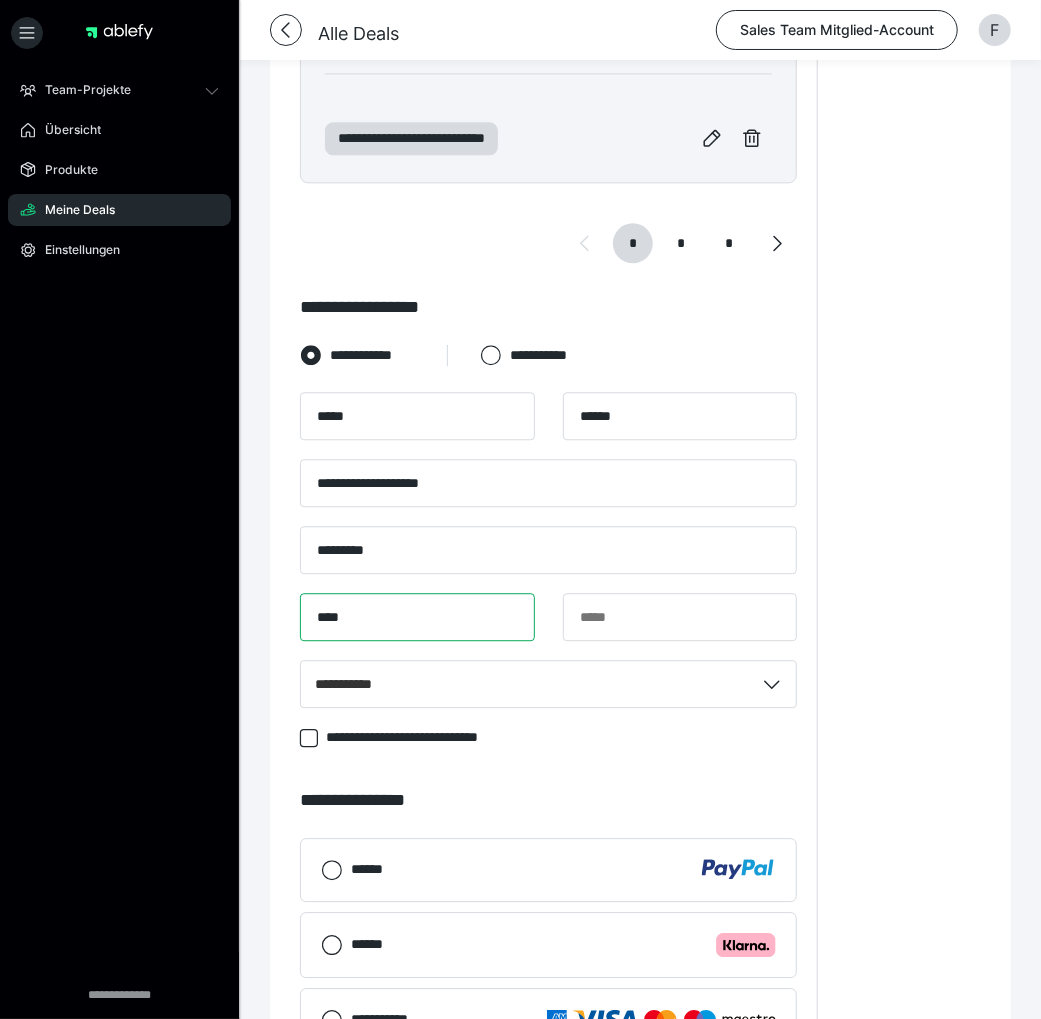 type on "****" 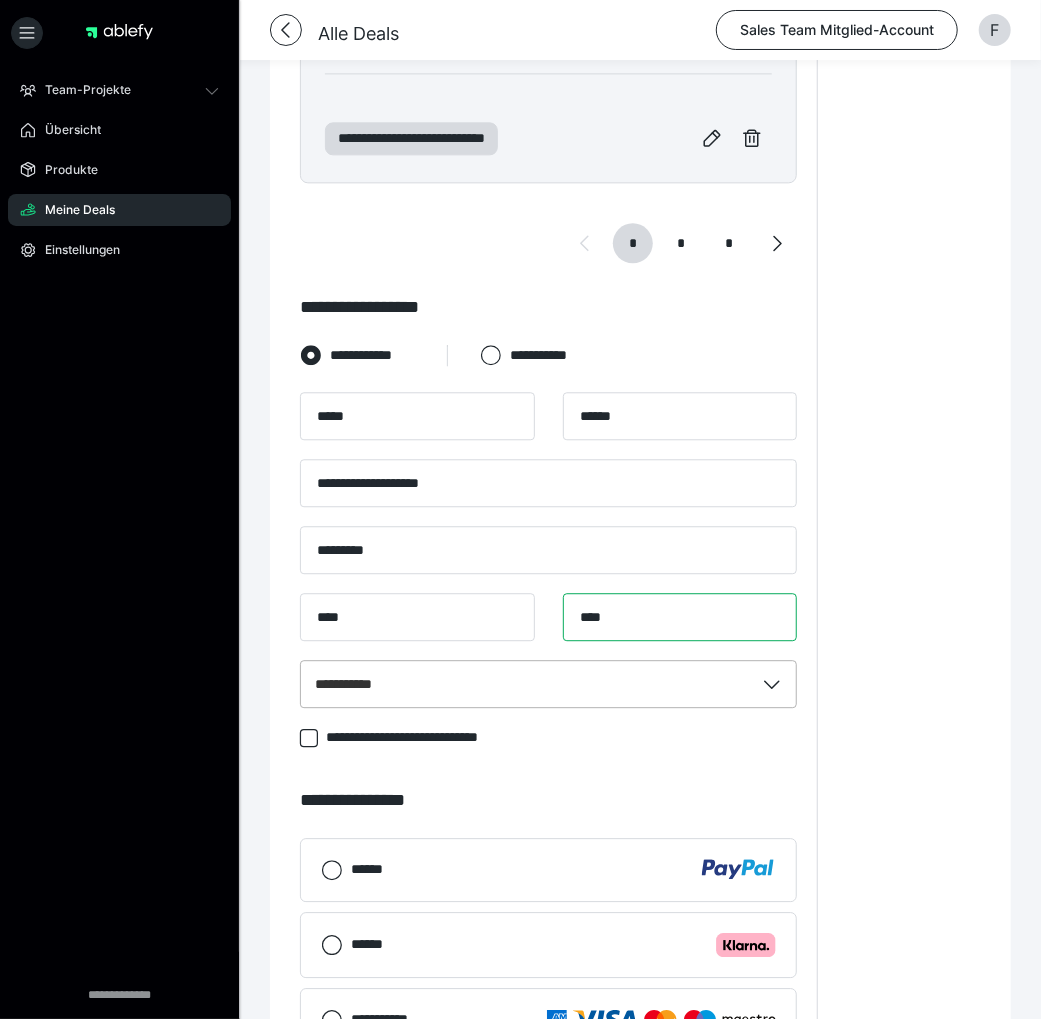 type on "****" 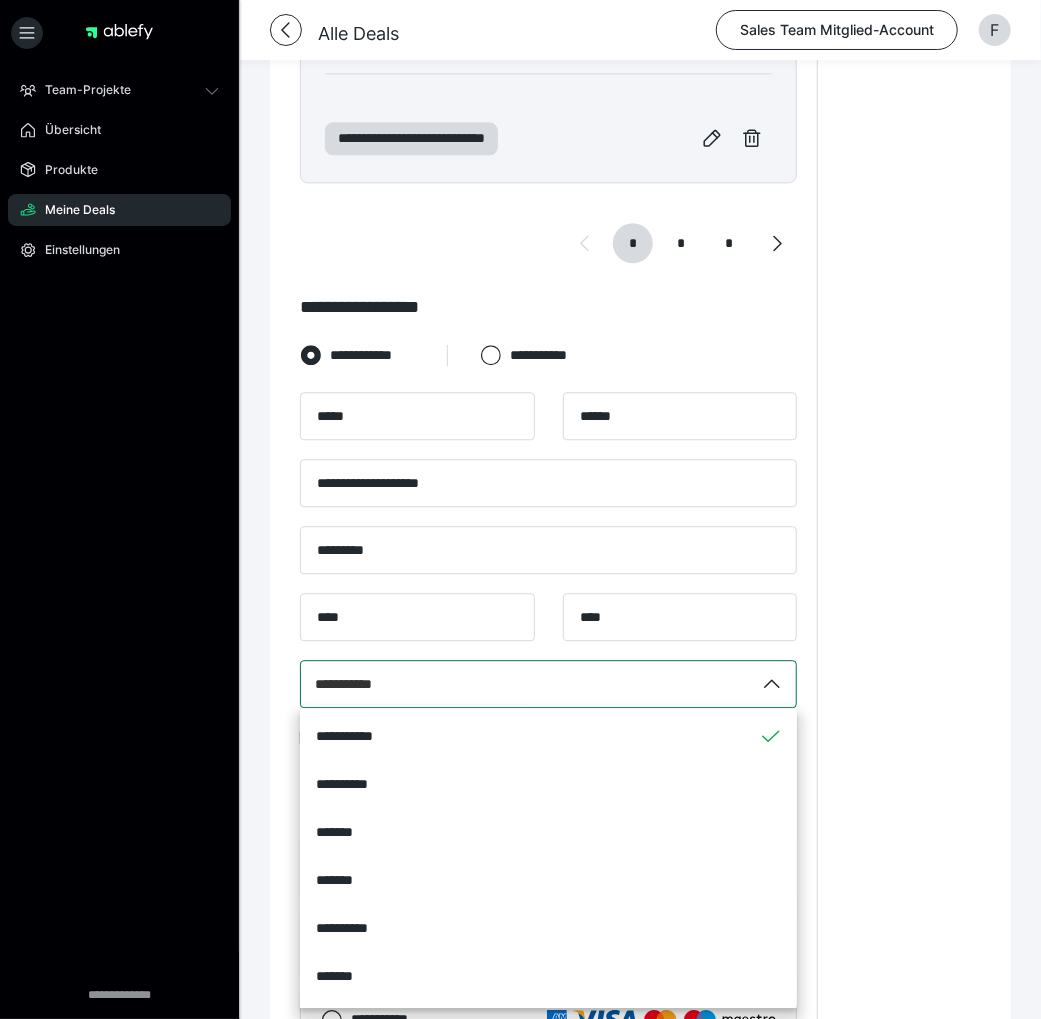click on "**********" at bounding box center (527, 684) 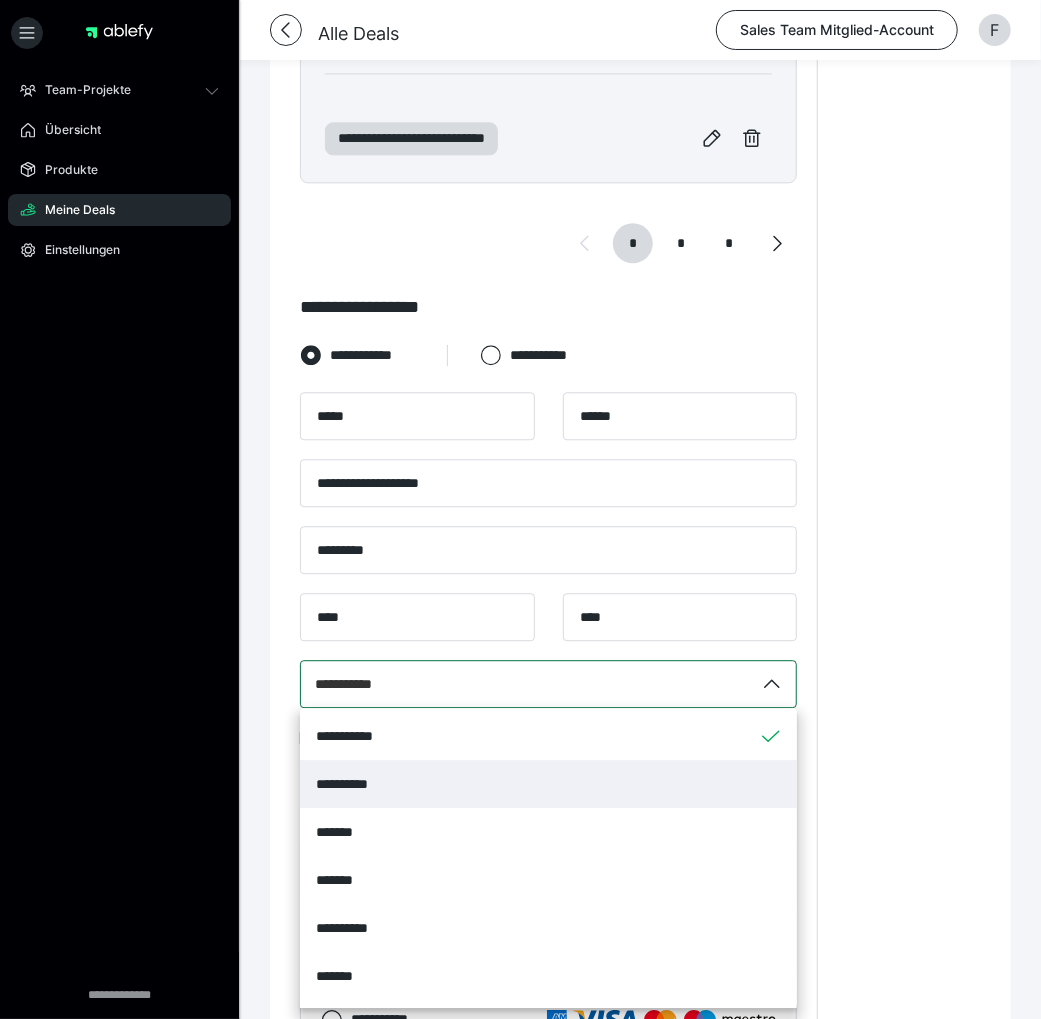 click on "**********" at bounding box center (548, 784) 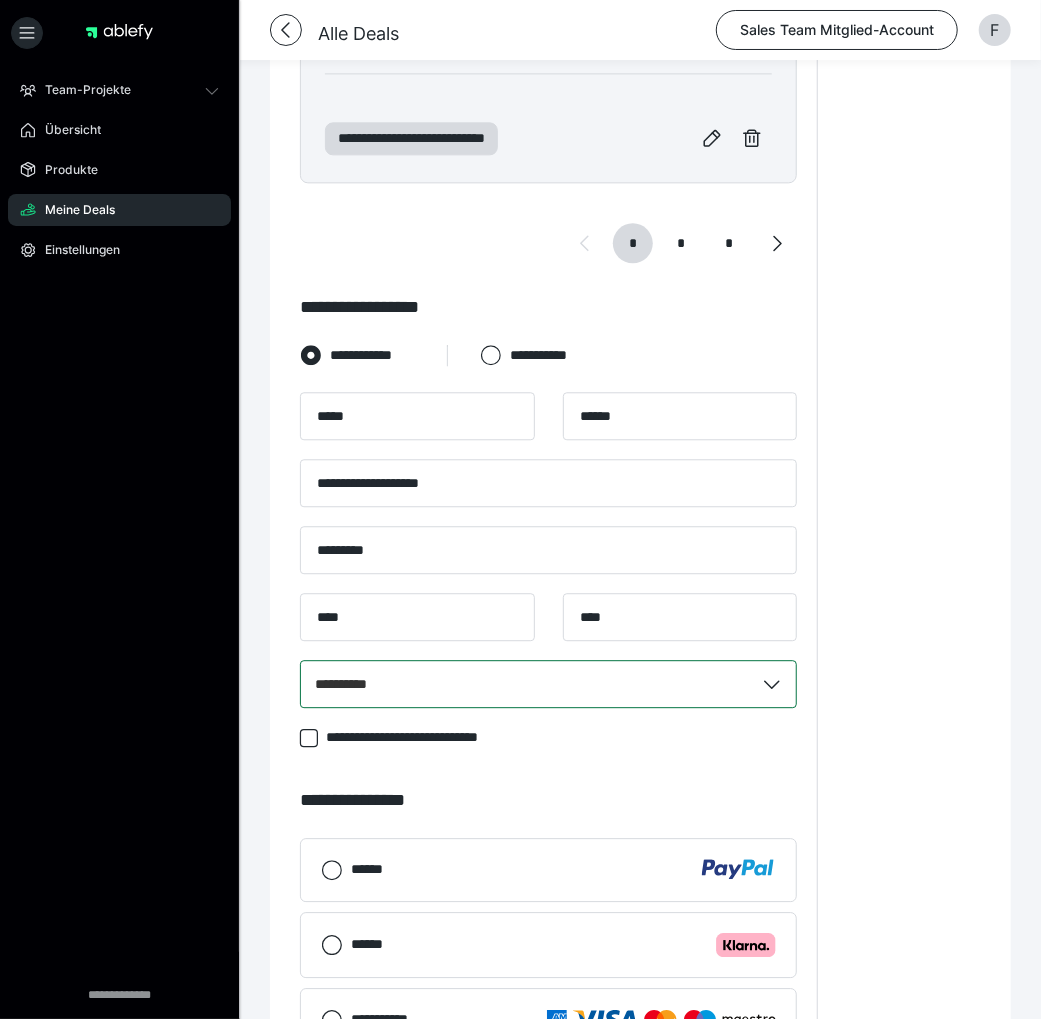 click on "******" at bounding box center (548, 870) 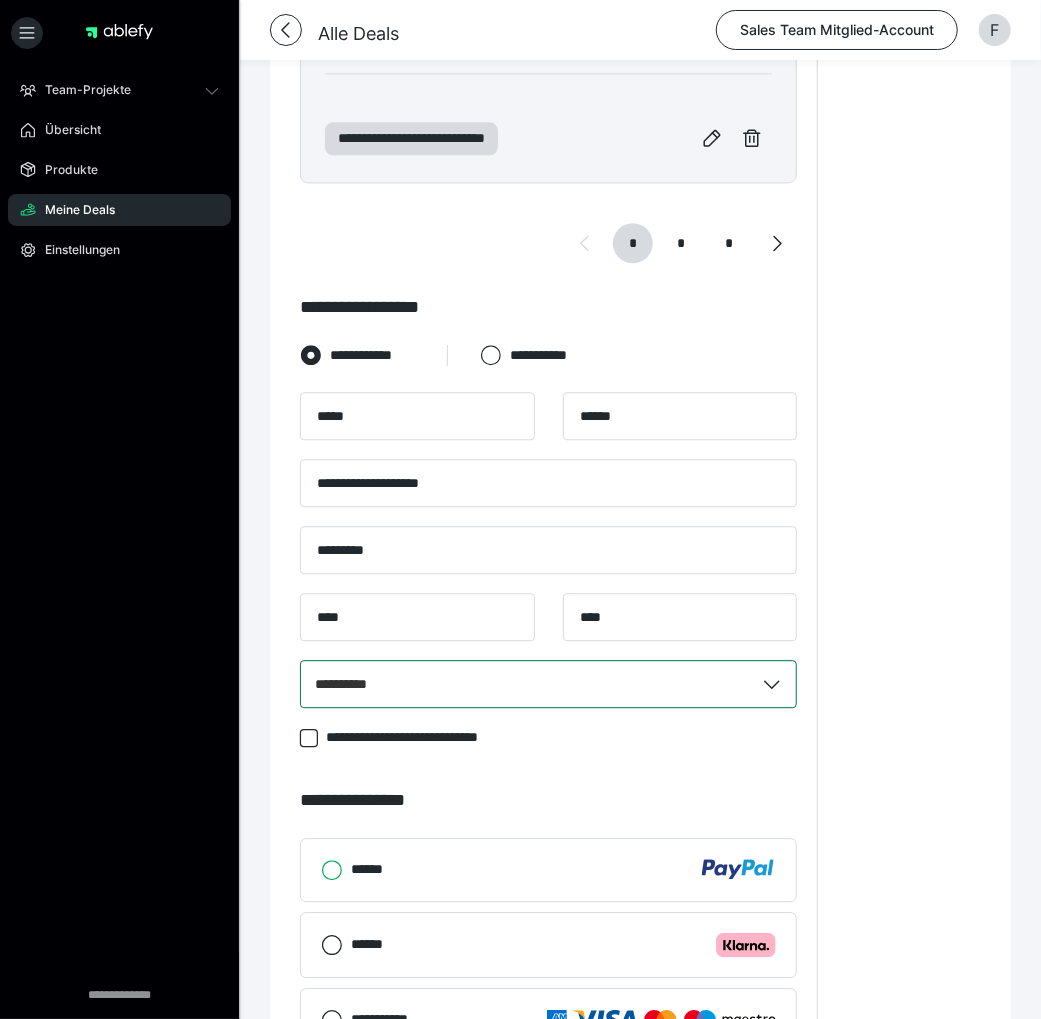 click on "******" at bounding box center [321, 870] 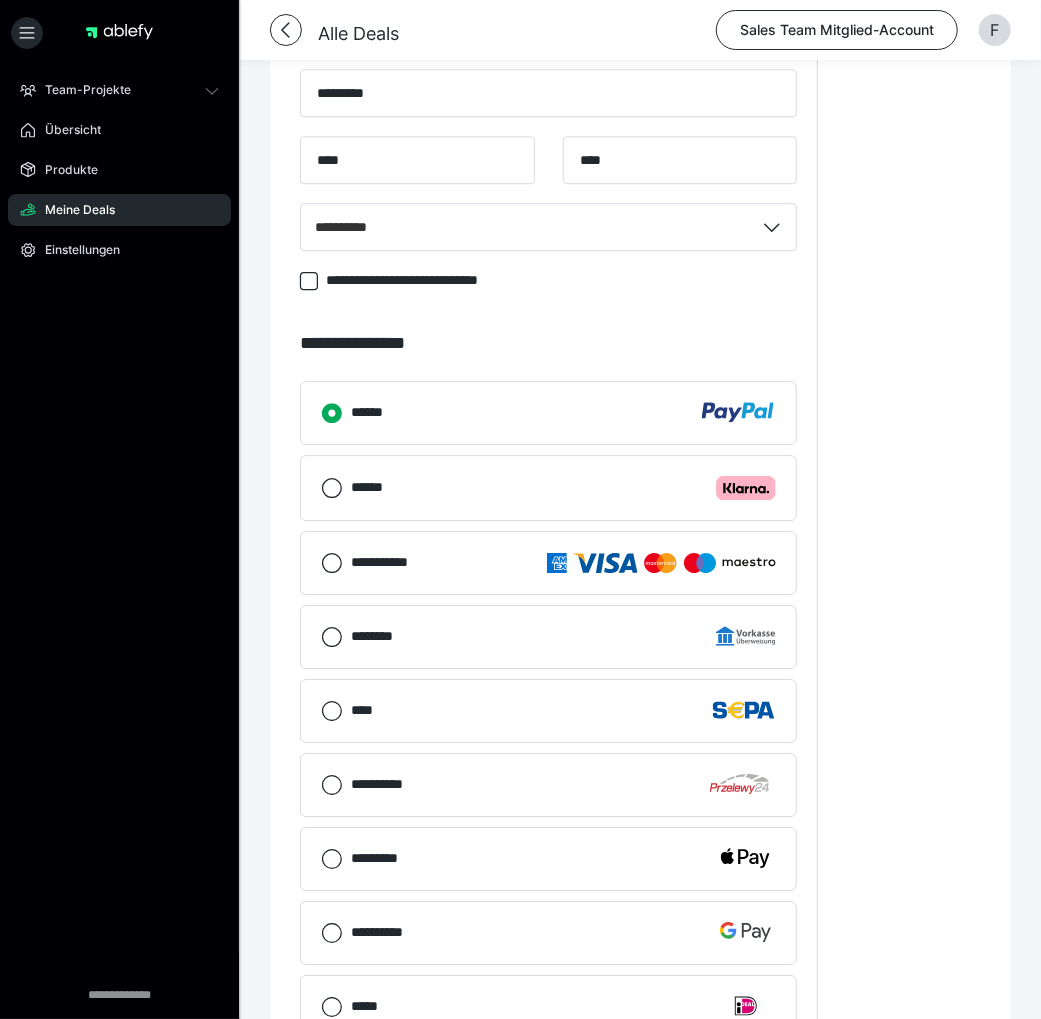 scroll, scrollTop: 2552, scrollLeft: 0, axis: vertical 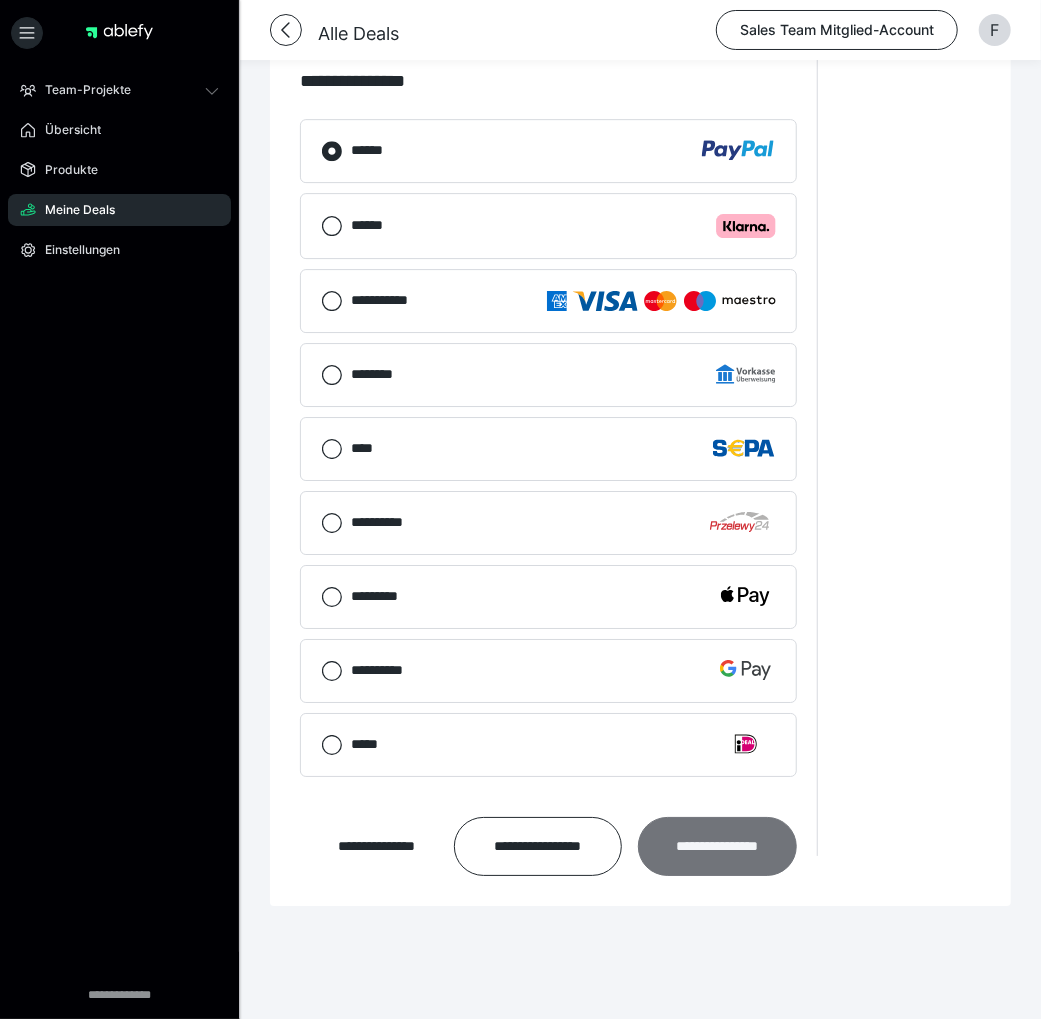 click on "**********" at bounding box center (718, 846) 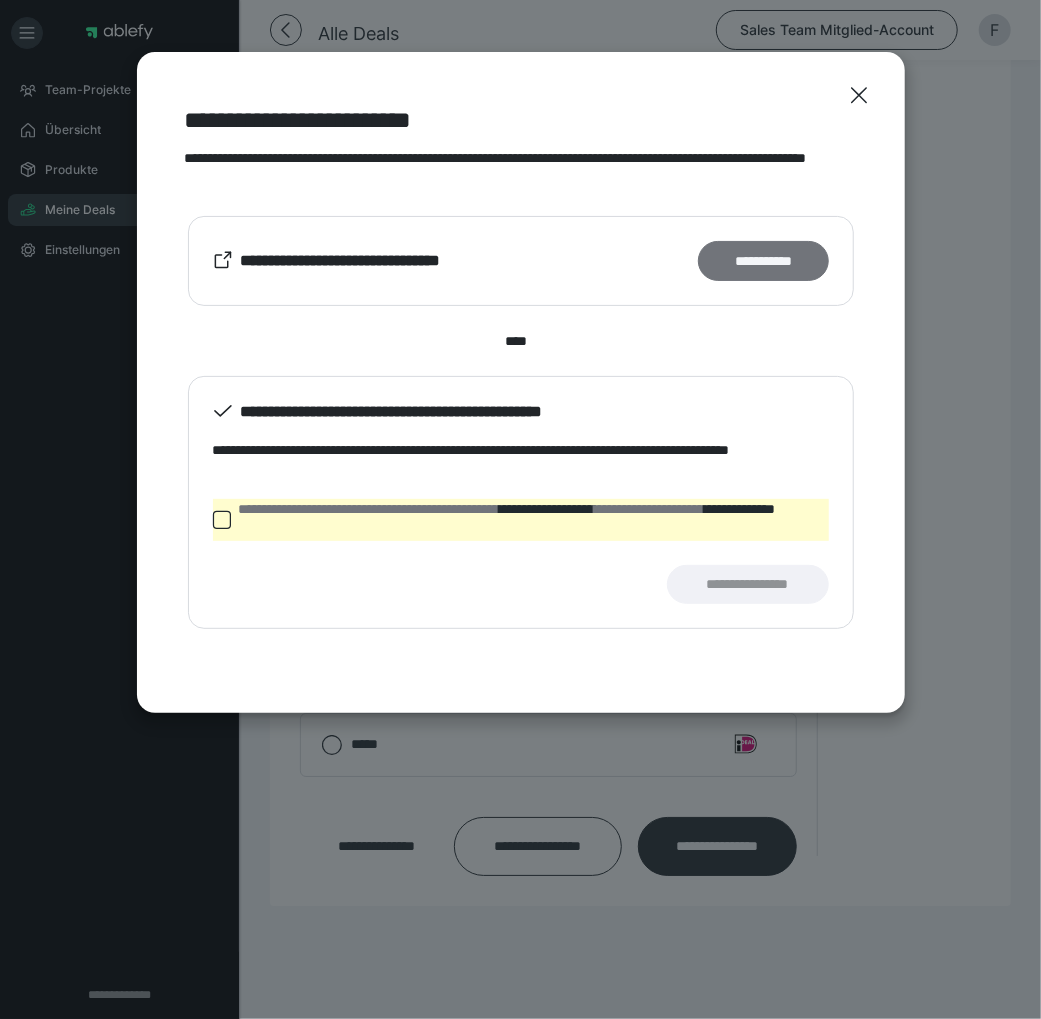 click on "**********" at bounding box center (763, 260) 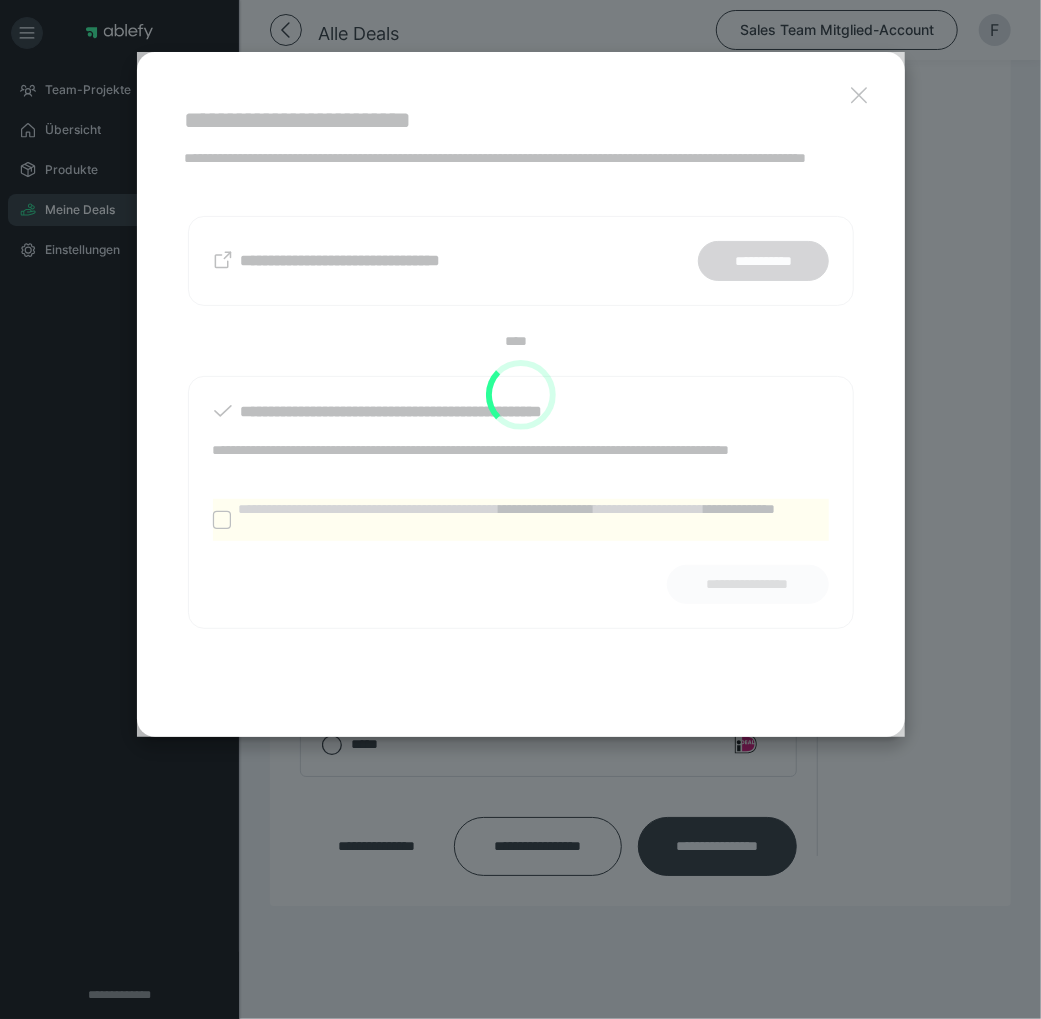 scroll, scrollTop: 1868, scrollLeft: 0, axis: vertical 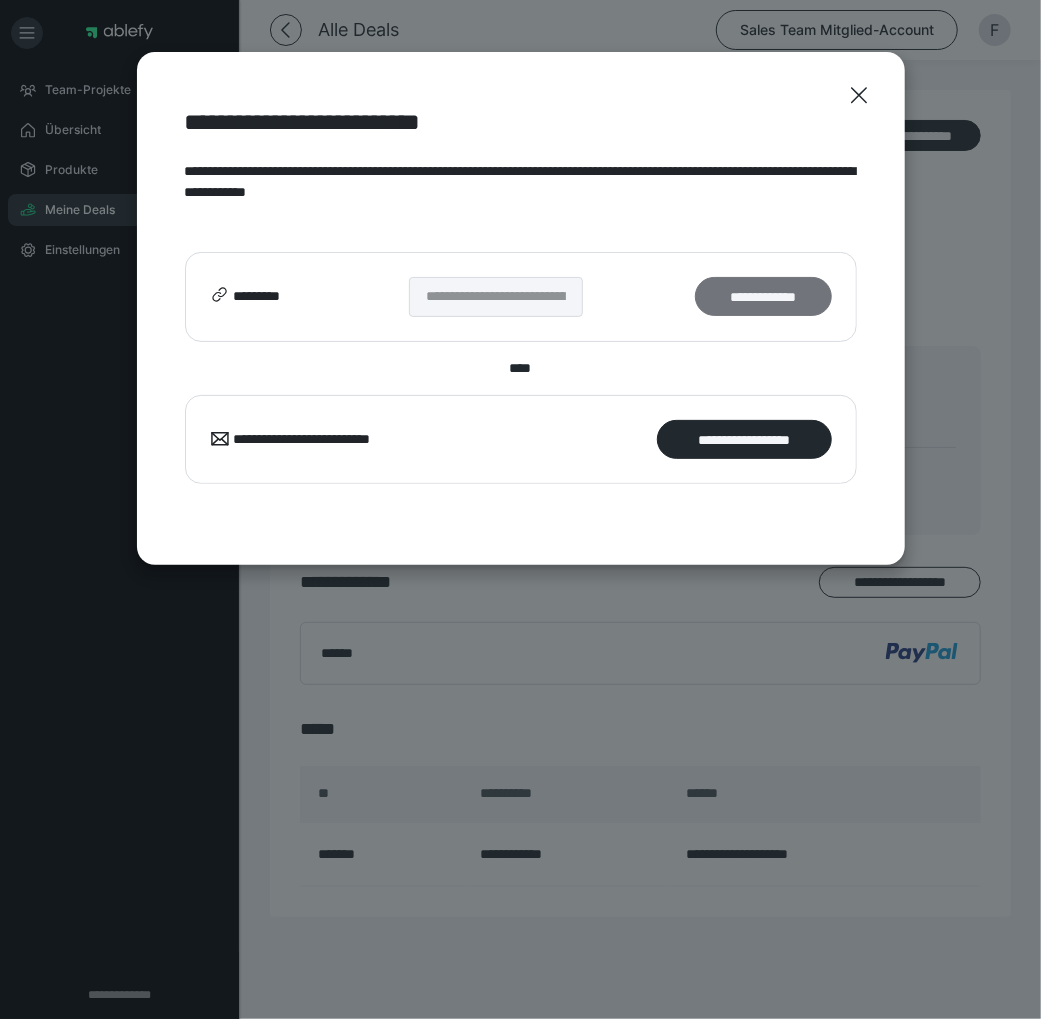 click on "**********" at bounding box center [763, 296] 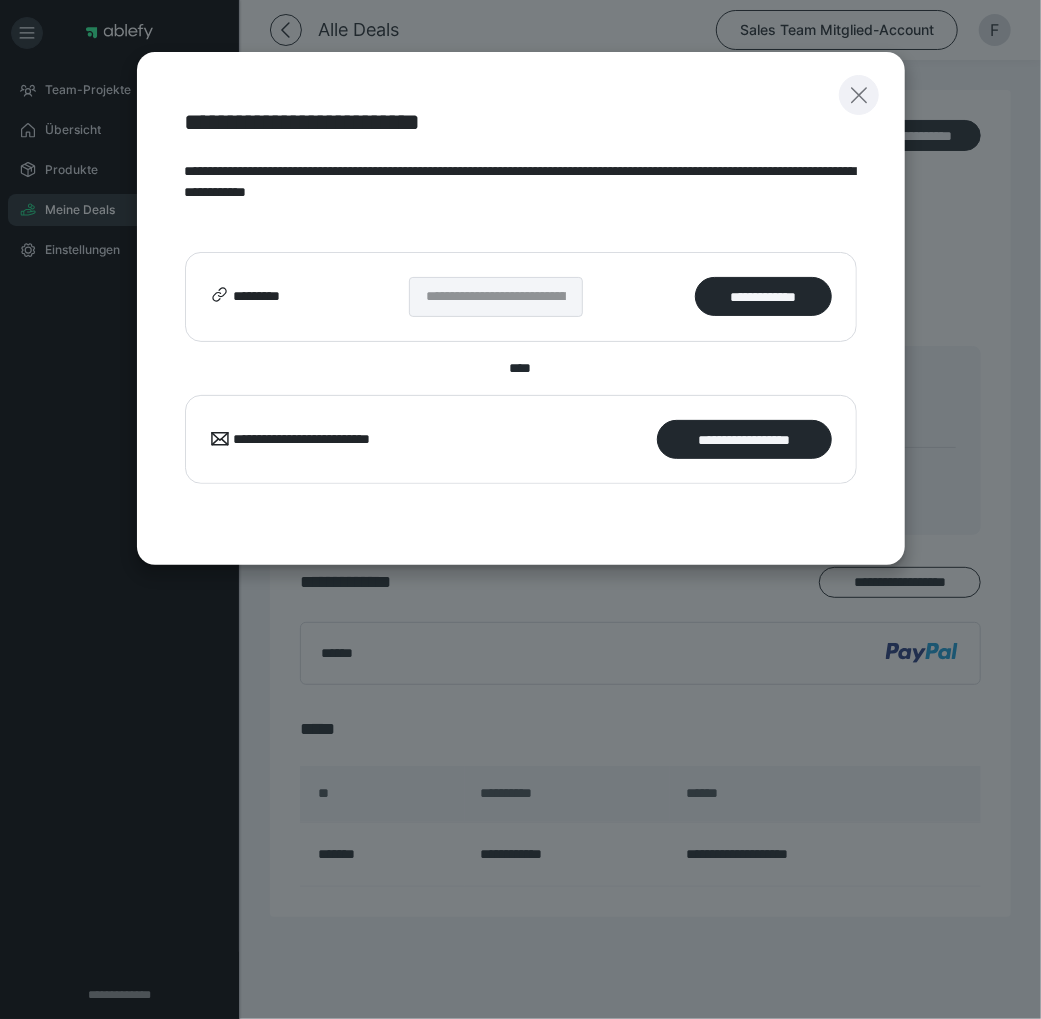 click 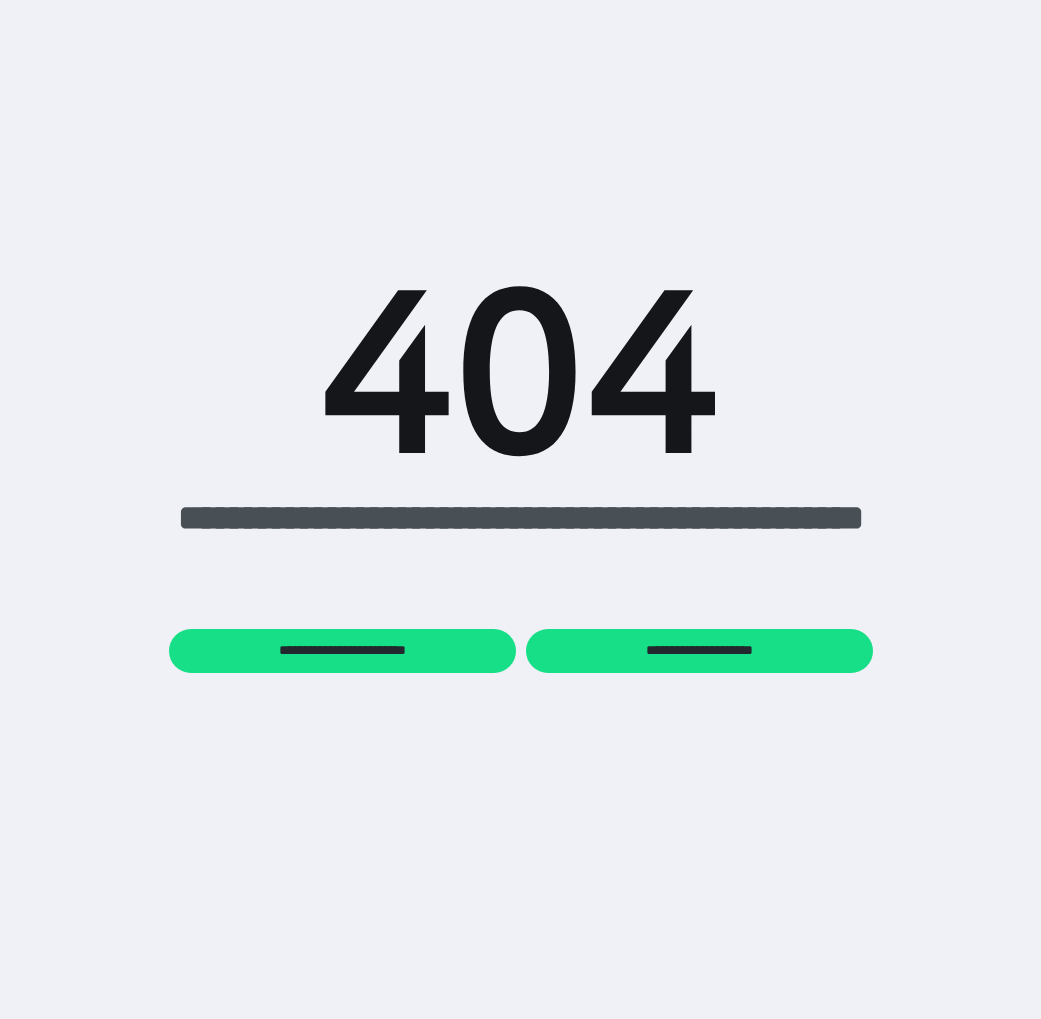 scroll, scrollTop: 0, scrollLeft: 0, axis: both 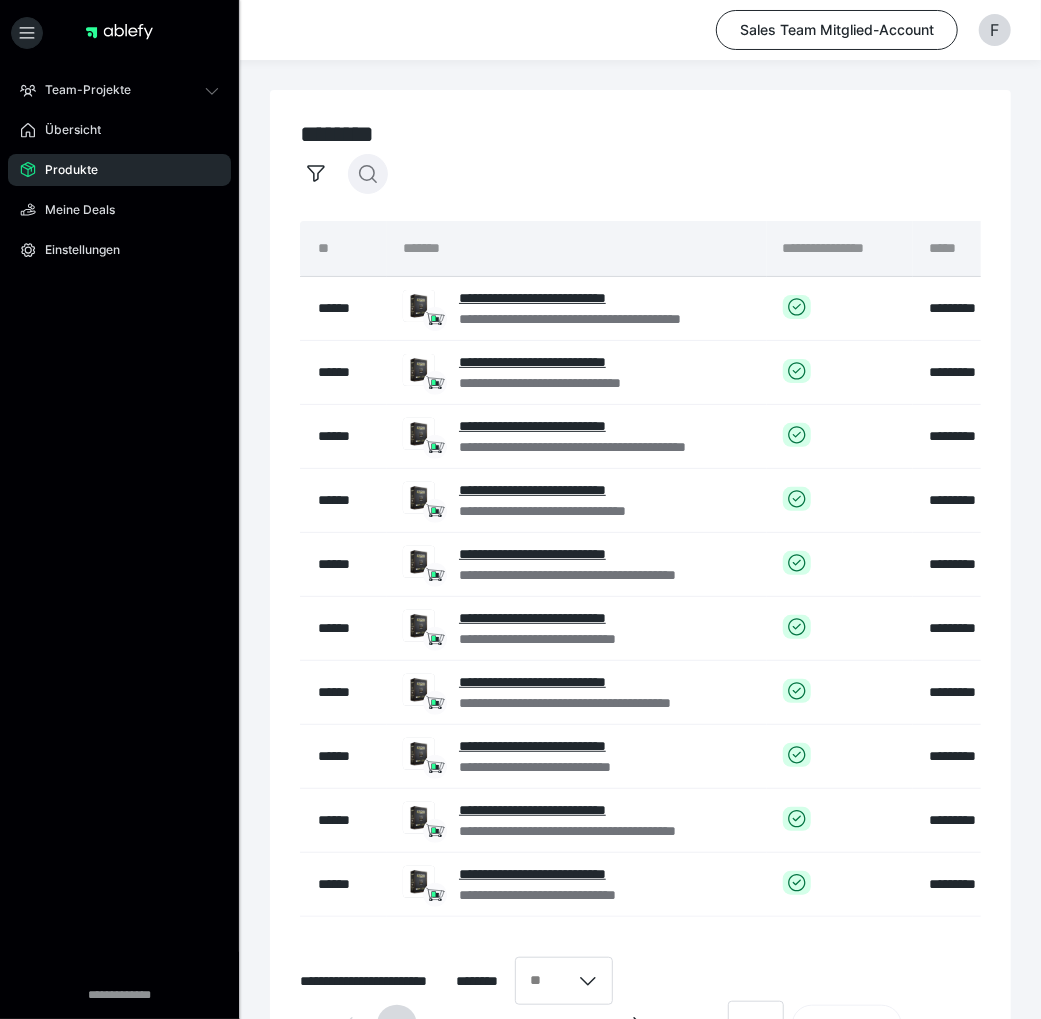 click 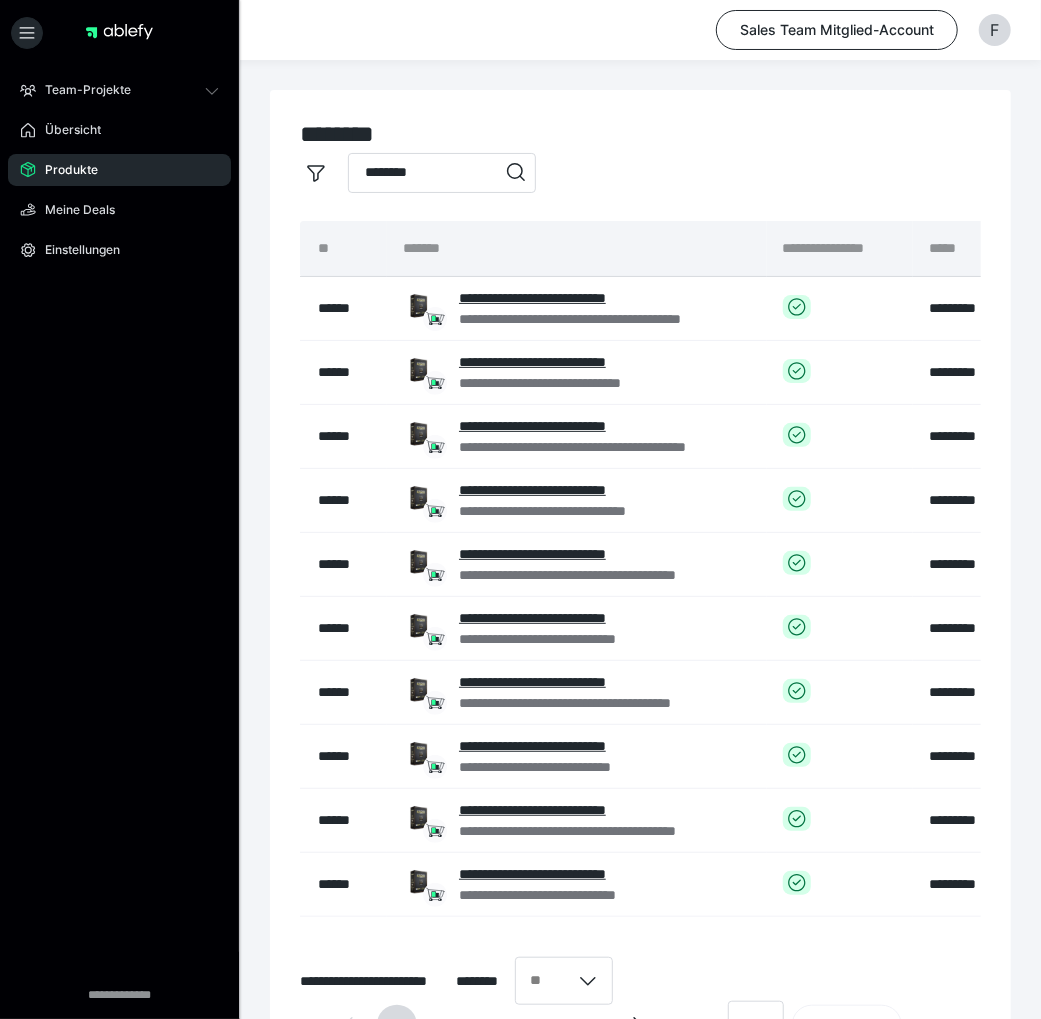 click on "********" at bounding box center [442, 173] 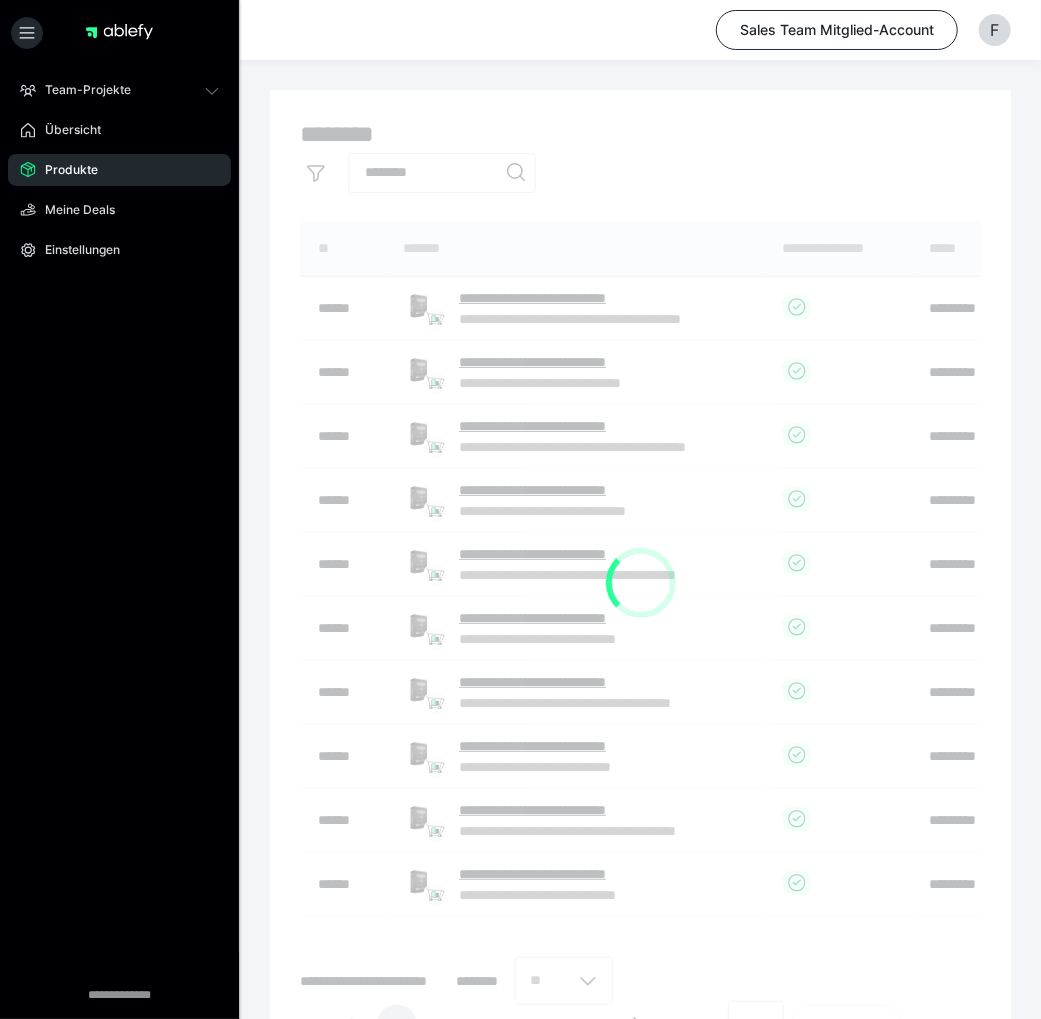 click on "**********" at bounding box center (640, 582) 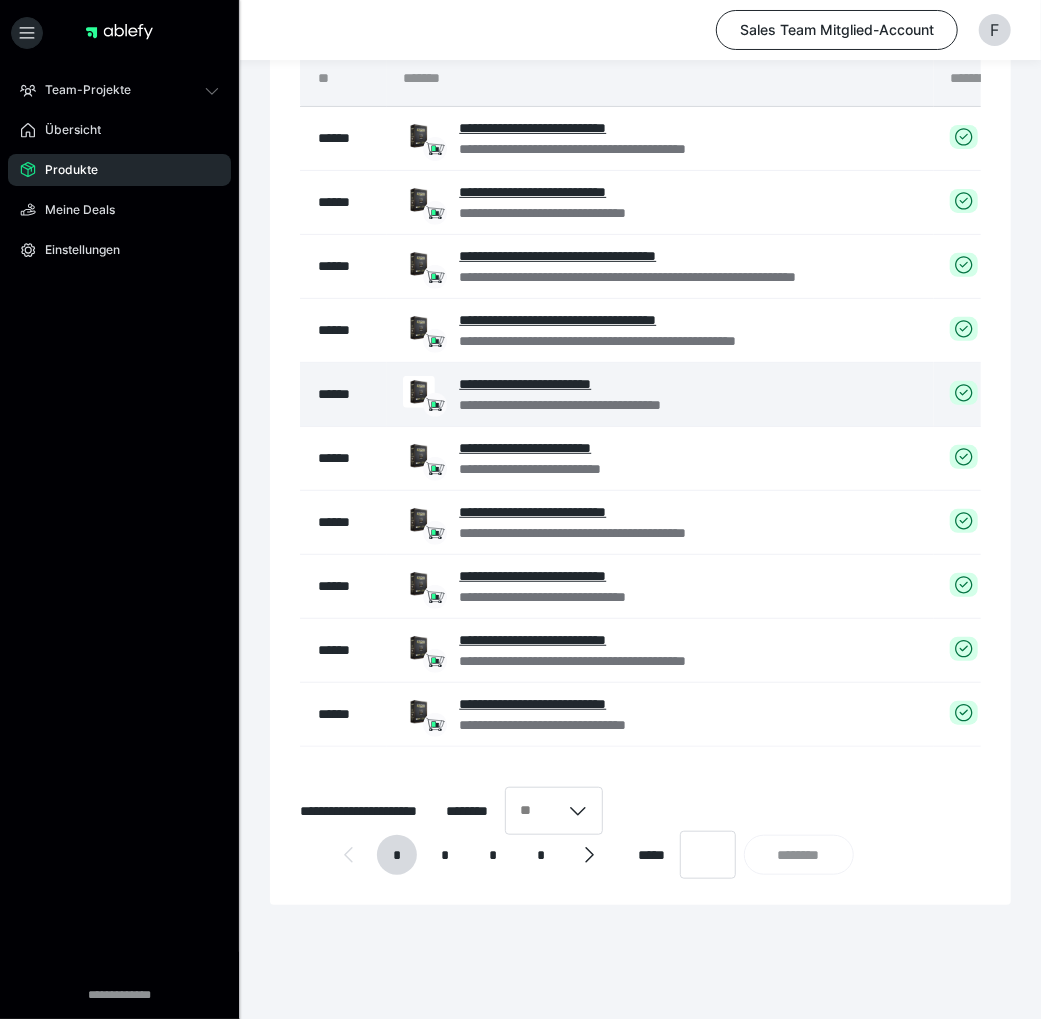 scroll, scrollTop: 186, scrollLeft: 0, axis: vertical 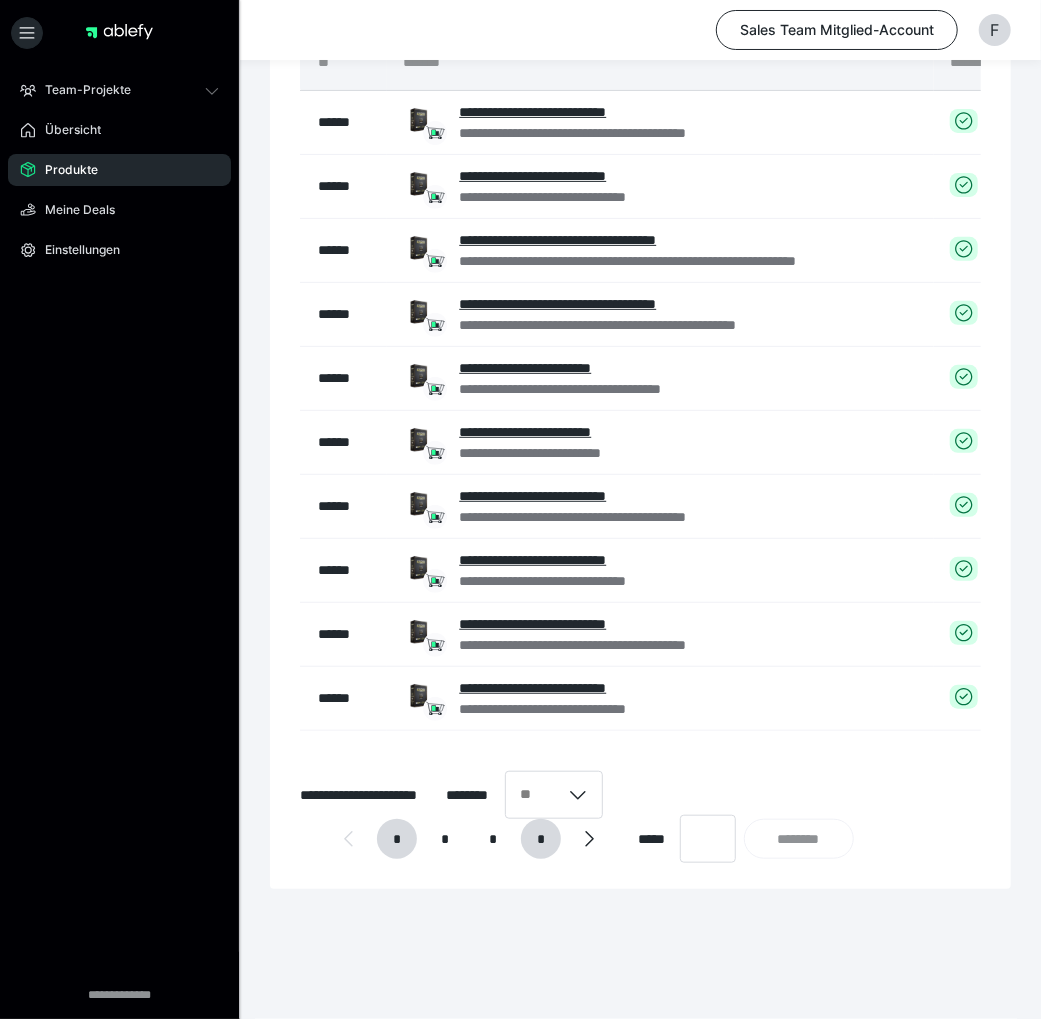 click on "*" at bounding box center [541, 839] 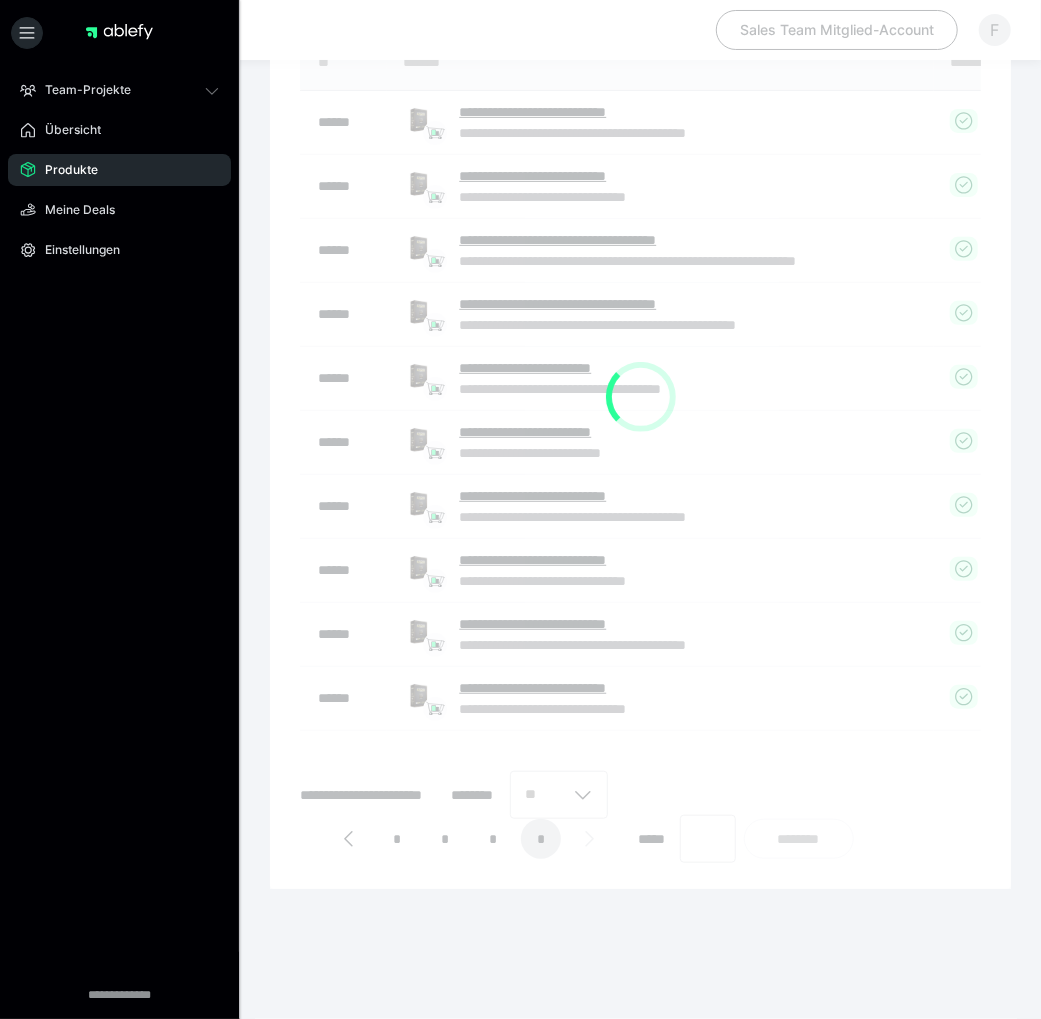 scroll, scrollTop: 58, scrollLeft: 0, axis: vertical 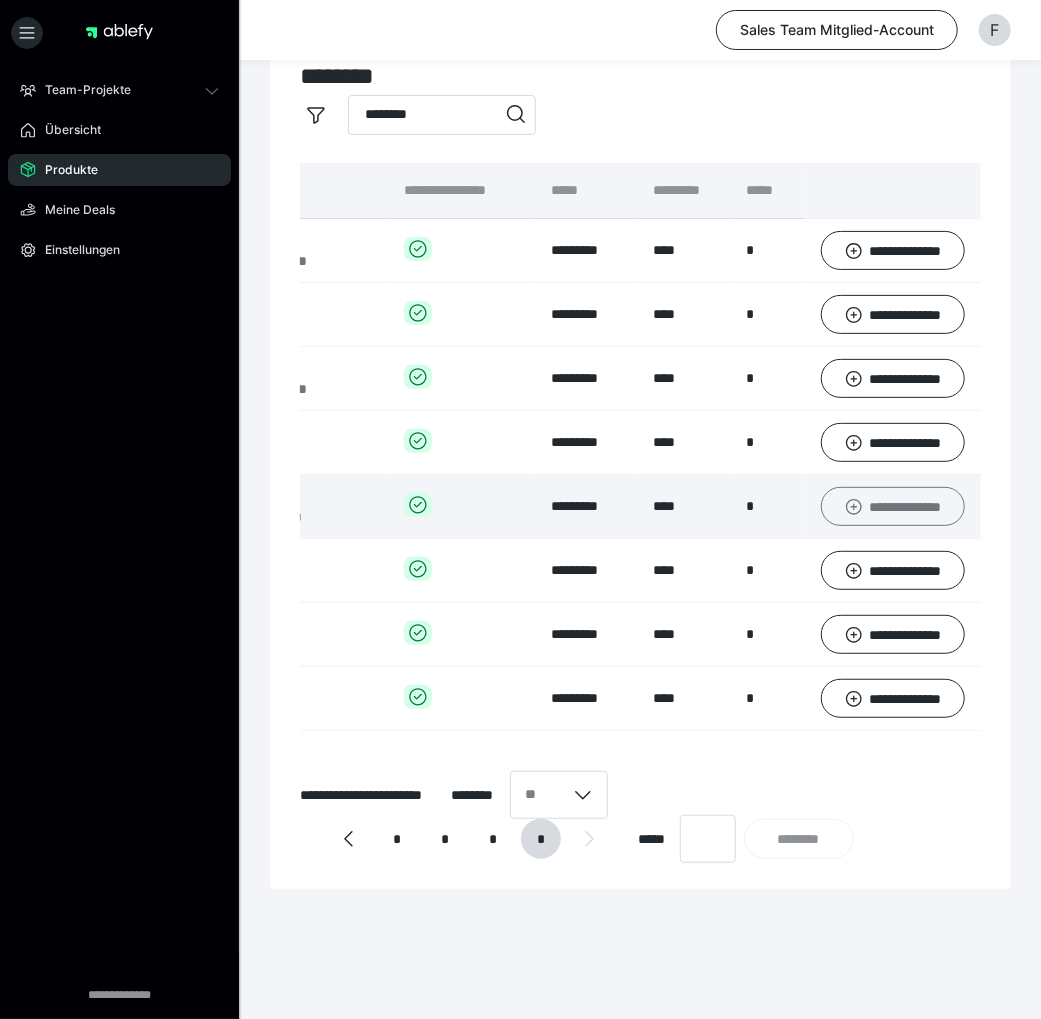 click on "**********" at bounding box center [893, 506] 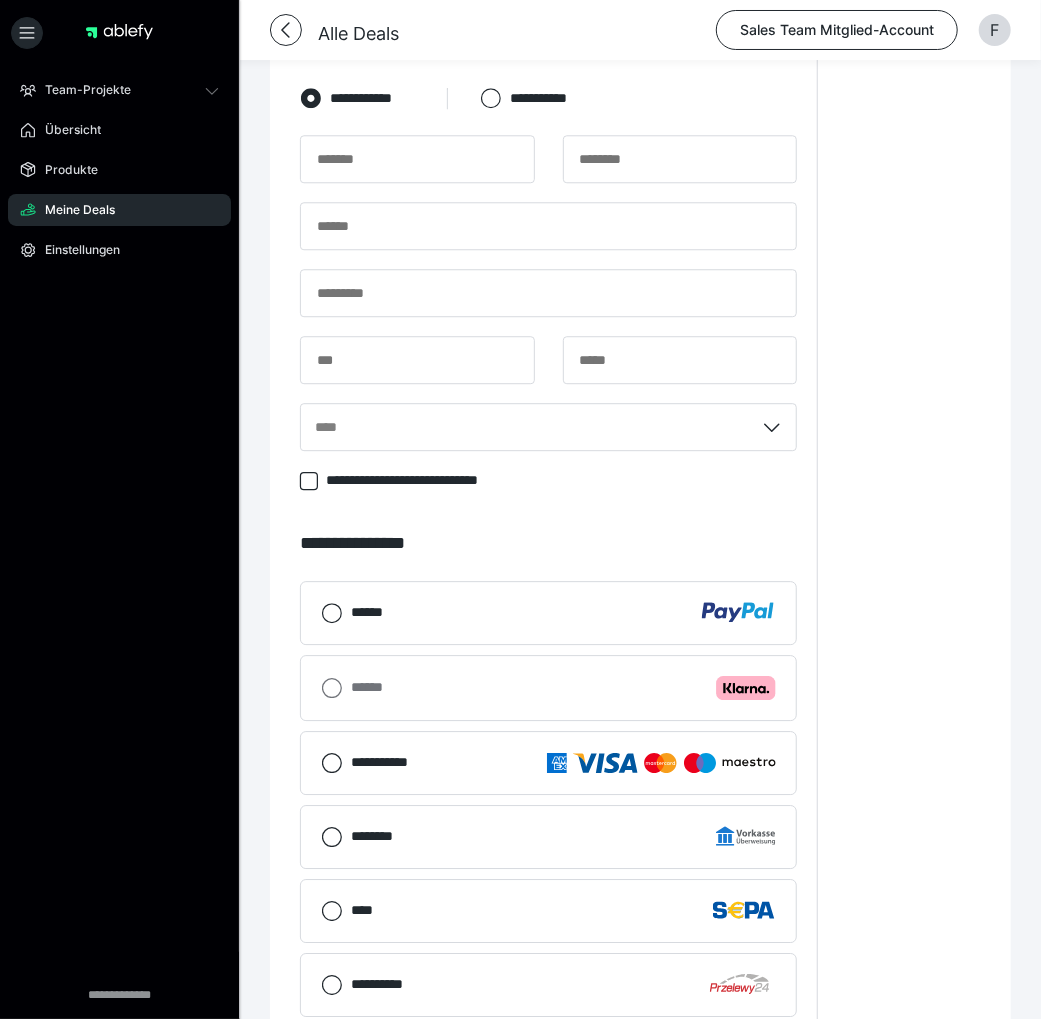 scroll, scrollTop: 2032, scrollLeft: 0, axis: vertical 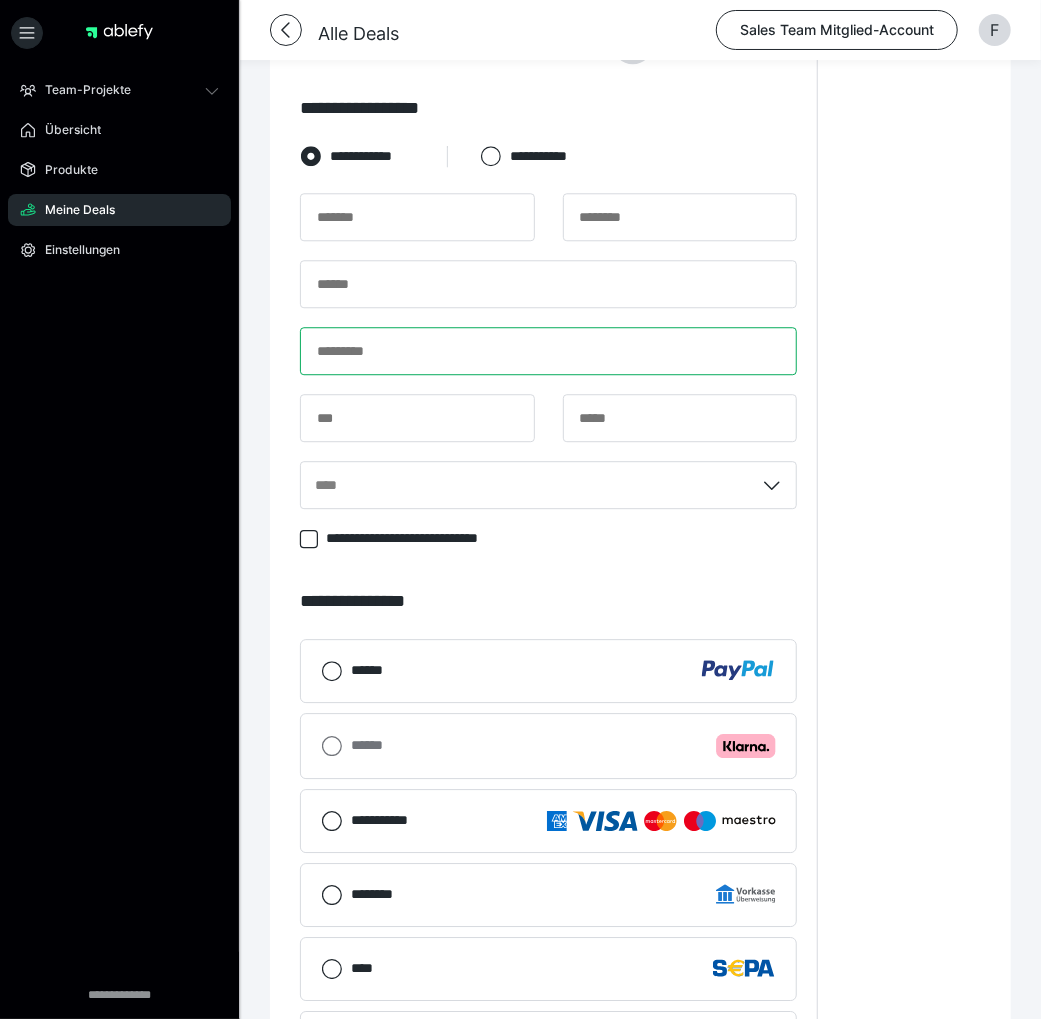 click at bounding box center [548, 351] 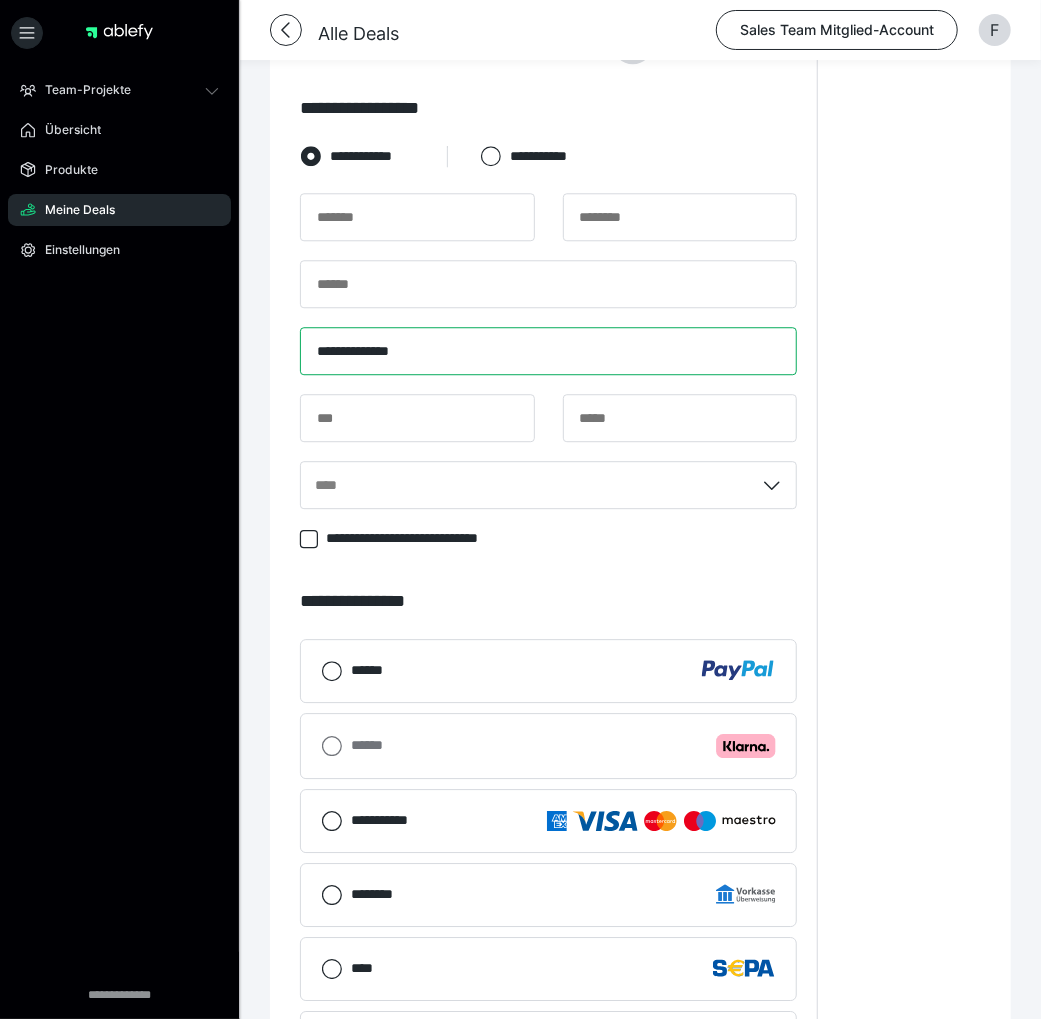 type on "**********" 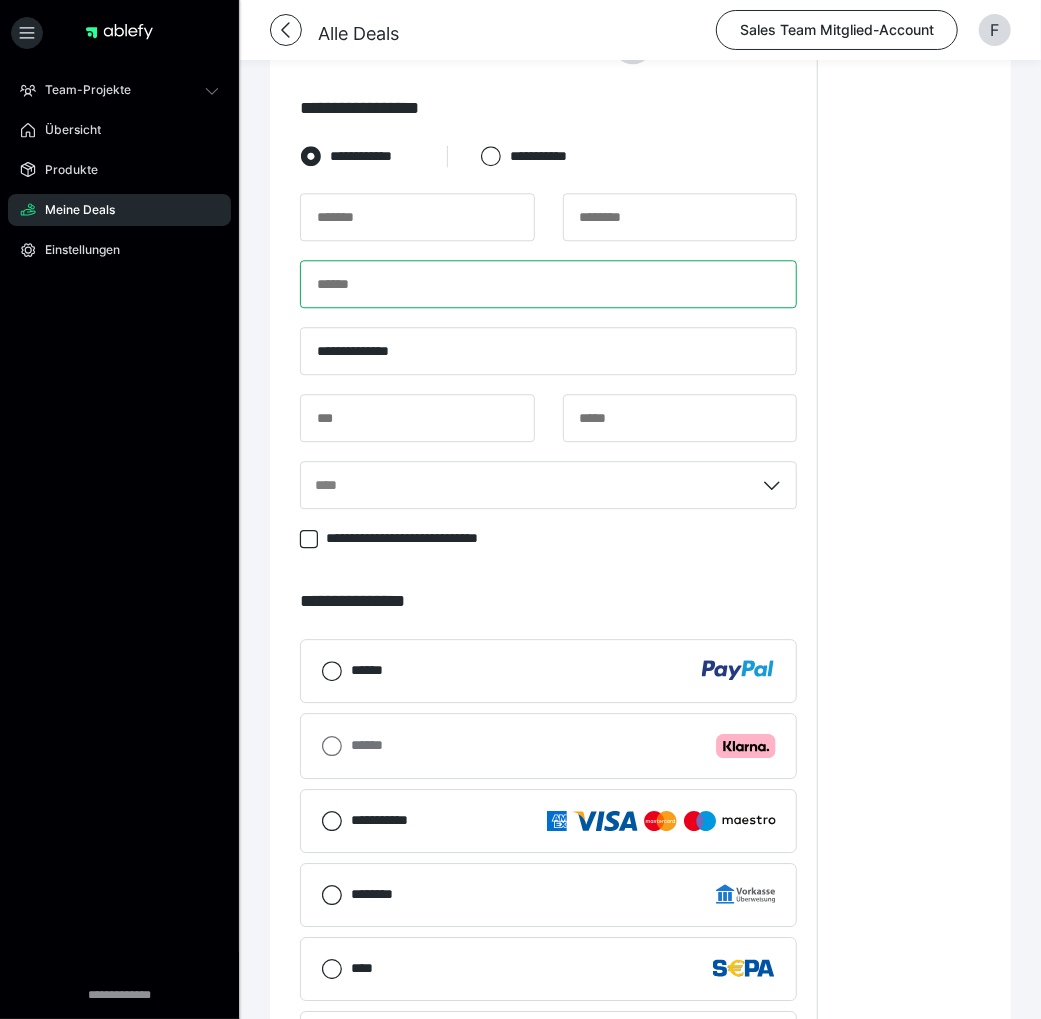 click at bounding box center [548, 284] 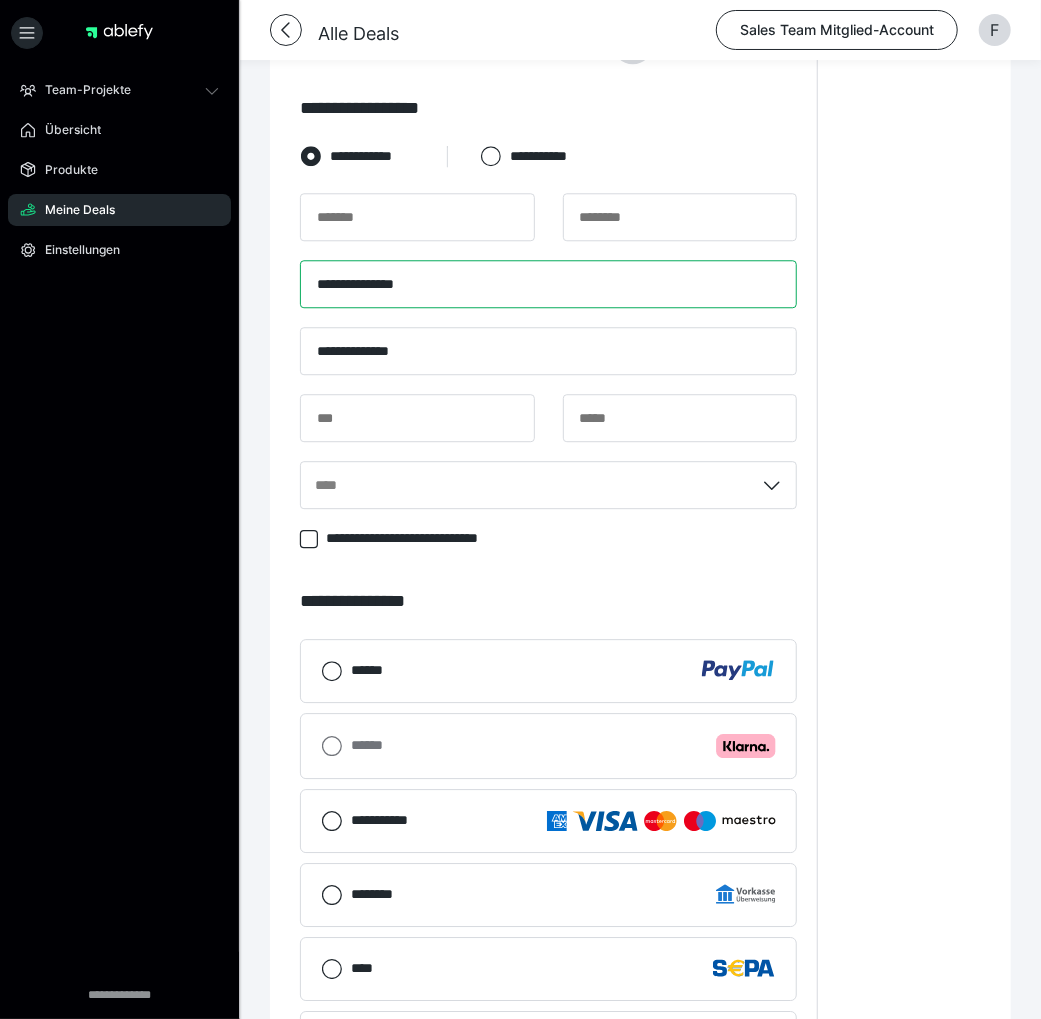 type on "**********" 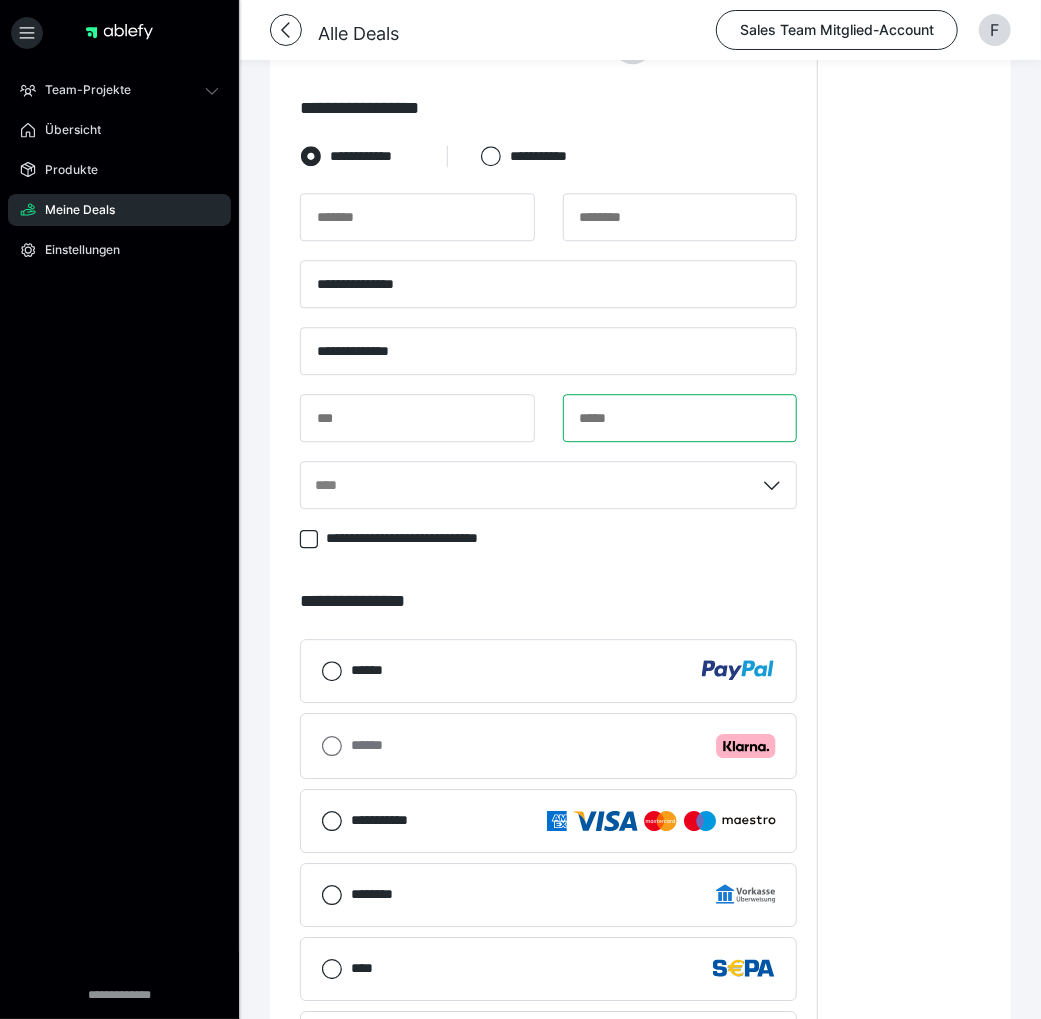 click at bounding box center [680, 418] 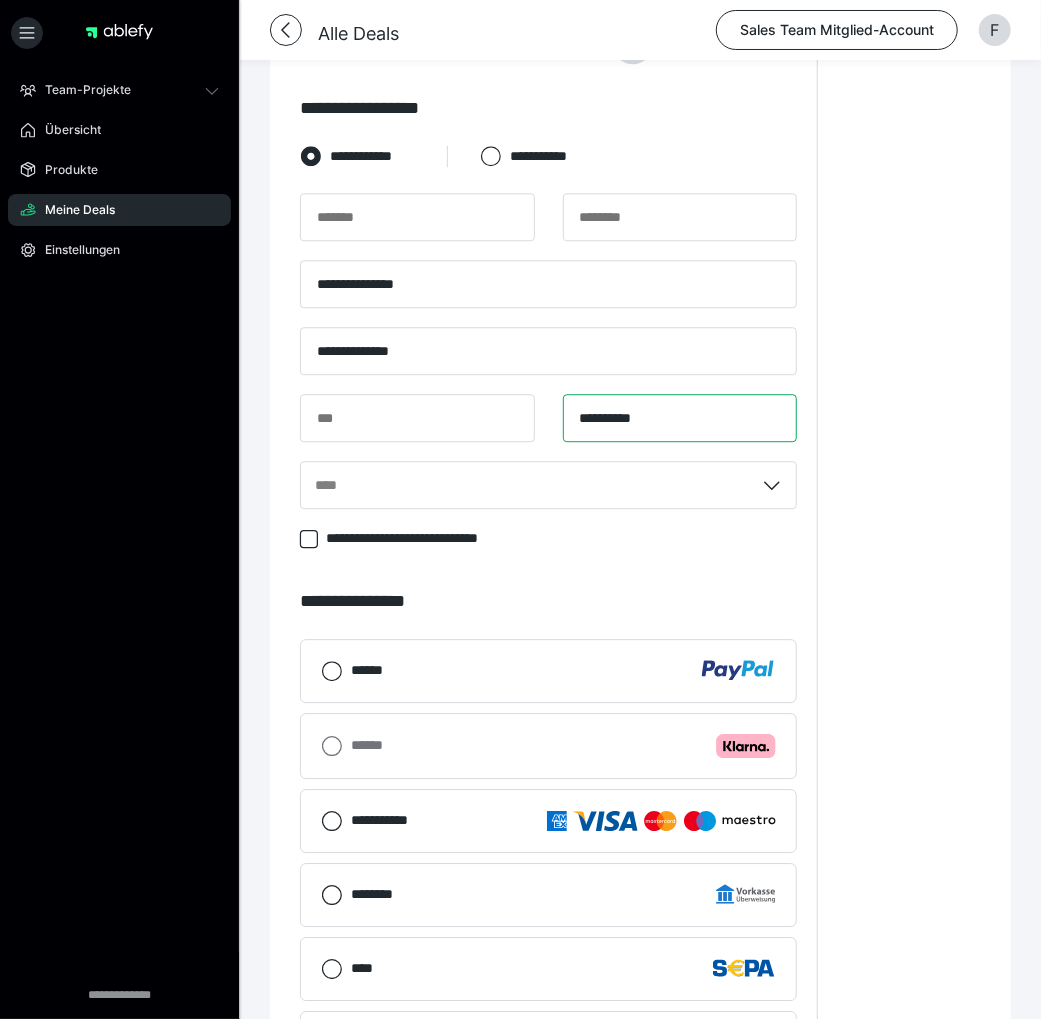 type on "**********" 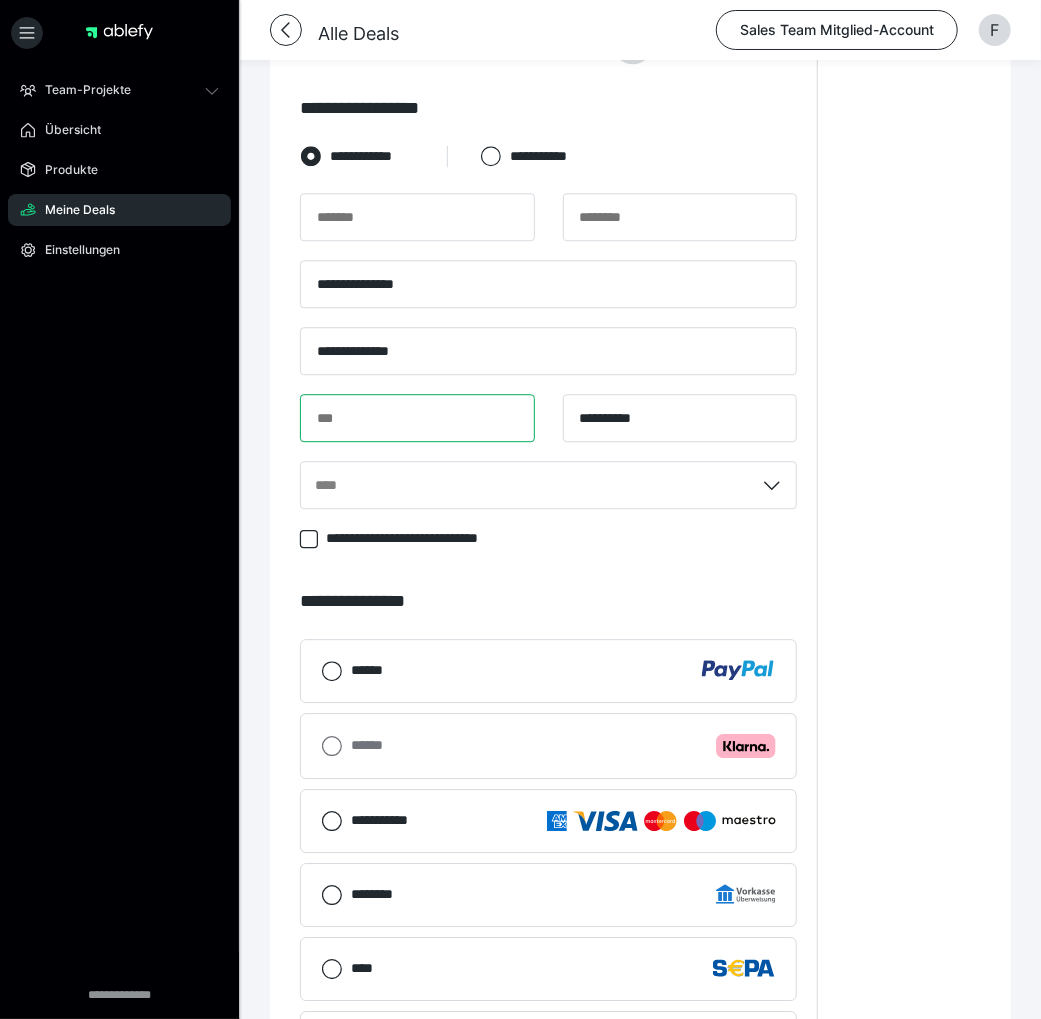 click at bounding box center (417, 418) 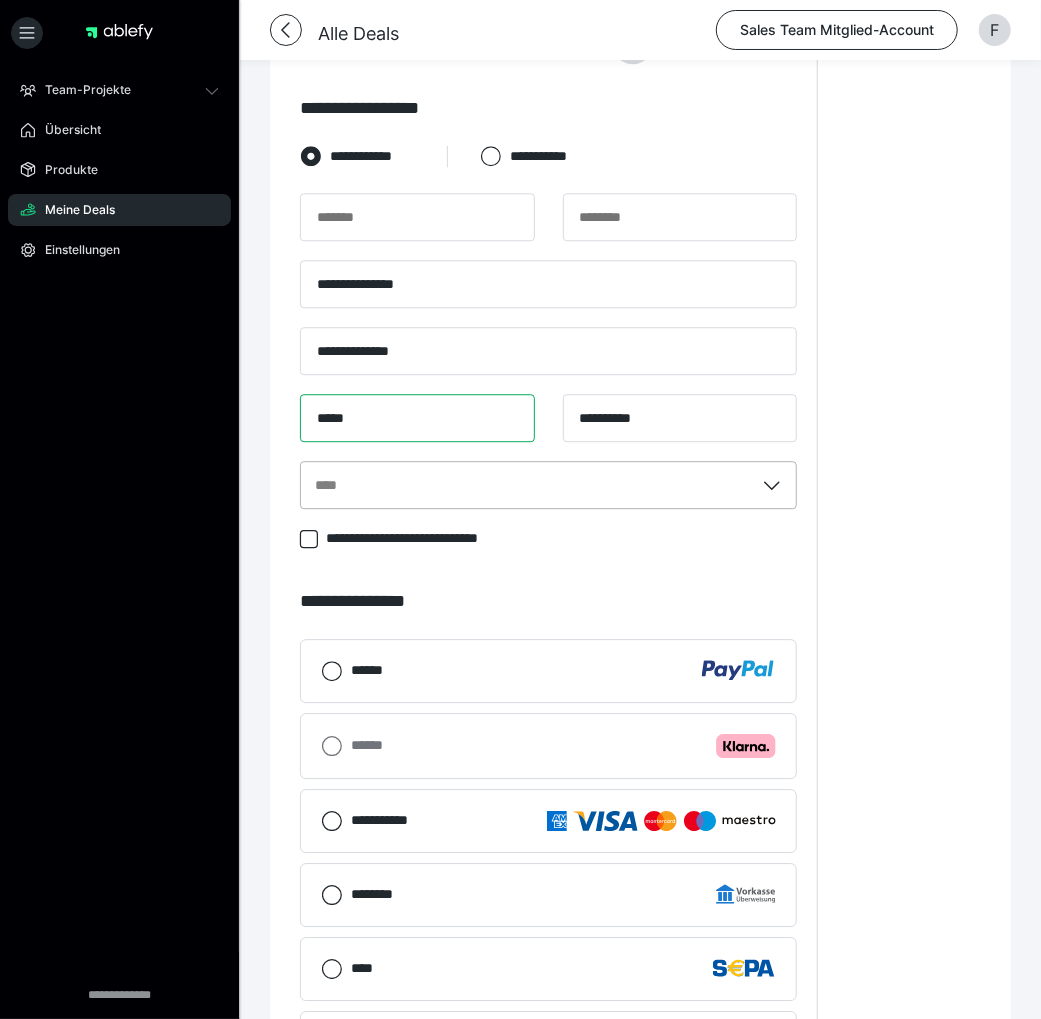 type on "*****" 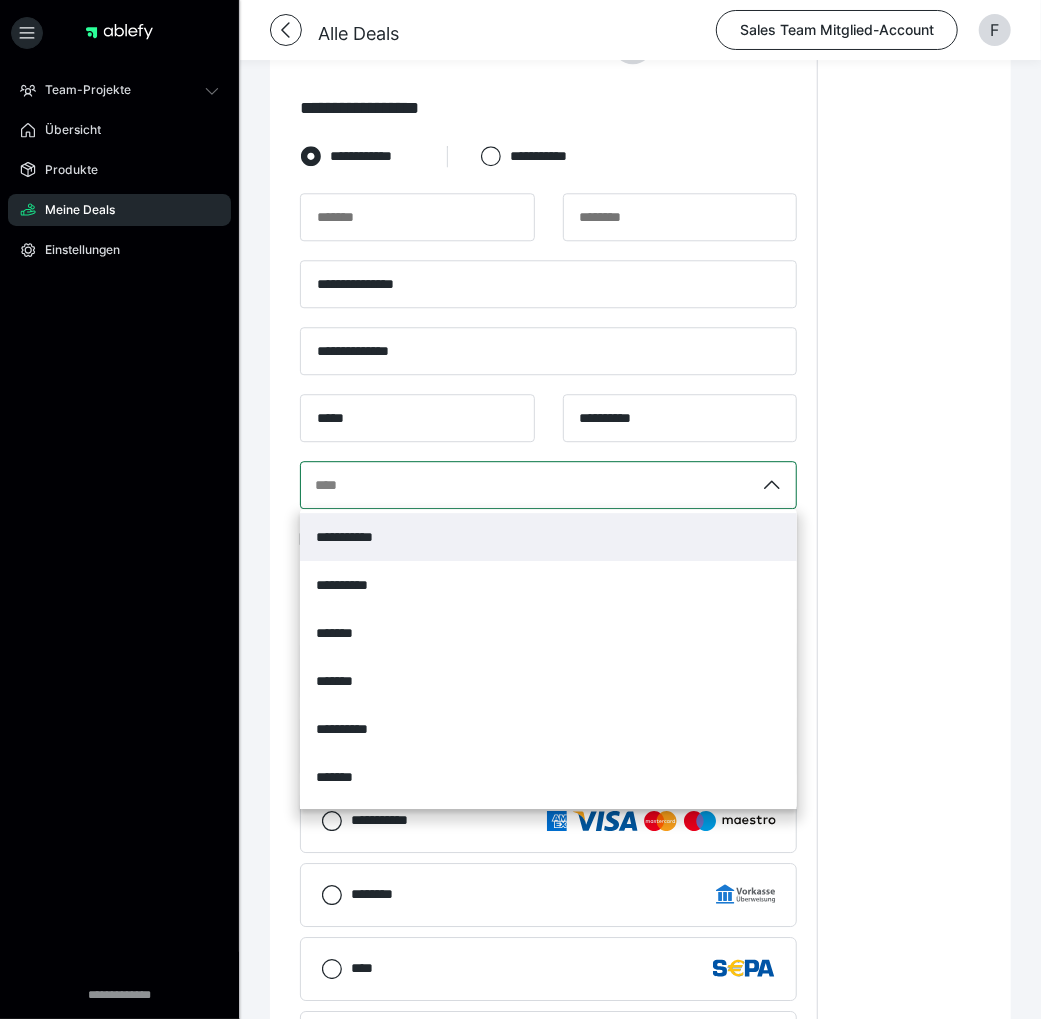 click on "****" at bounding box center [527, 485] 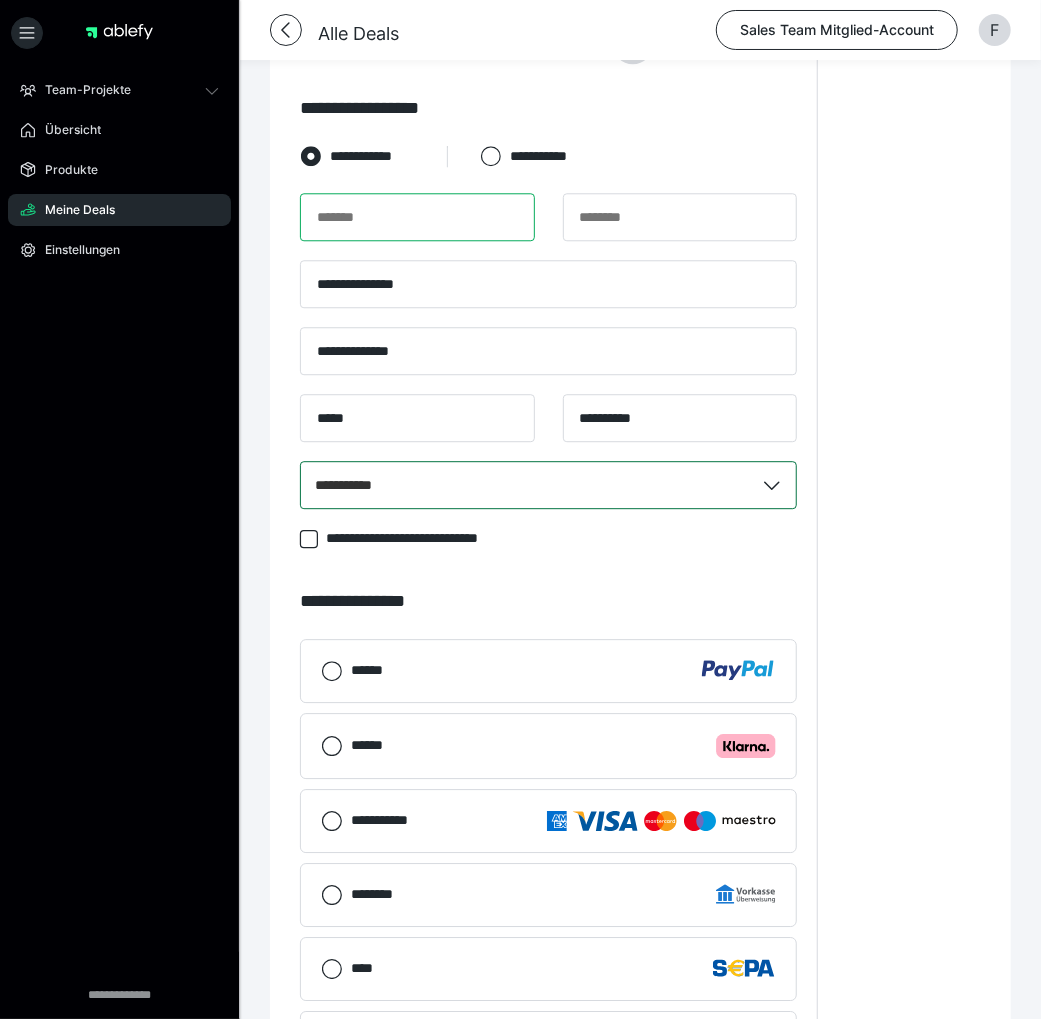 click at bounding box center [417, 217] 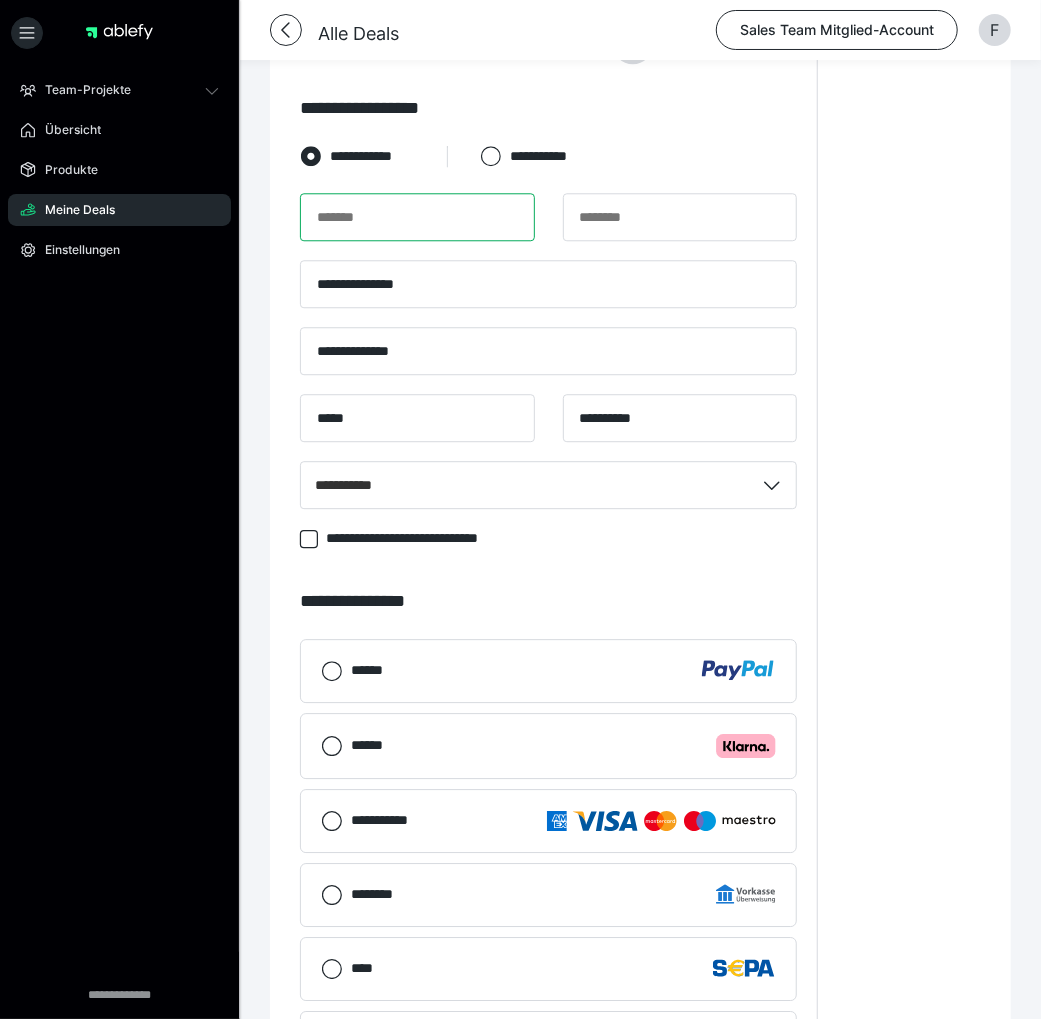 paste on "**********" 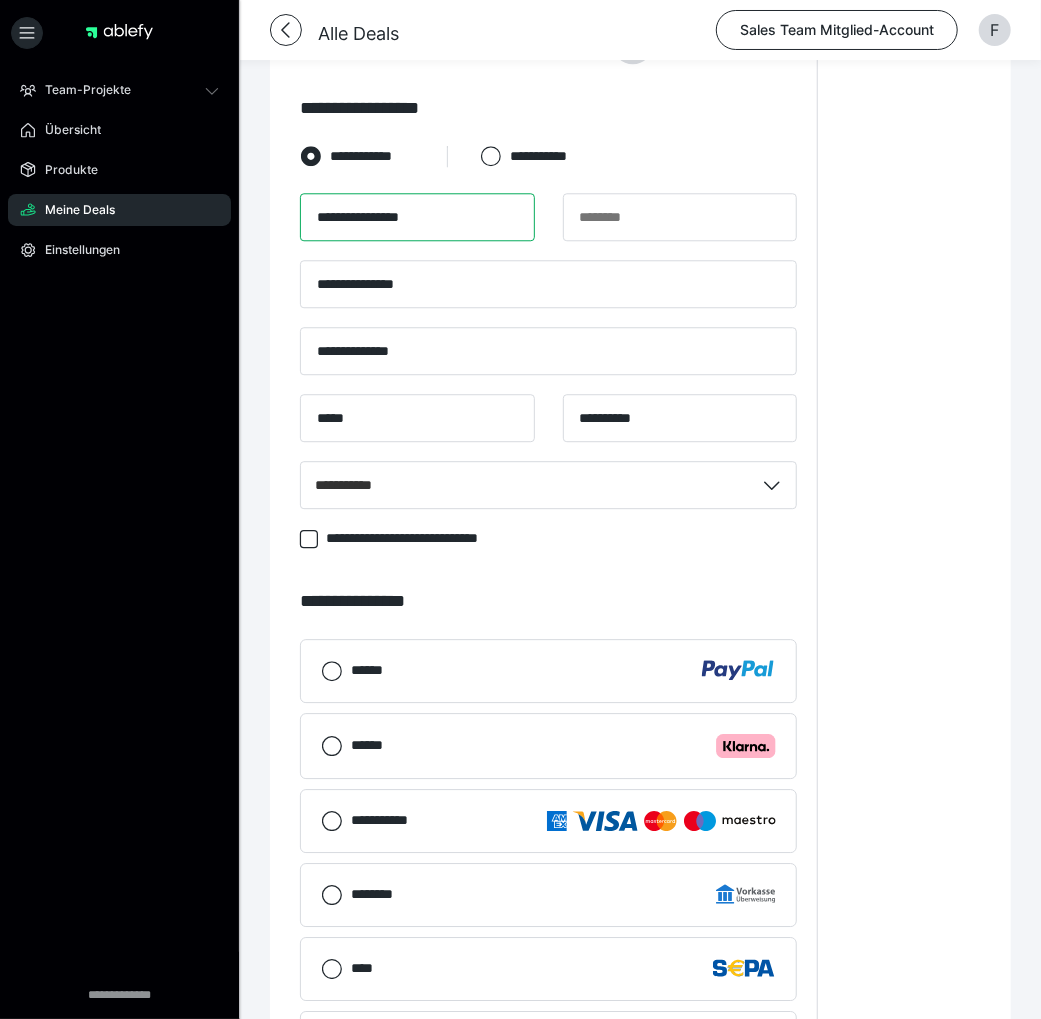click on "**********" at bounding box center (417, 217) 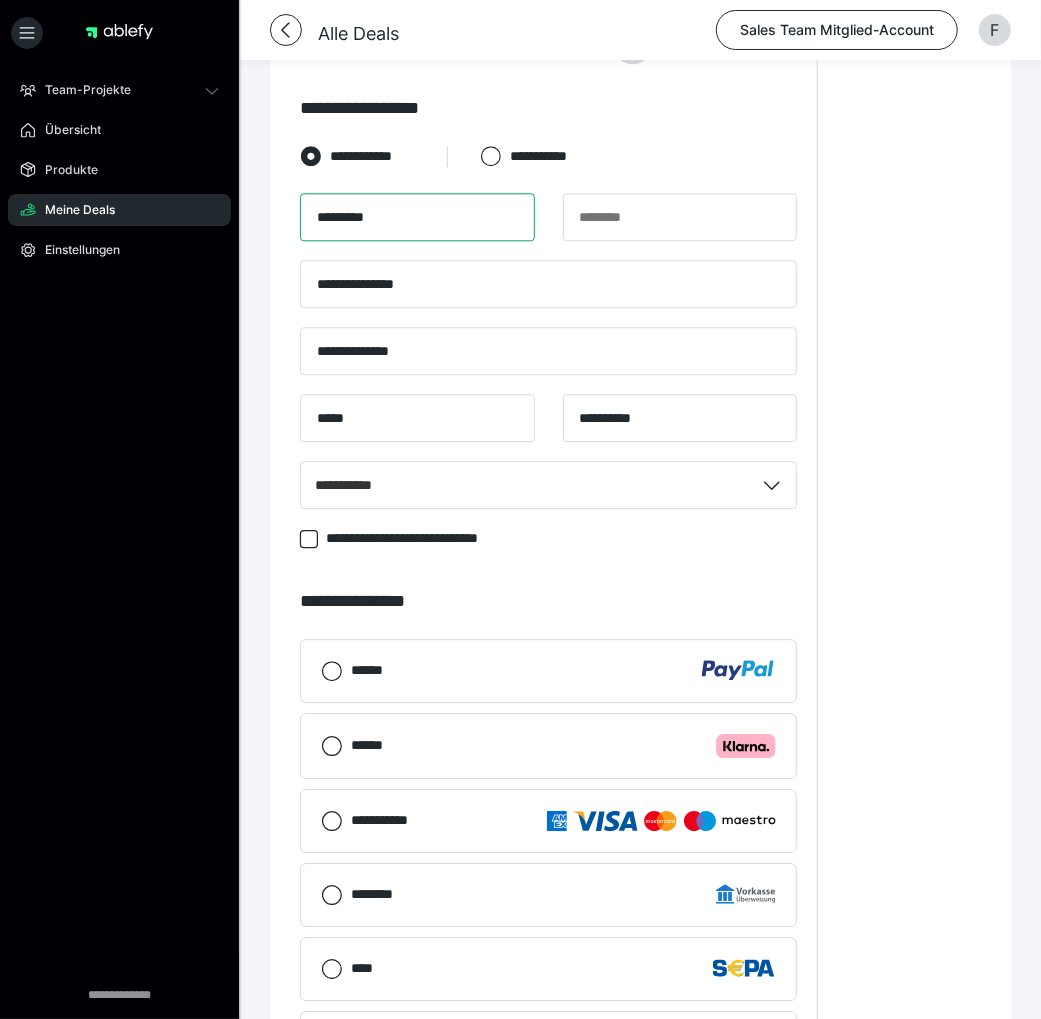 type on "*********" 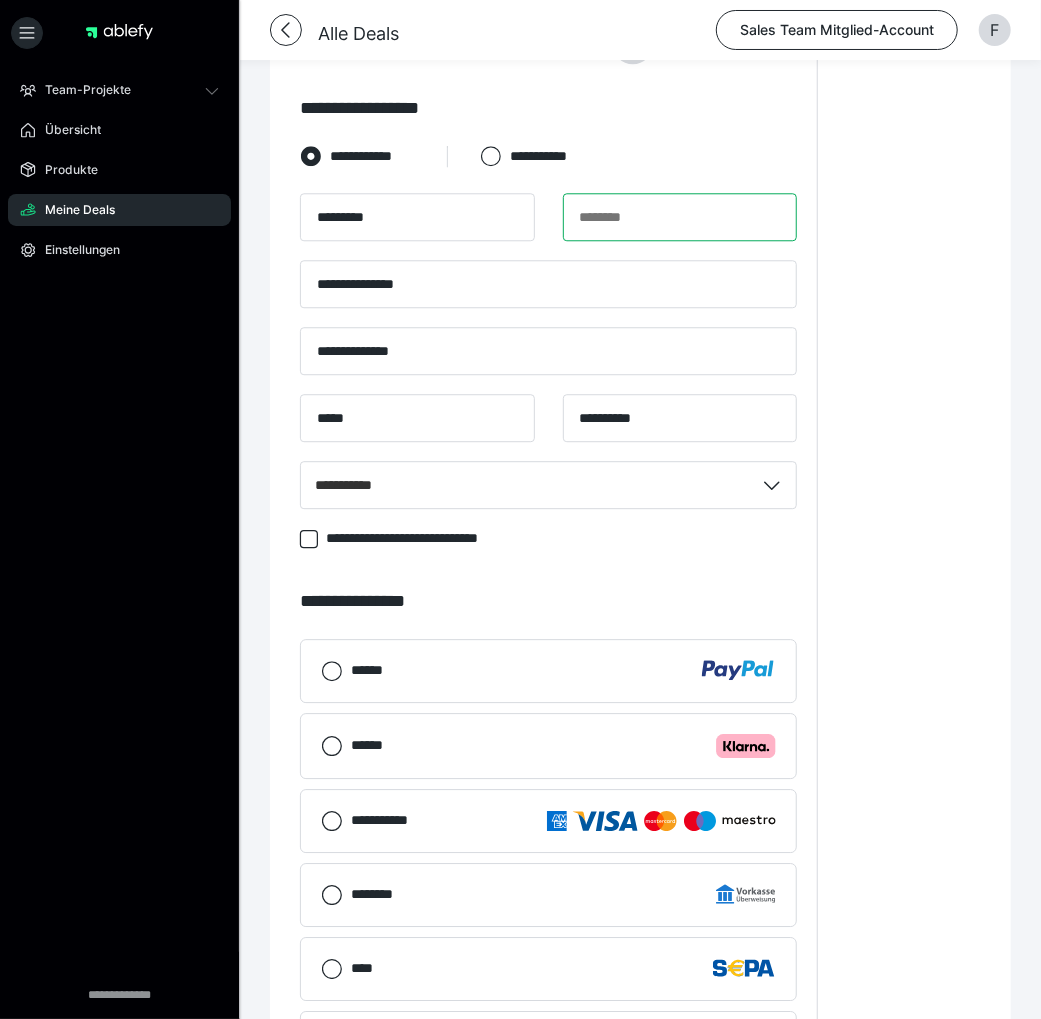 paste on "******" 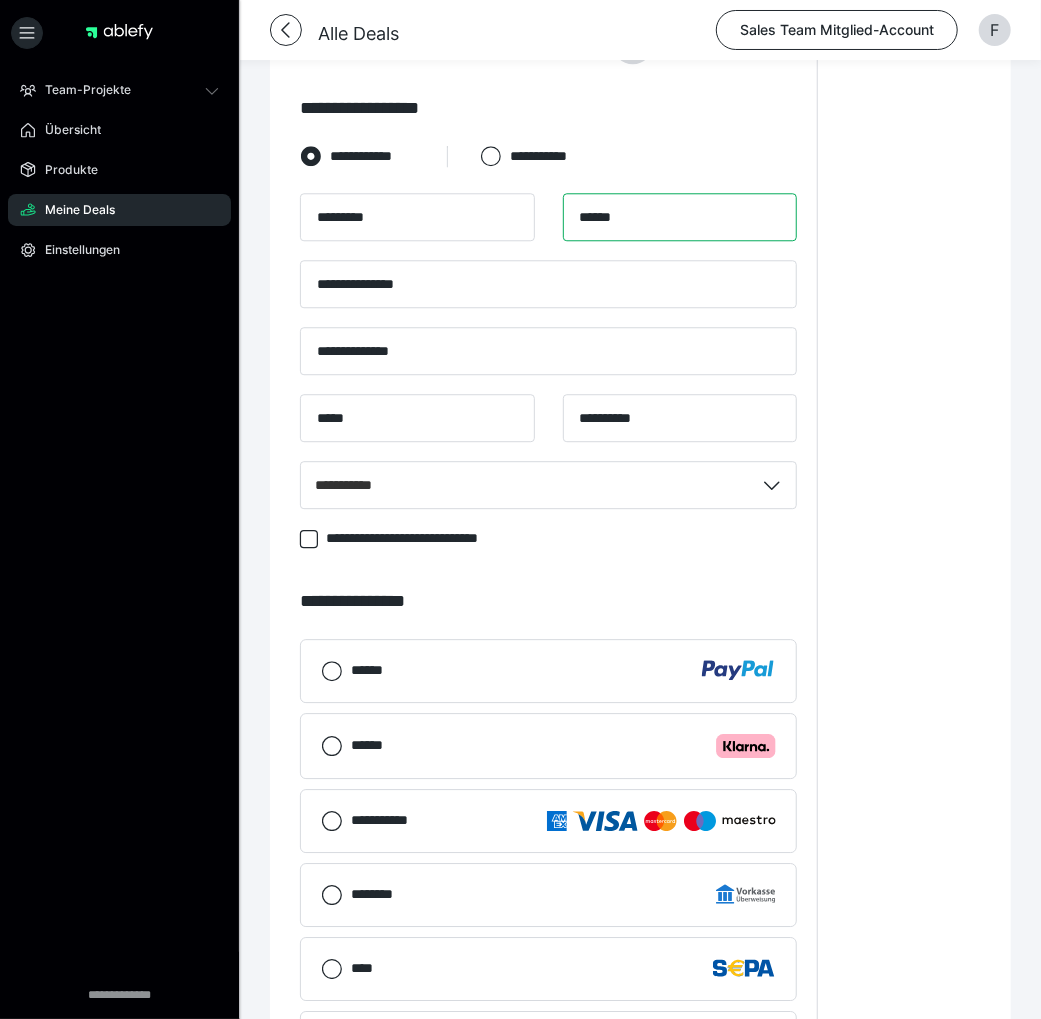 type on "******" 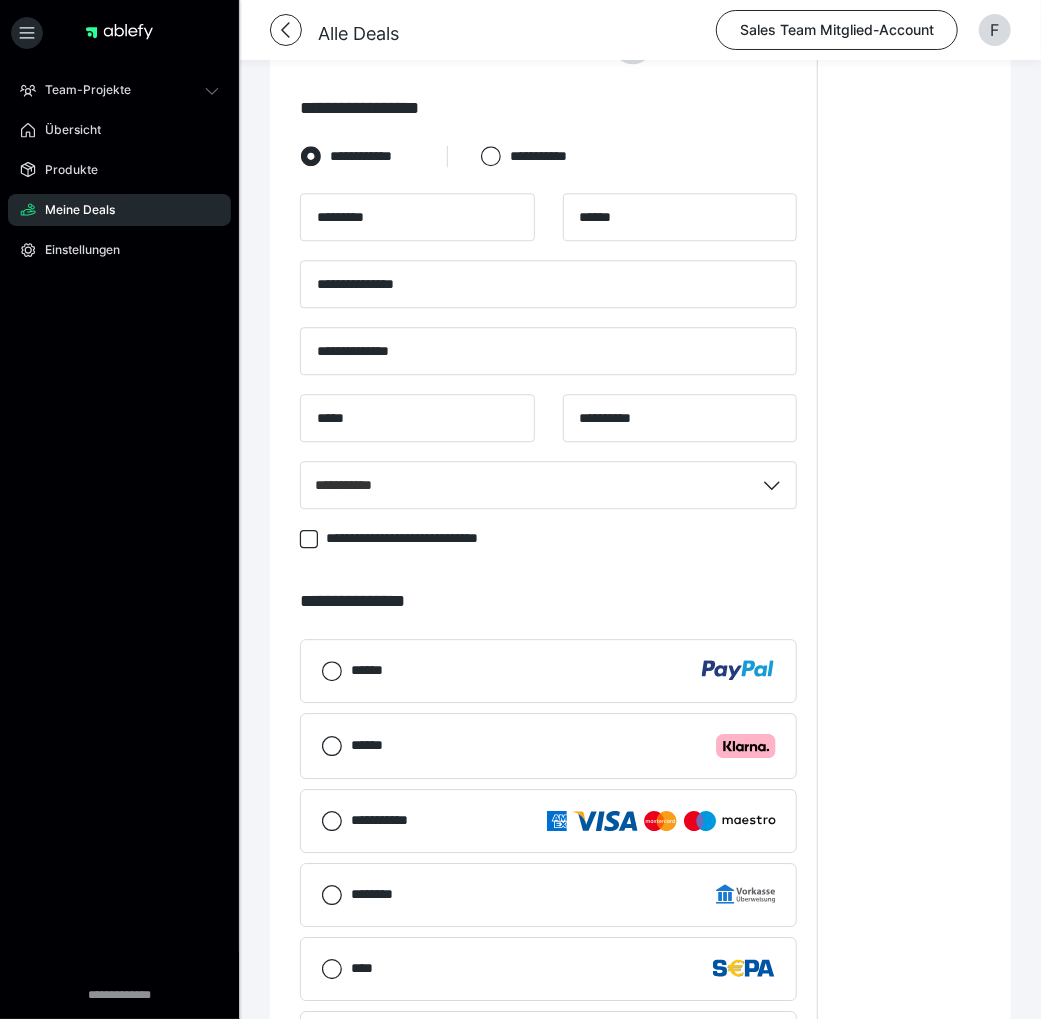 click on "******" at bounding box center (548, 671) 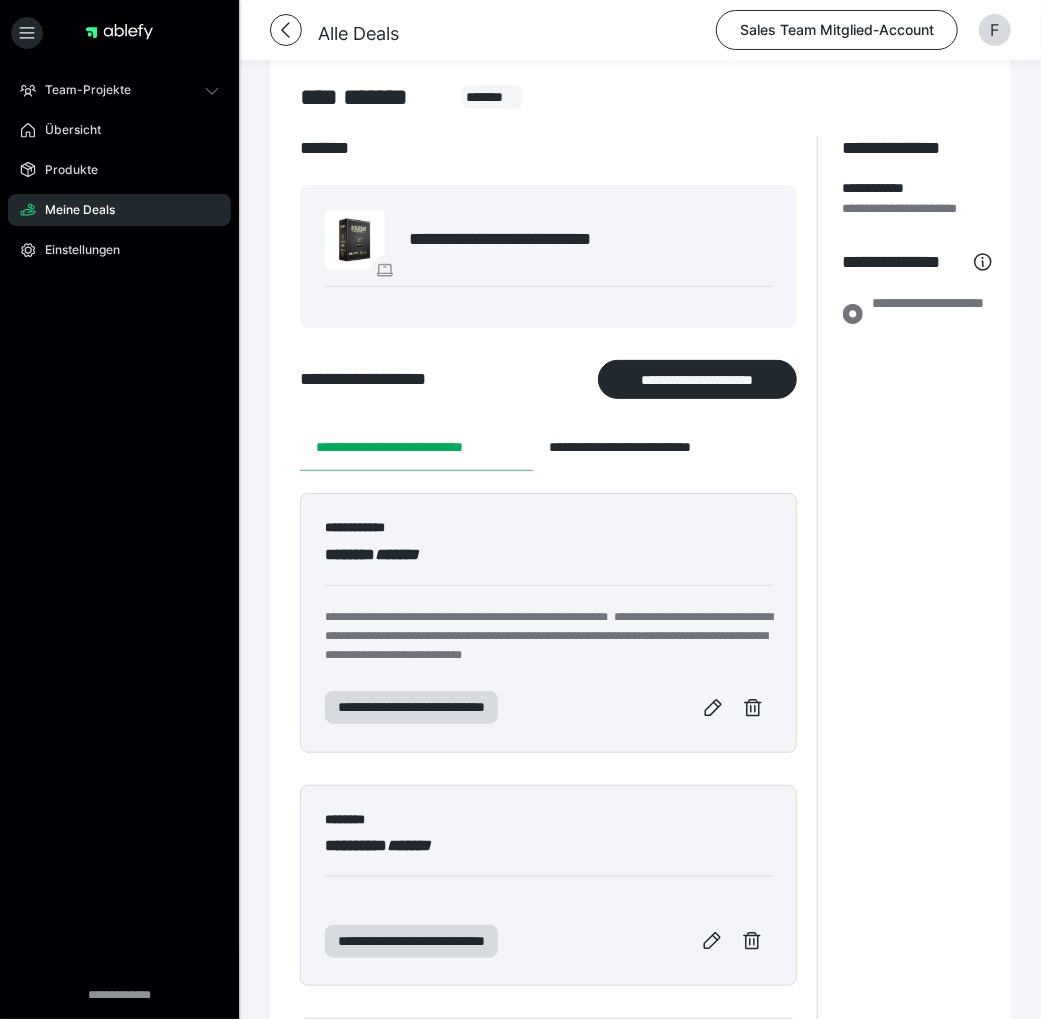 scroll, scrollTop: 0, scrollLeft: 0, axis: both 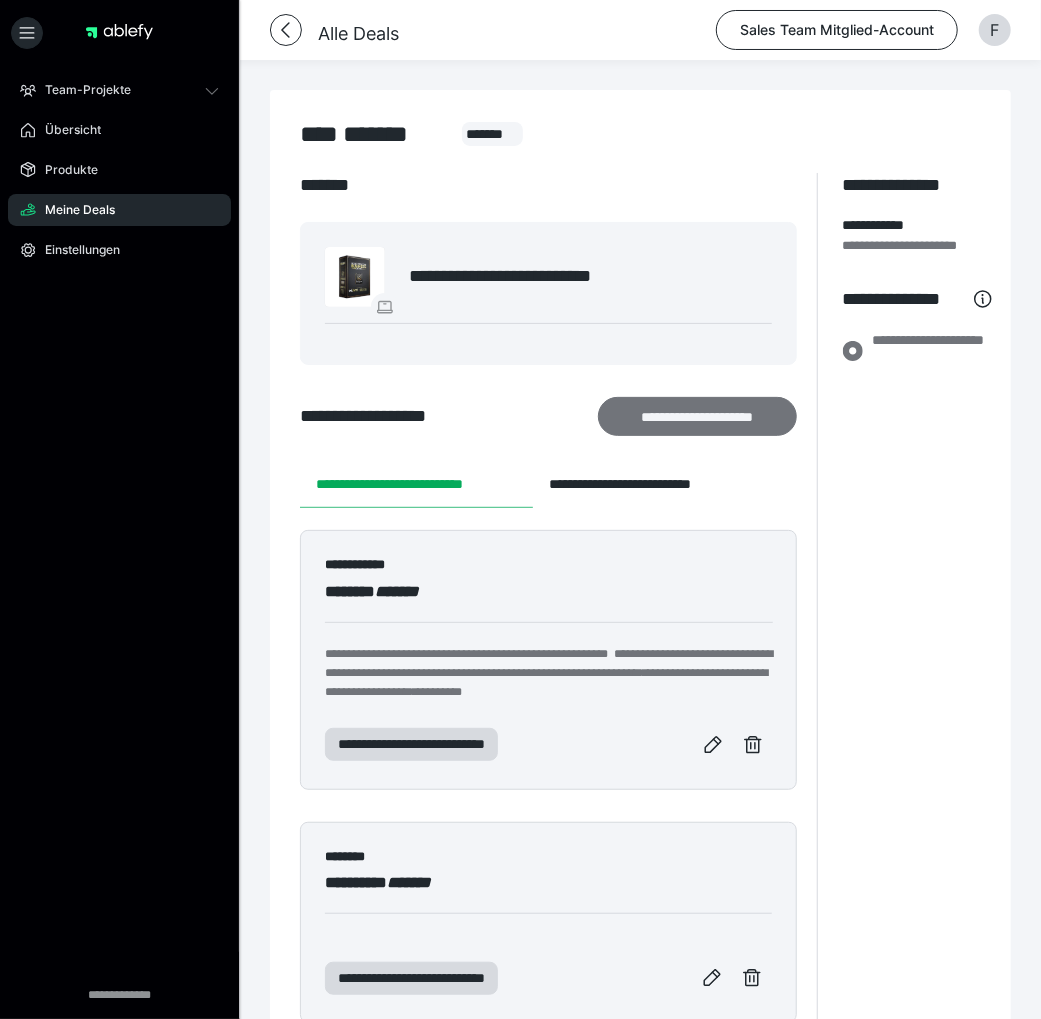click on "**********" at bounding box center (697, 416) 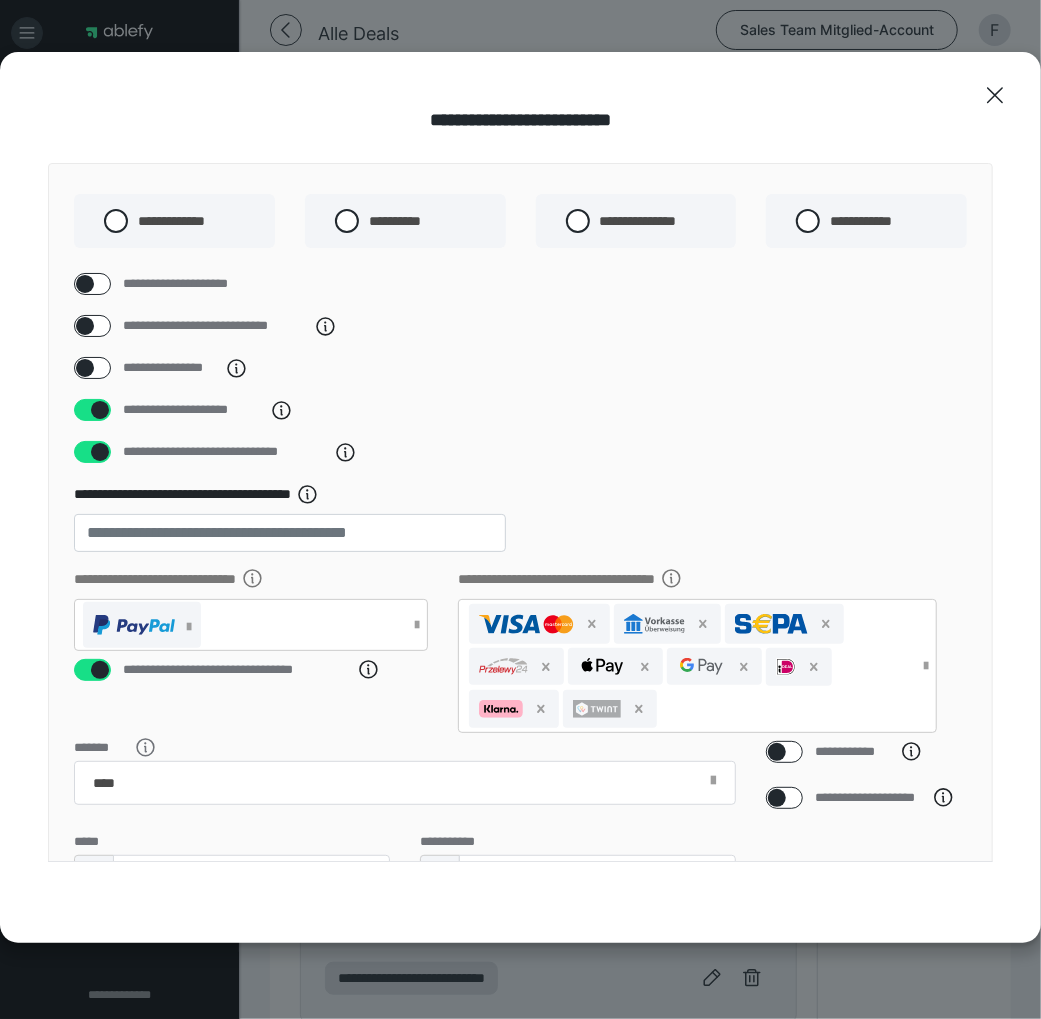 click at bounding box center [85, 368] 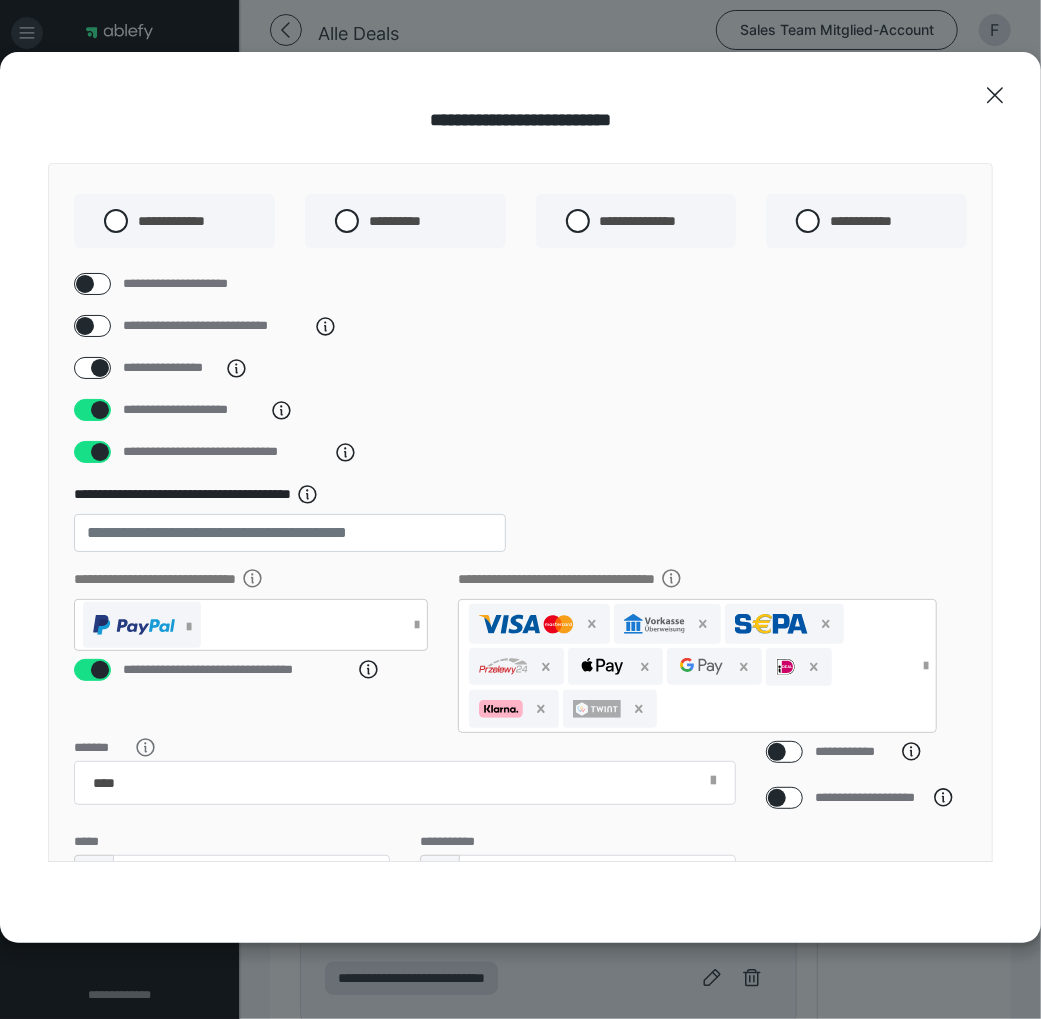 checkbox on "****" 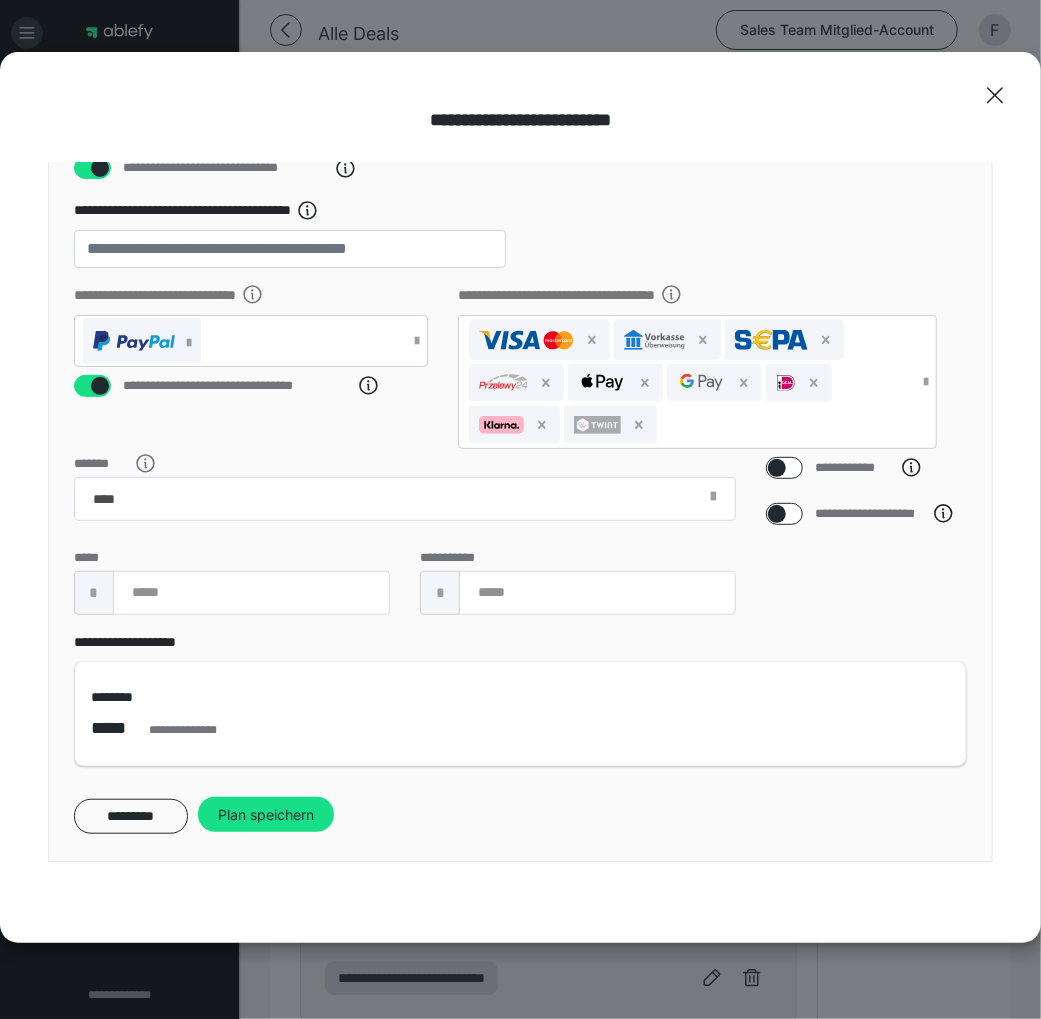 scroll, scrollTop: 285, scrollLeft: 0, axis: vertical 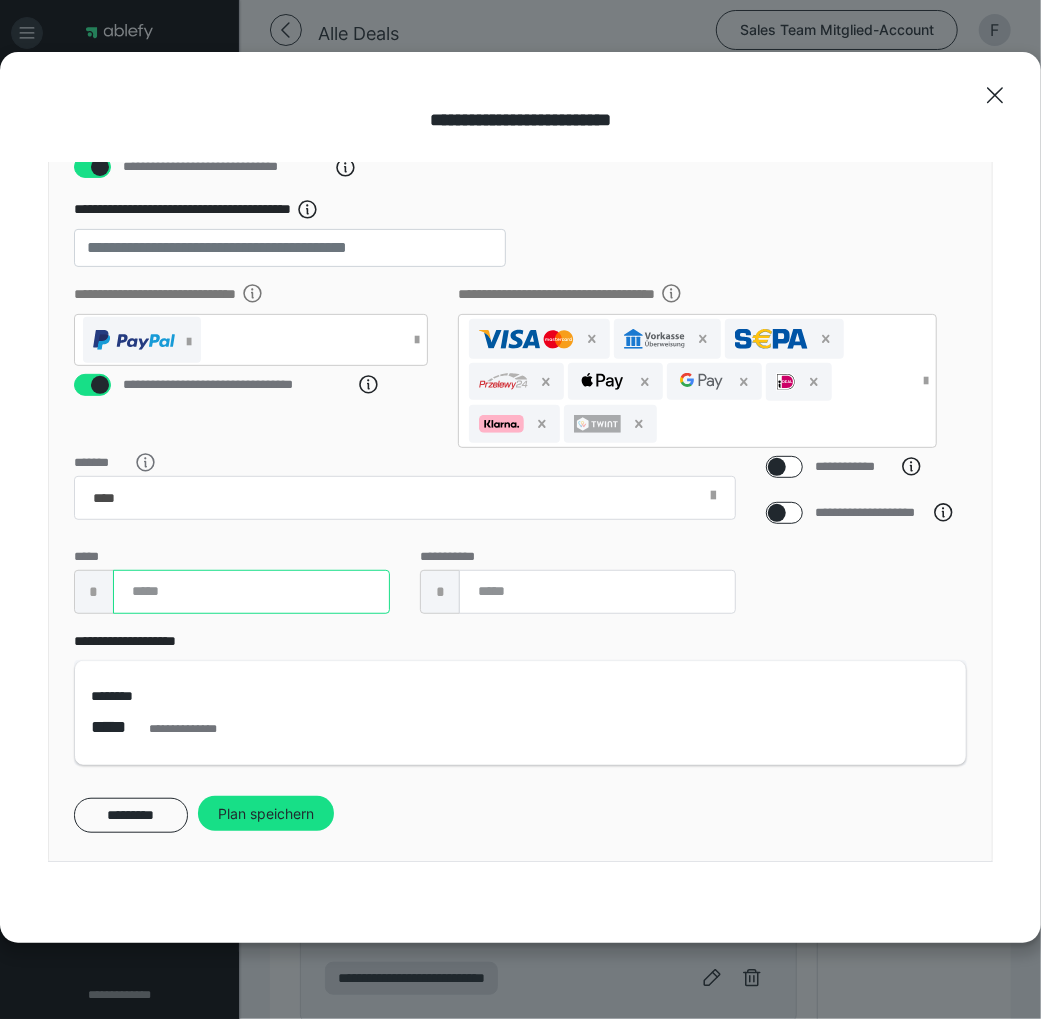 click at bounding box center (251, 592) 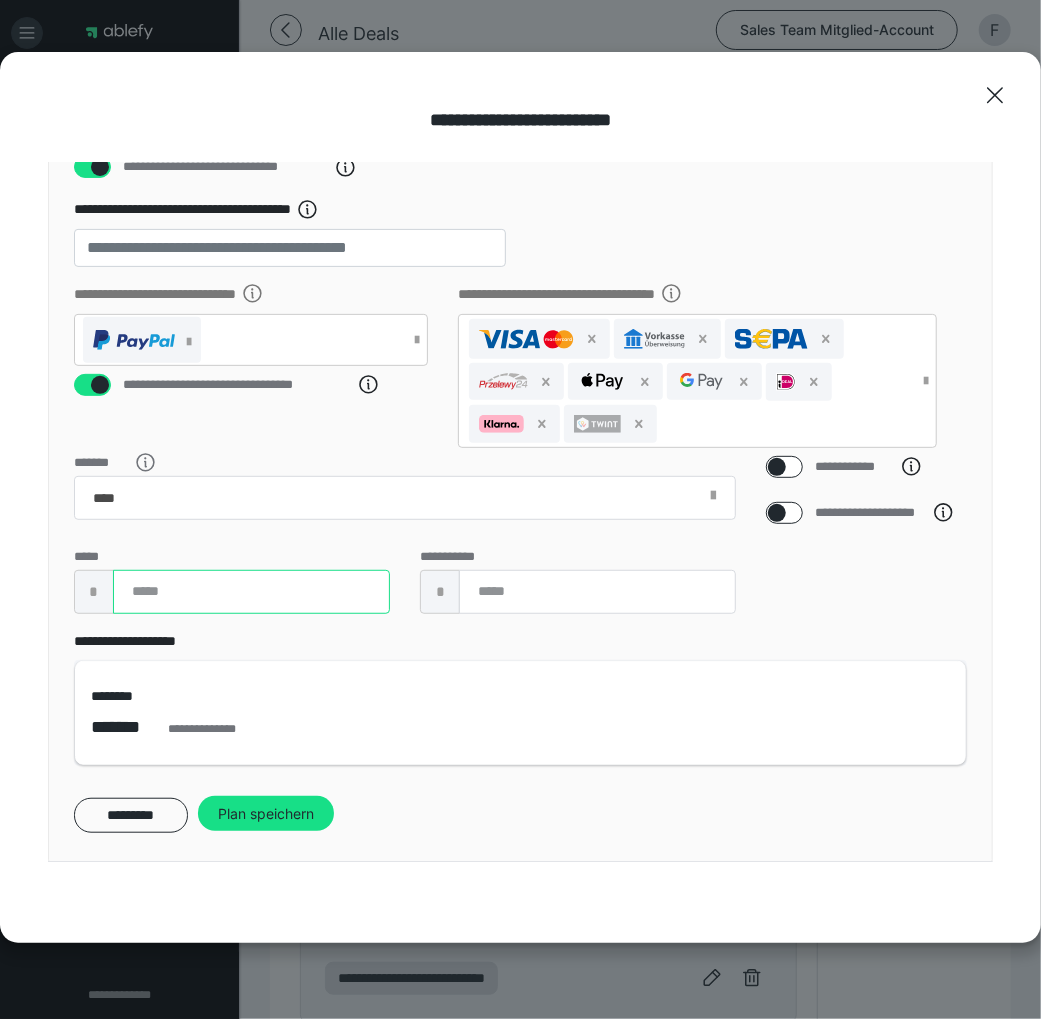 scroll, scrollTop: 104, scrollLeft: 0, axis: vertical 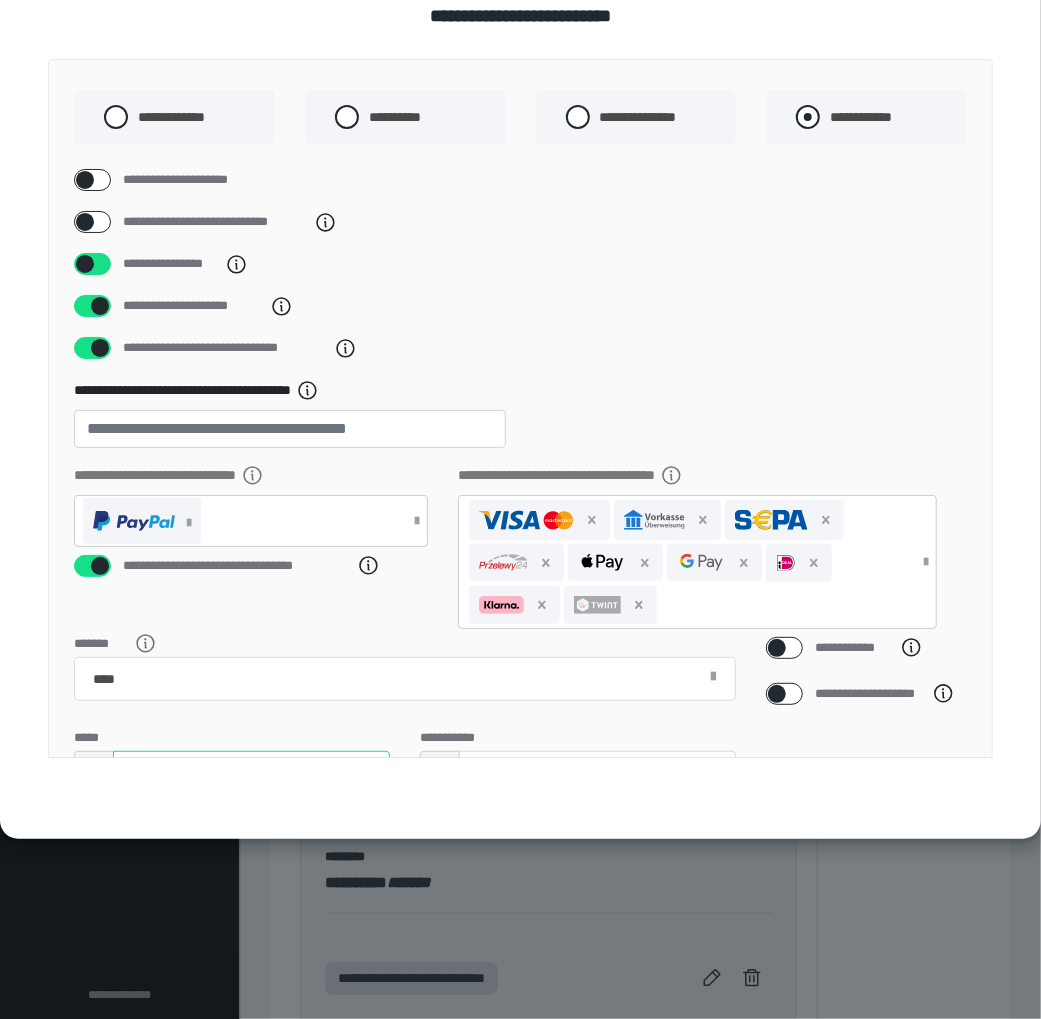 type on "***" 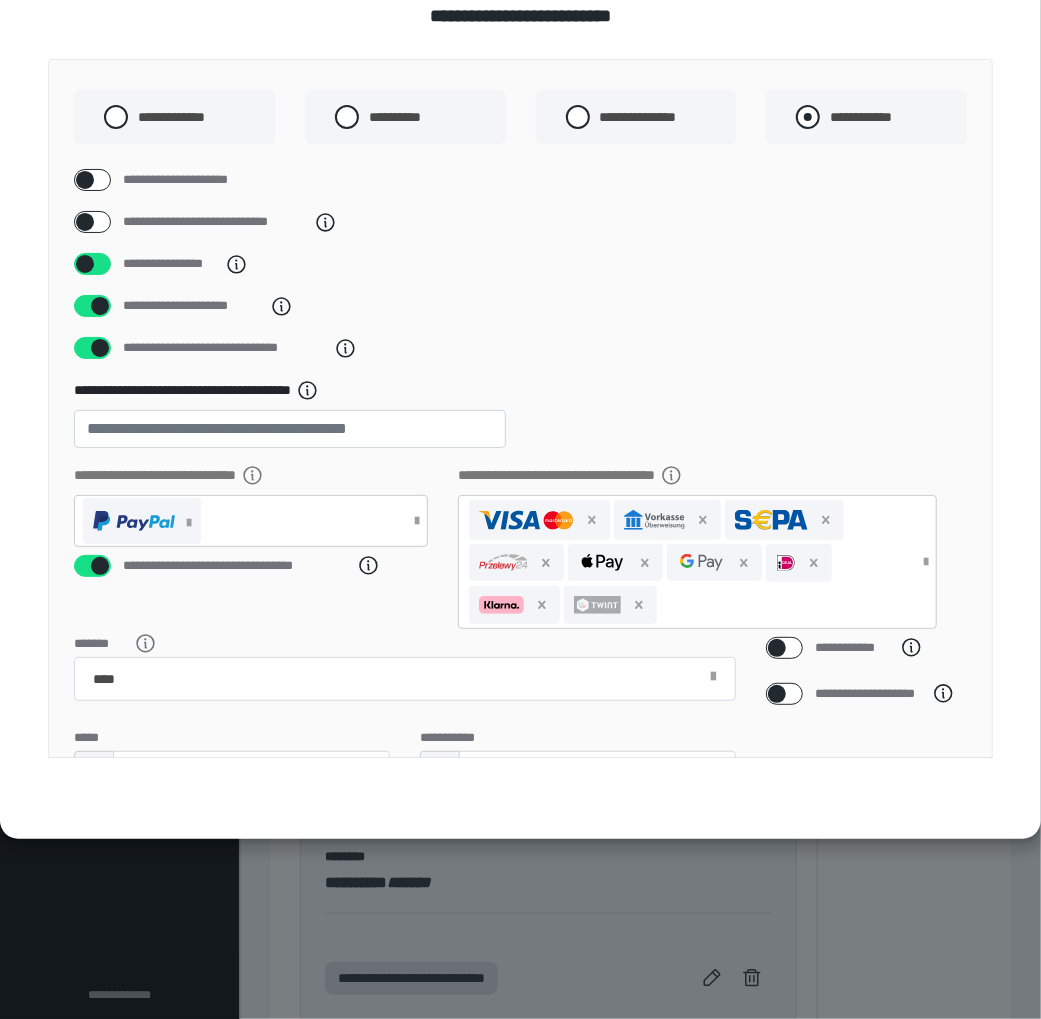click at bounding box center [808, 117] 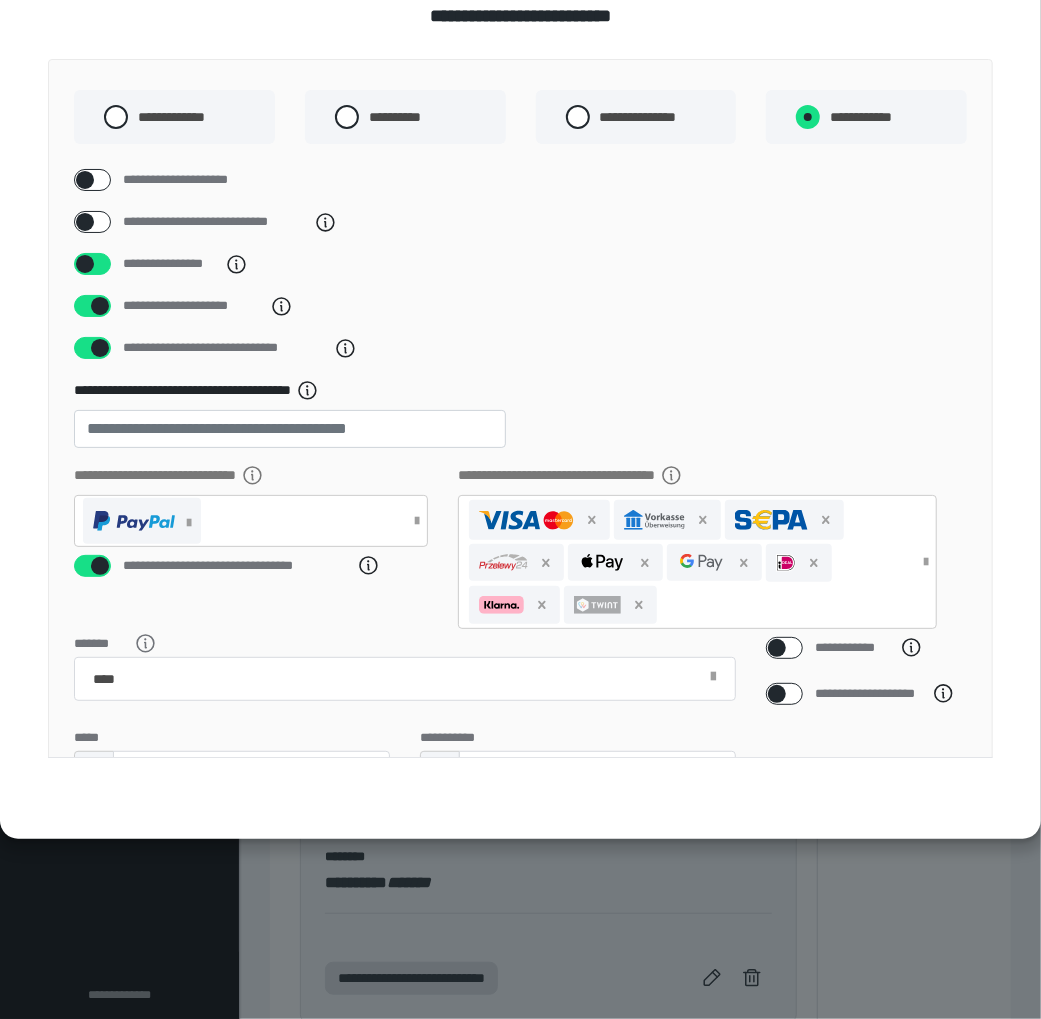 radio on "****" 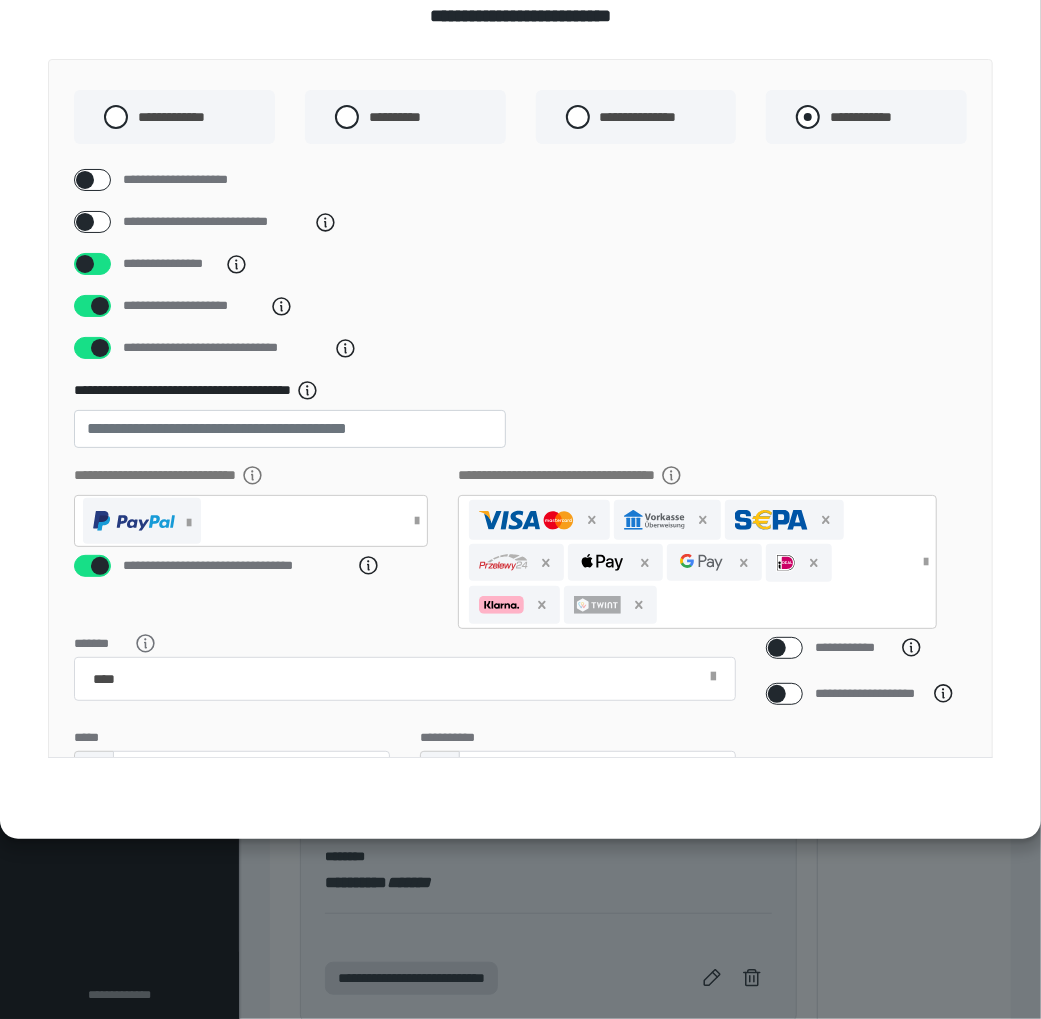 radio on "*****" 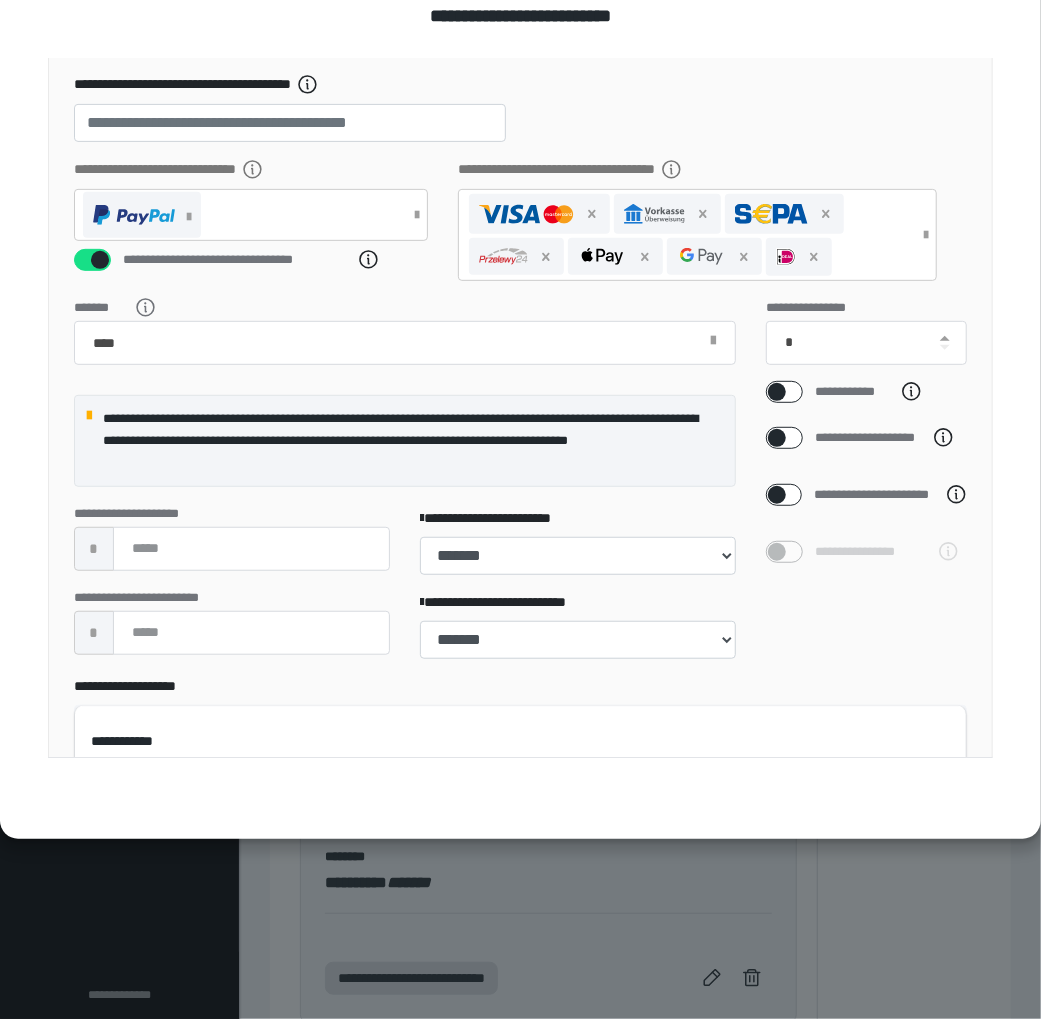 scroll, scrollTop: 388, scrollLeft: 0, axis: vertical 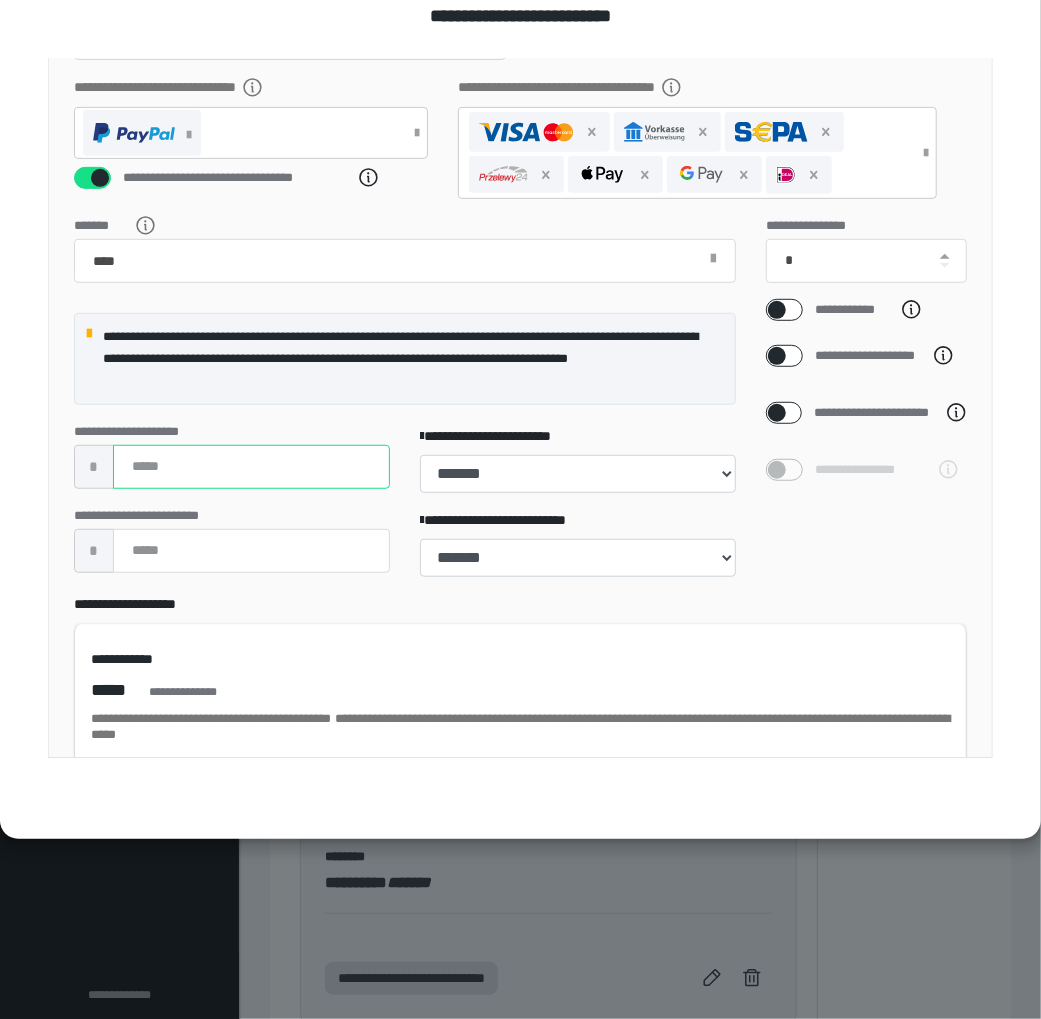 click at bounding box center (251, 467) 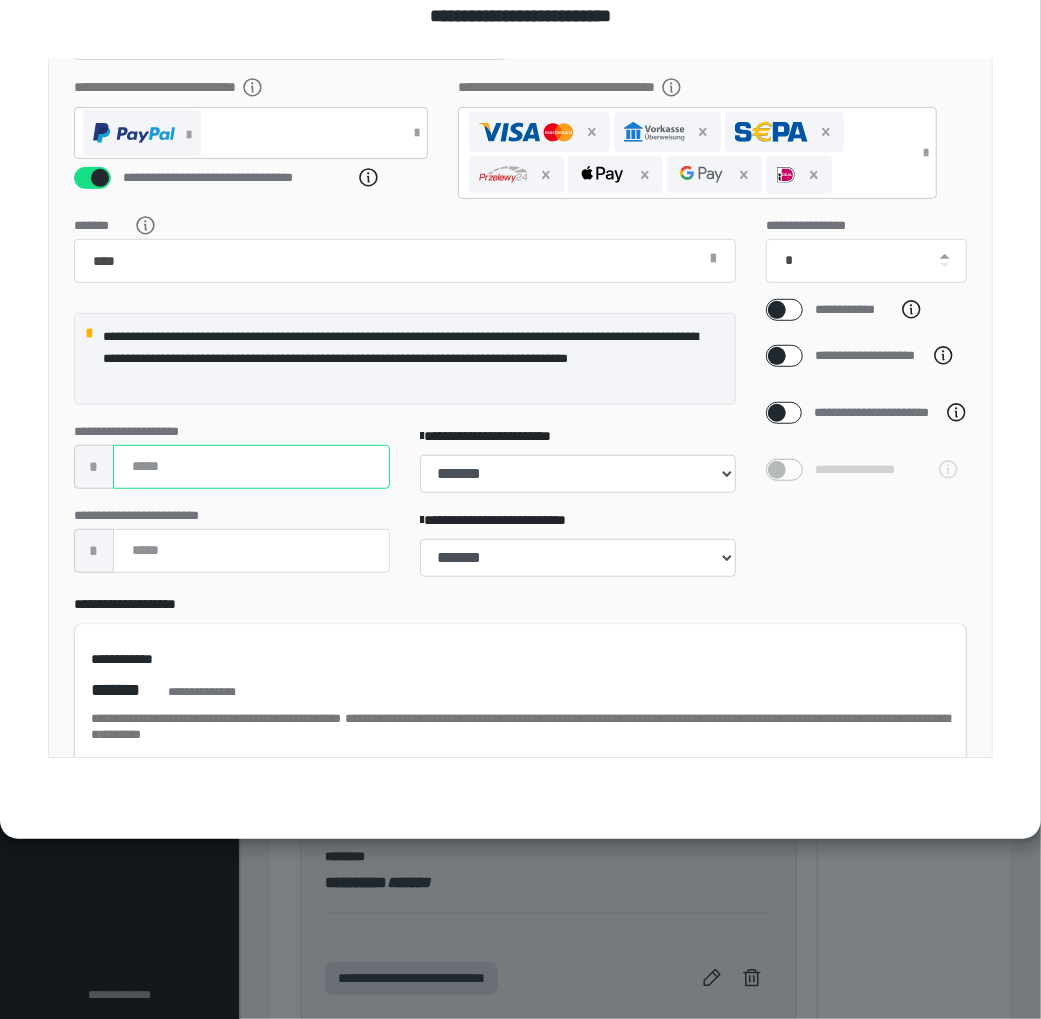 type on "***" 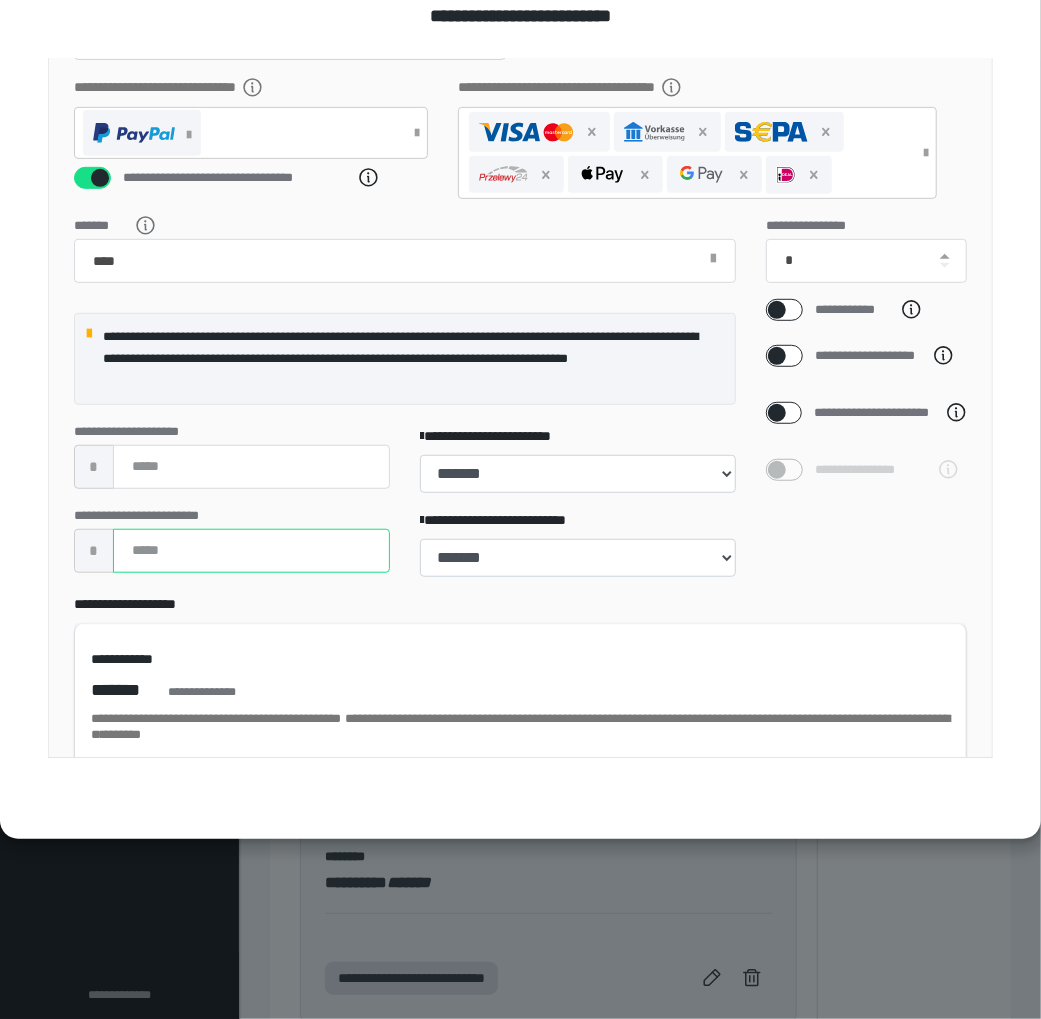 click at bounding box center (251, 551) 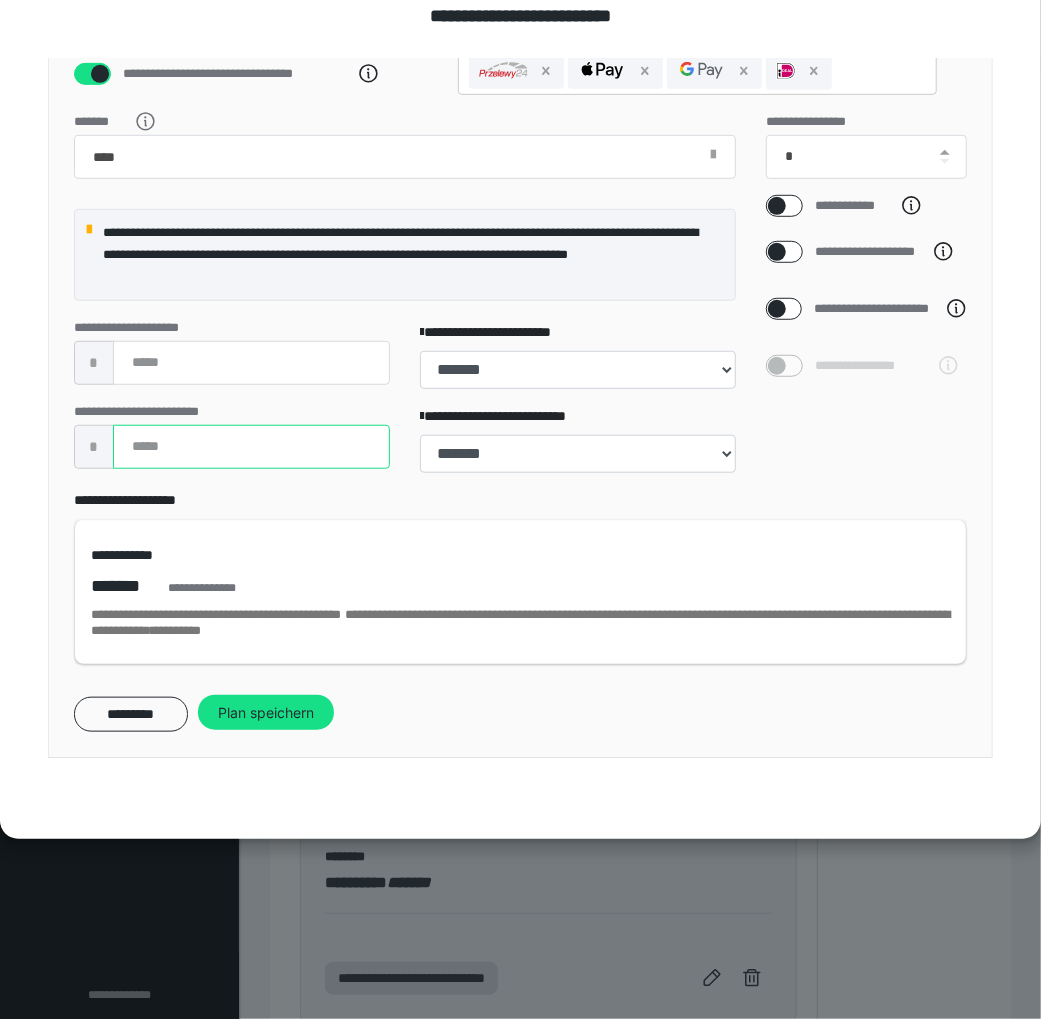 scroll, scrollTop: 495, scrollLeft: 0, axis: vertical 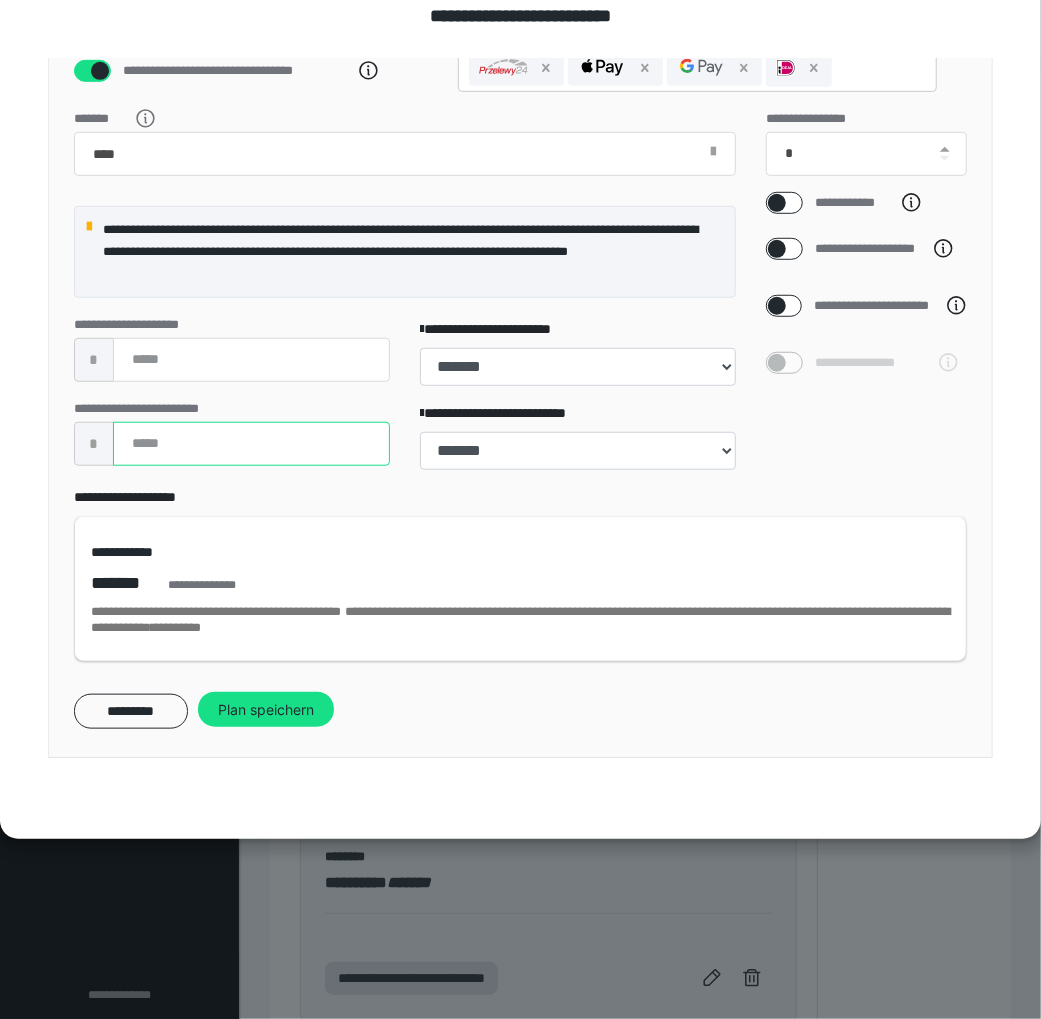 type on "****" 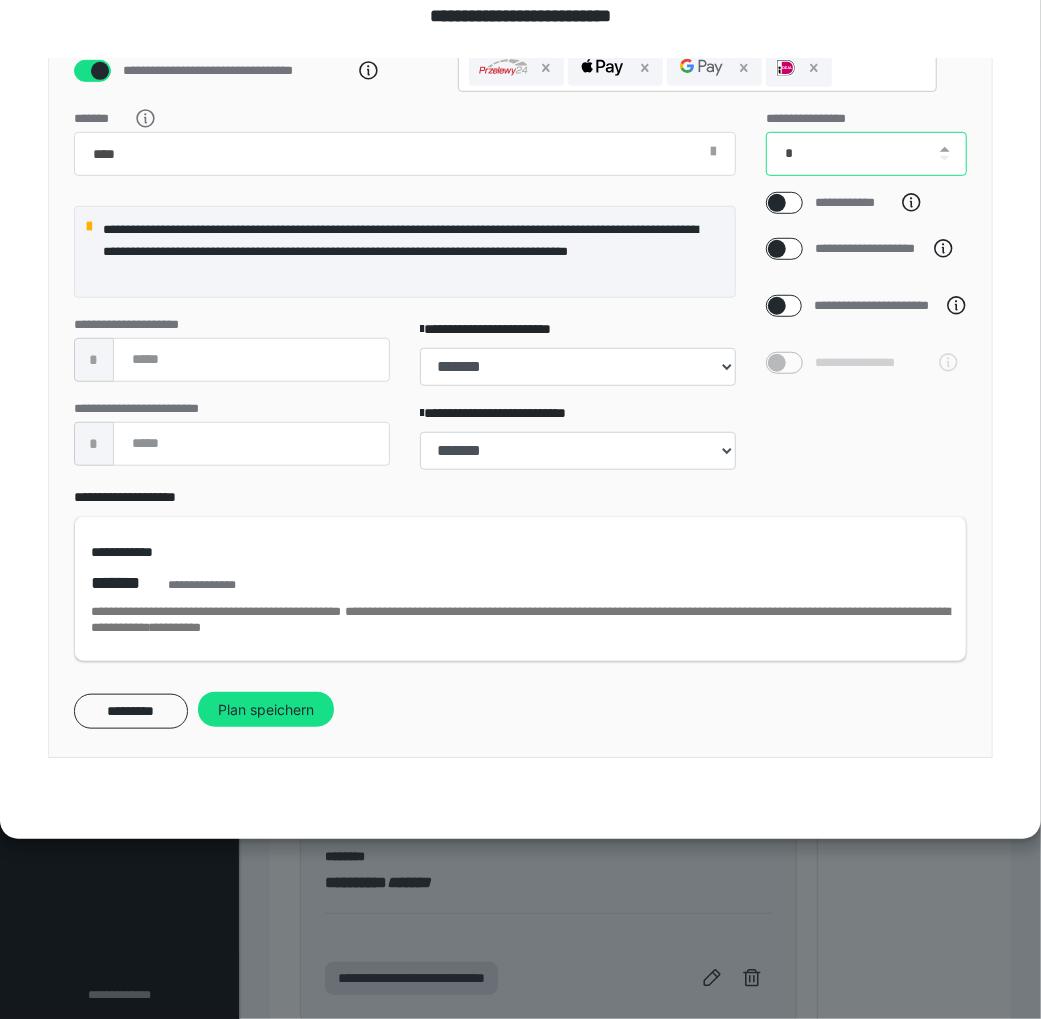 click on "*" at bounding box center [866, 154] 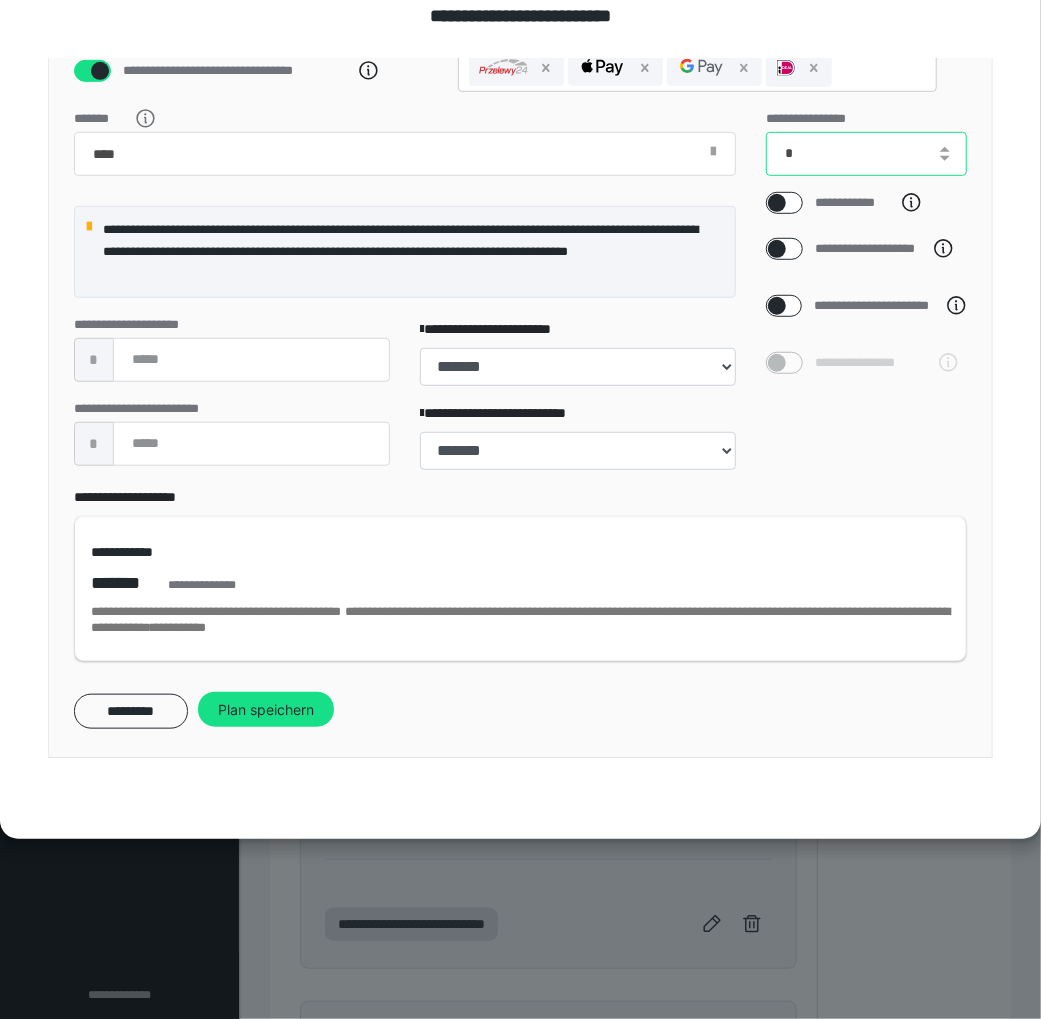 scroll, scrollTop: 58, scrollLeft: 0, axis: vertical 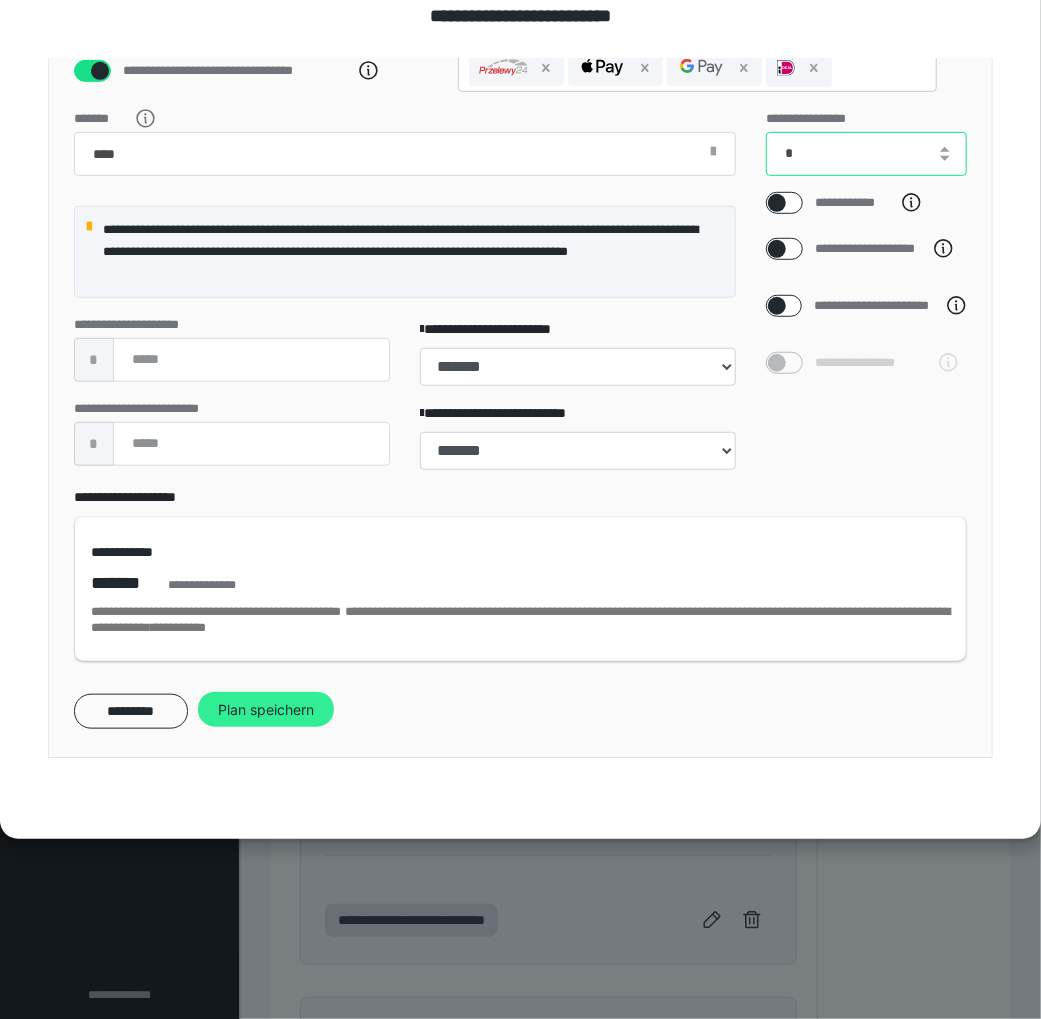 type on "*" 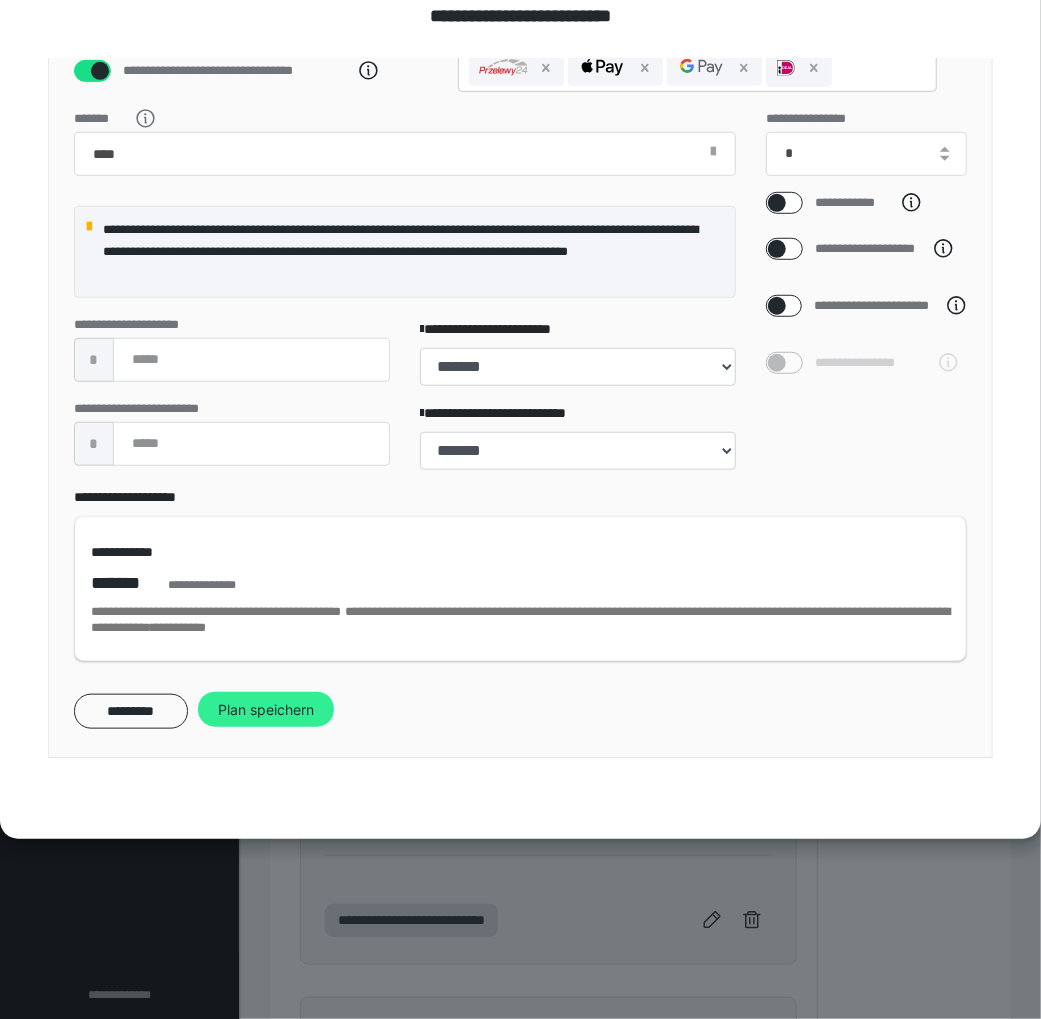 click on "Plan speichern" at bounding box center [266, 710] 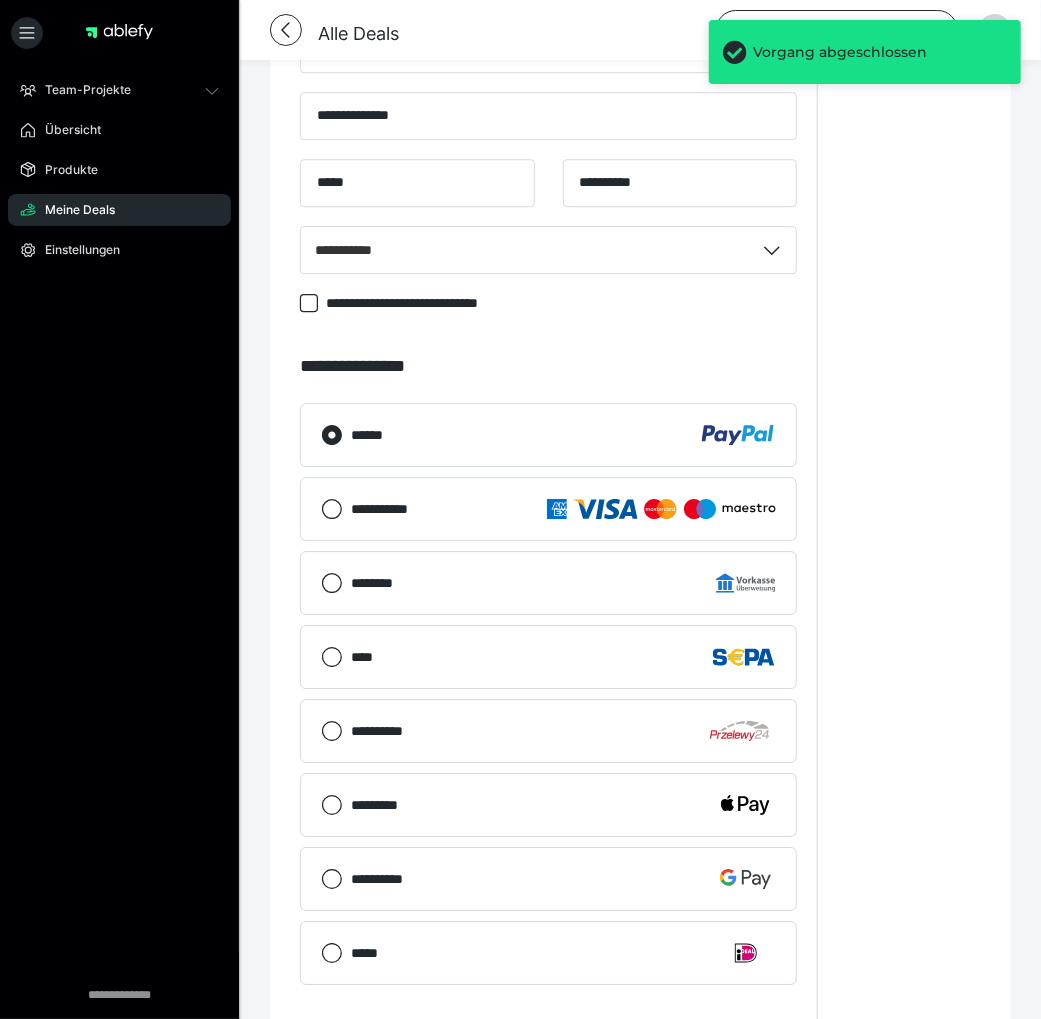 scroll, scrollTop: 2534, scrollLeft: 0, axis: vertical 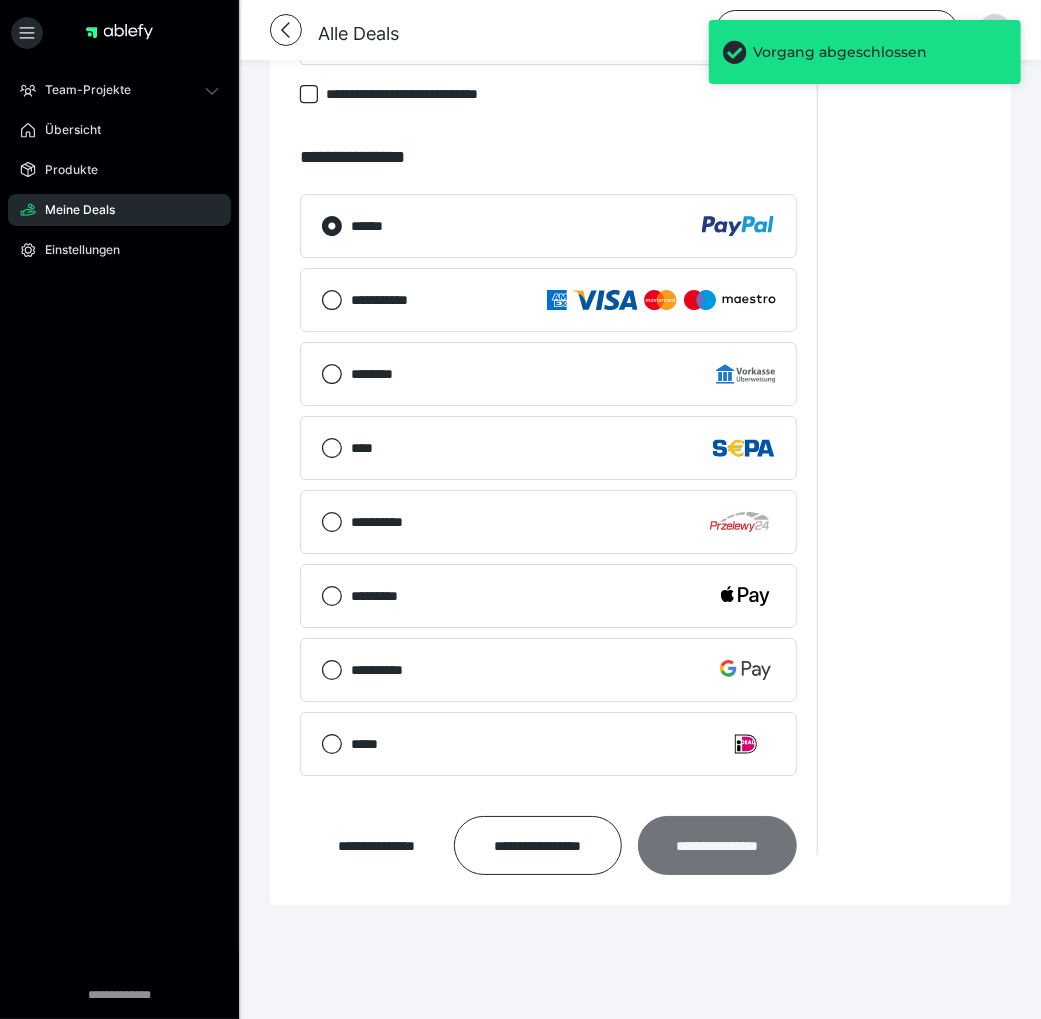 click on "**********" at bounding box center (718, 845) 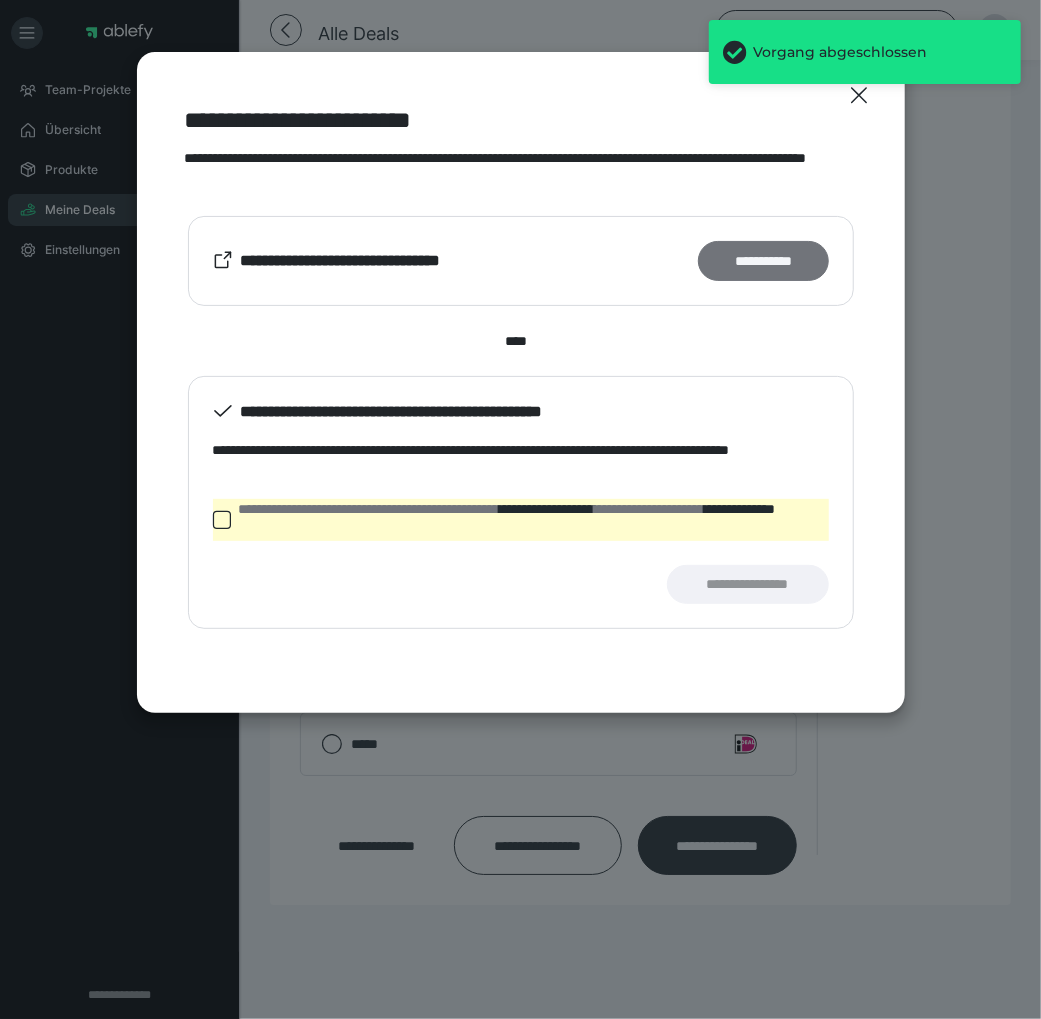 click on "**********" at bounding box center (763, 260) 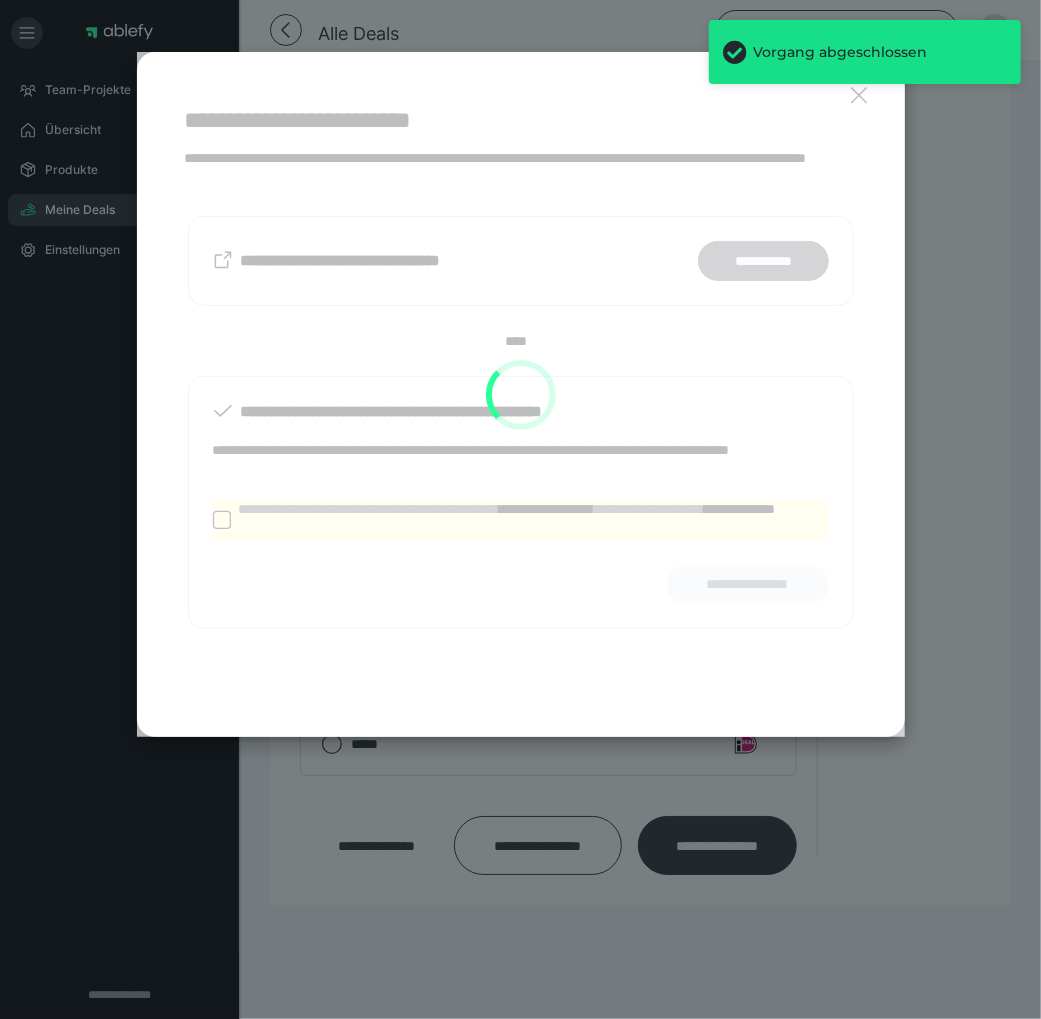 scroll, scrollTop: 1926, scrollLeft: 0, axis: vertical 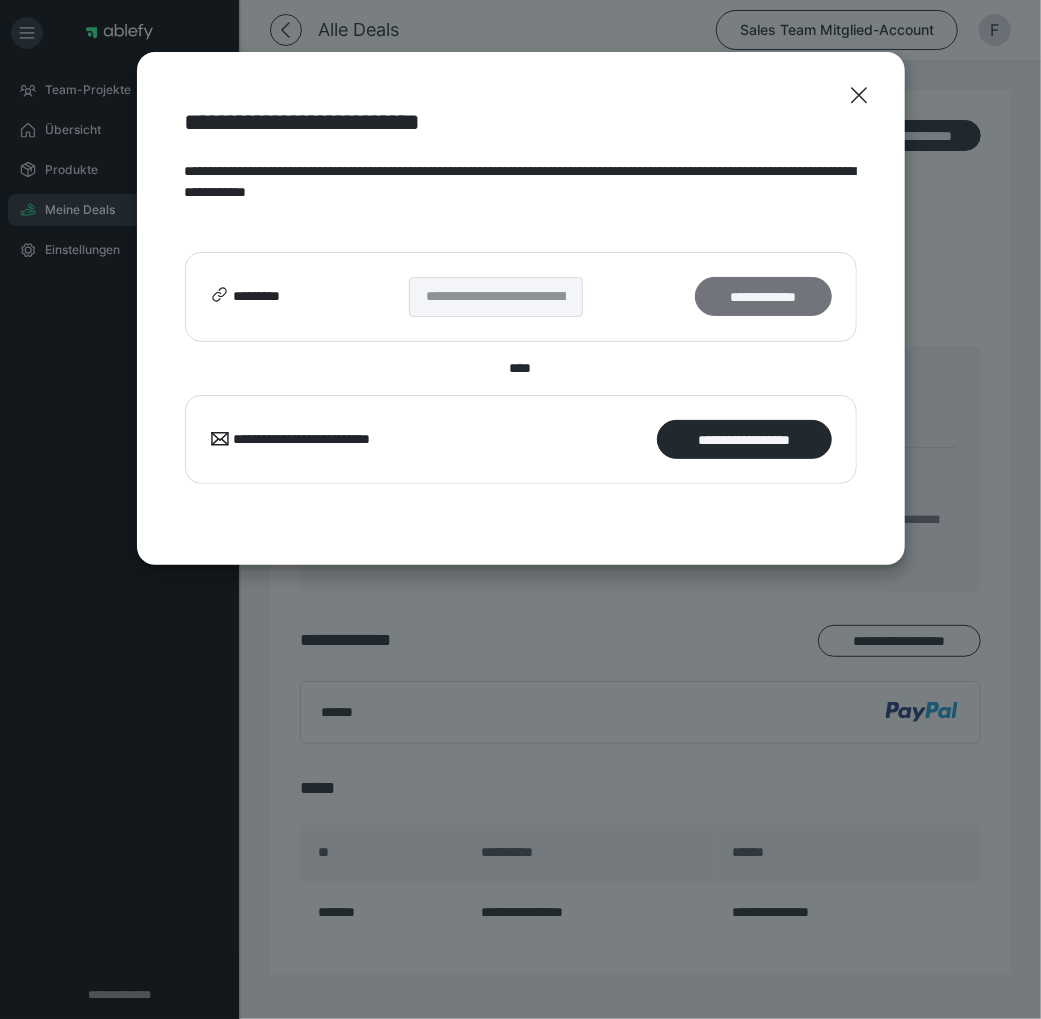 click on "**********" at bounding box center (763, 296) 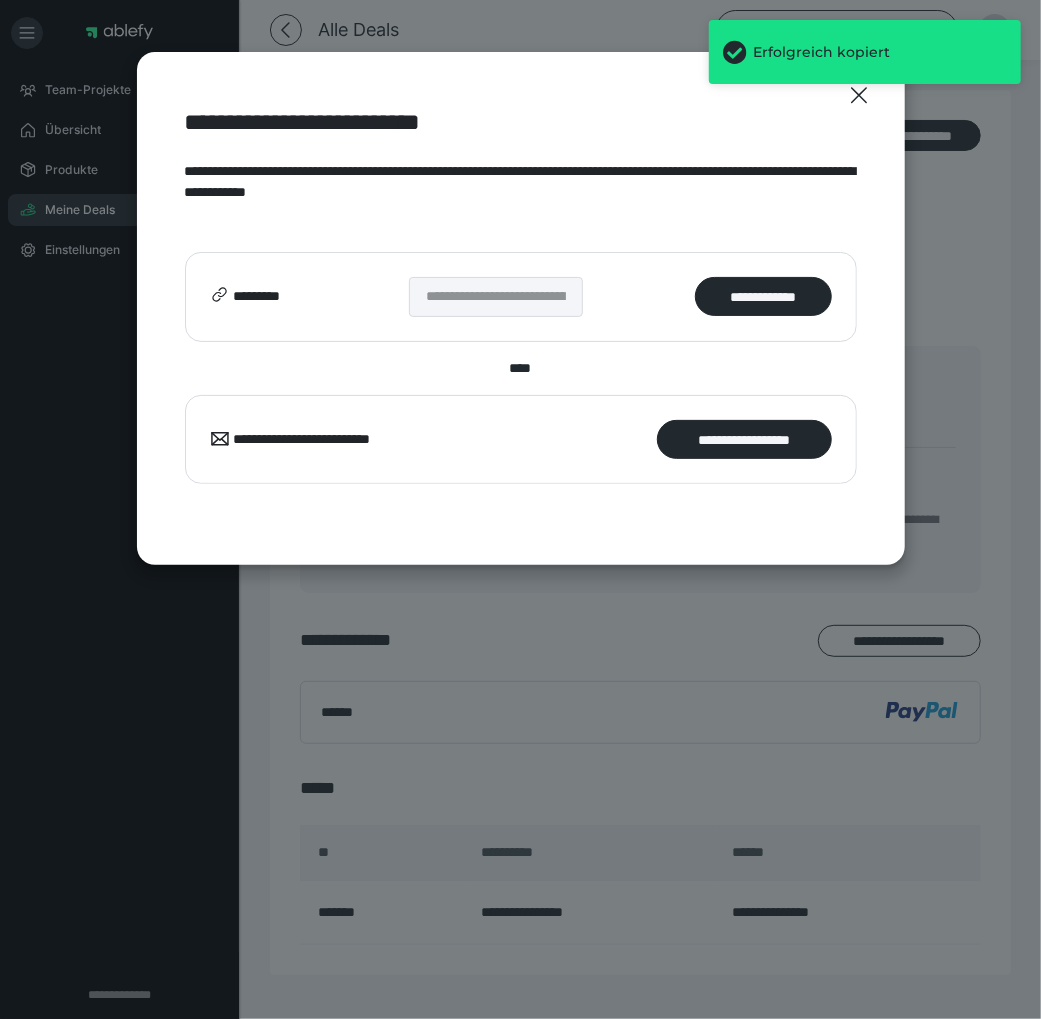 click on "Erfolgreich kopiert" at bounding box center [865, 60] 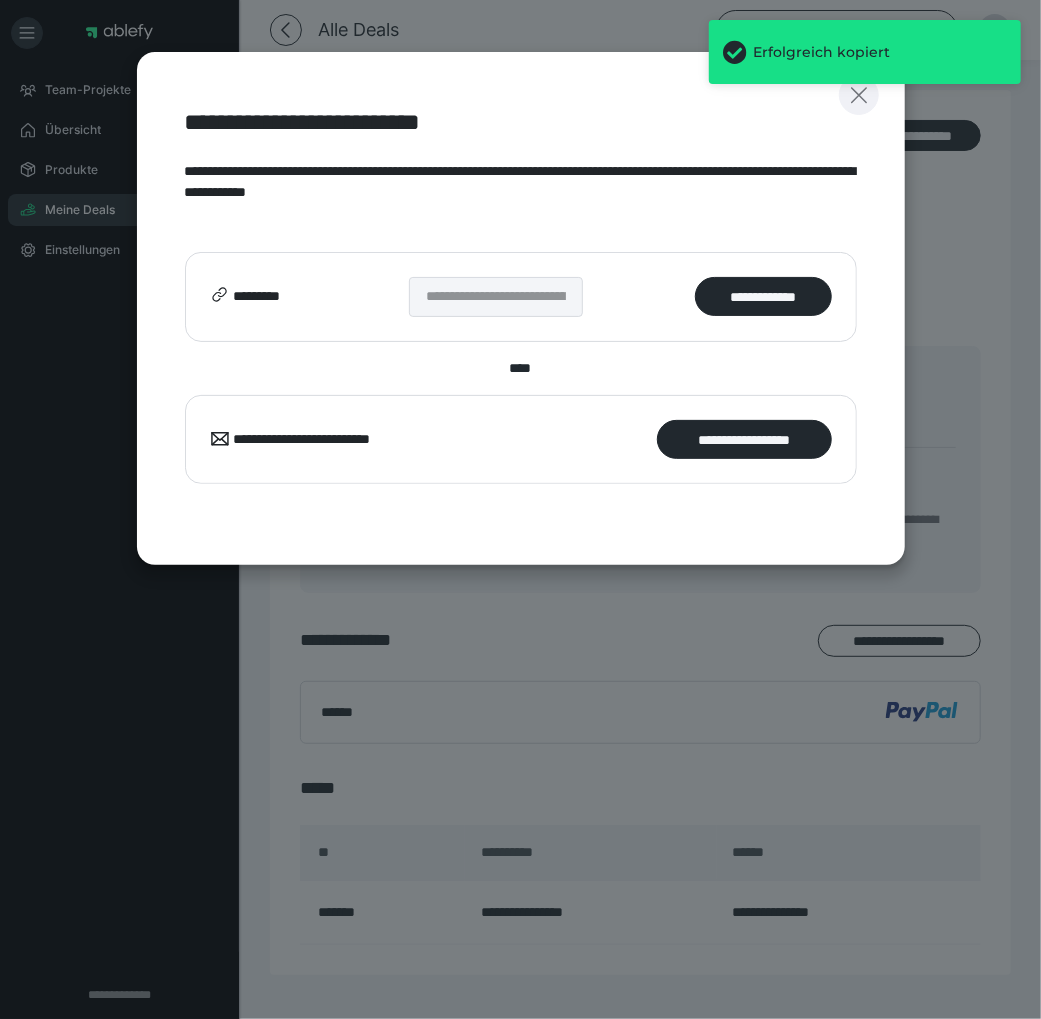 click at bounding box center [859, 95] 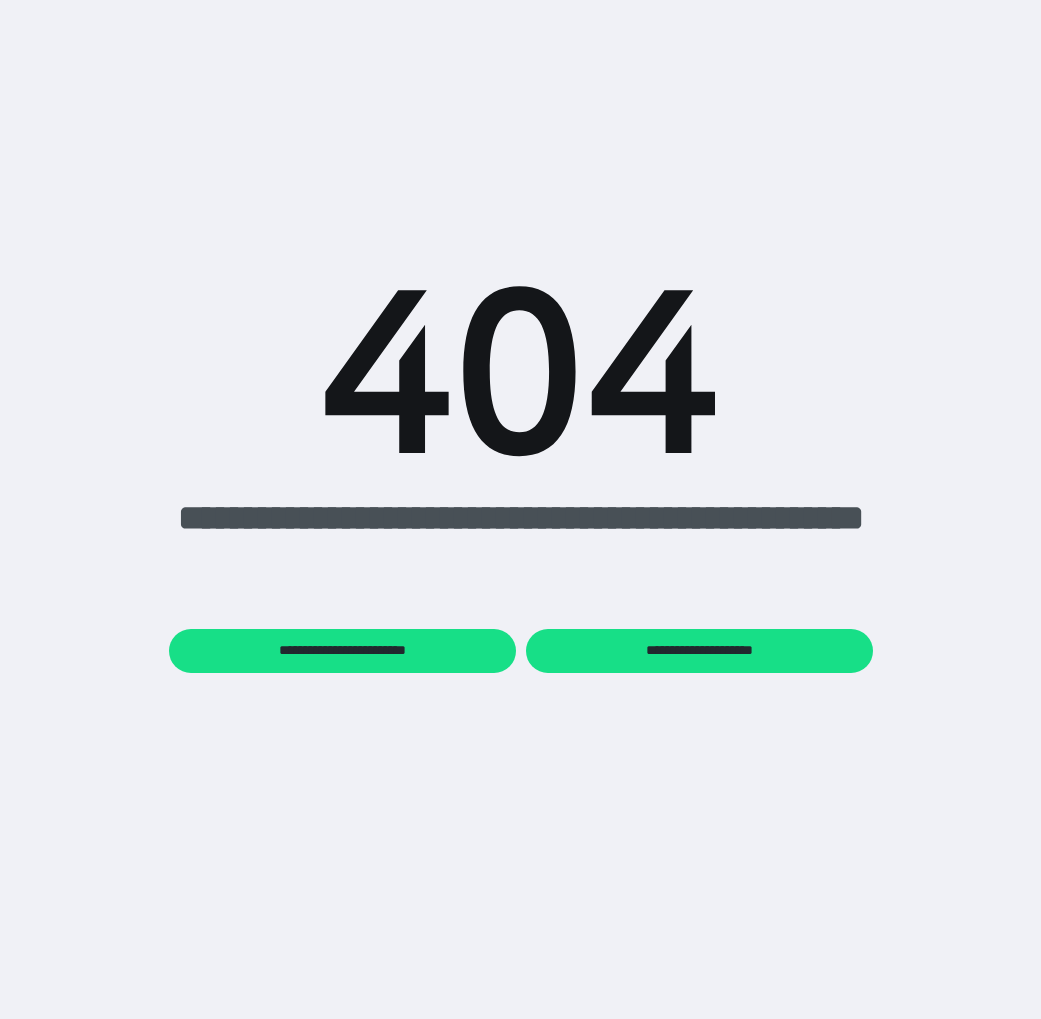 scroll, scrollTop: 0, scrollLeft: 0, axis: both 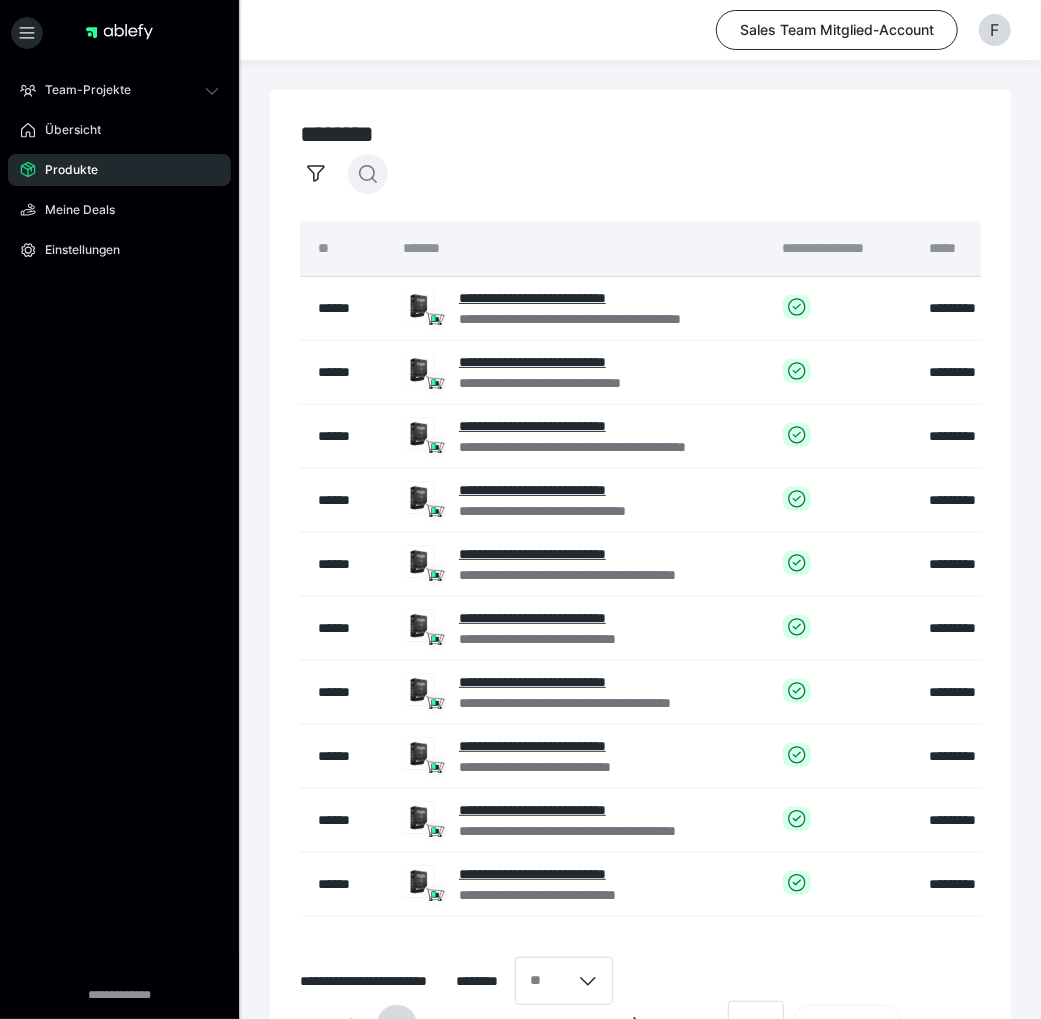 click 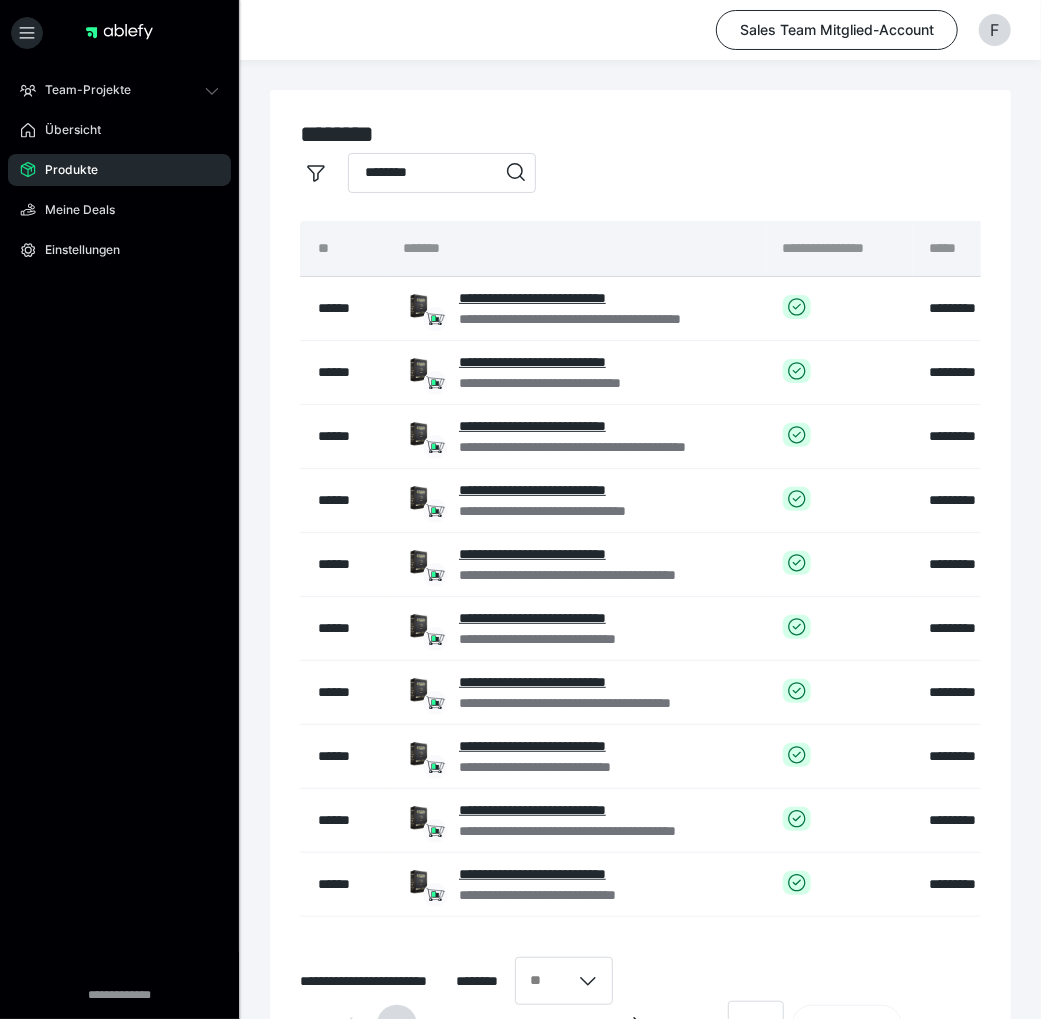 type on "********" 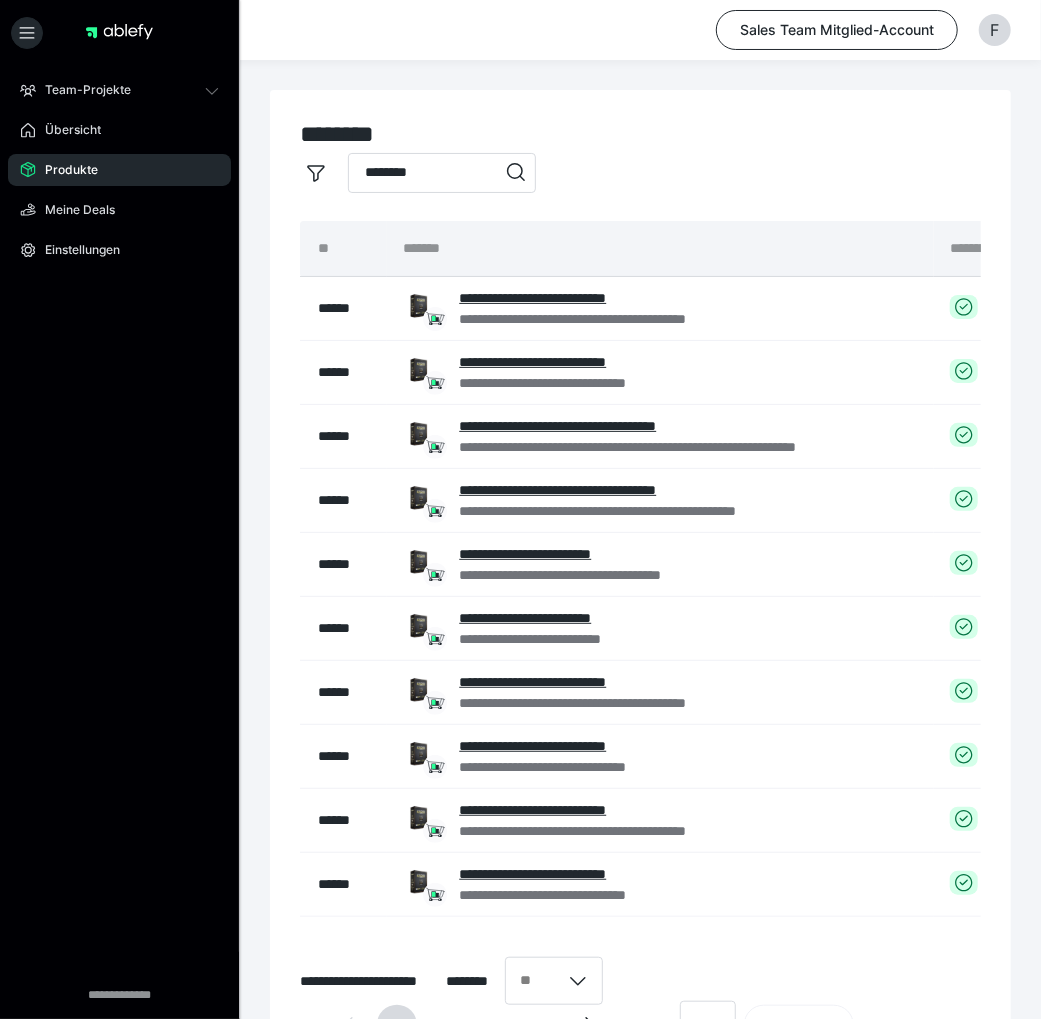 scroll, scrollTop: 106, scrollLeft: 0, axis: vertical 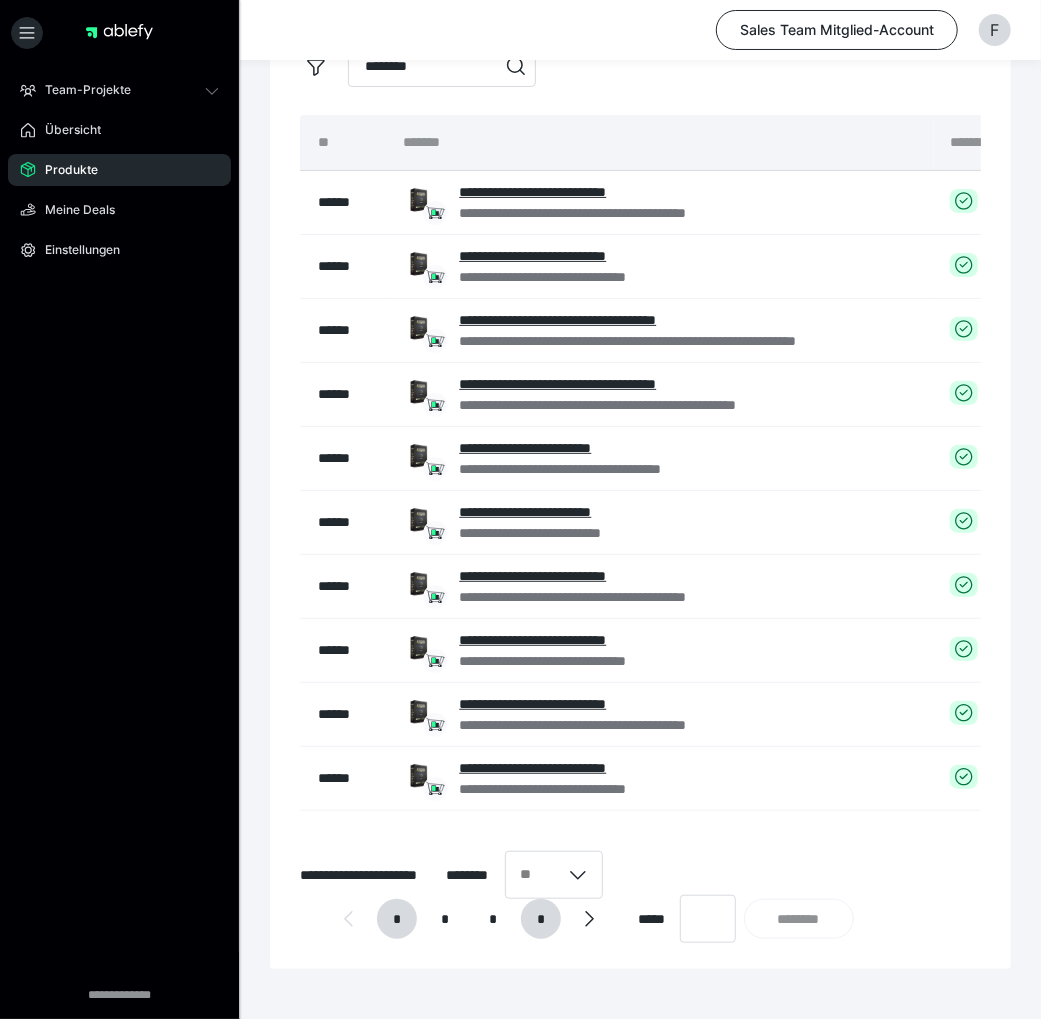 click on "*" at bounding box center [541, 919] 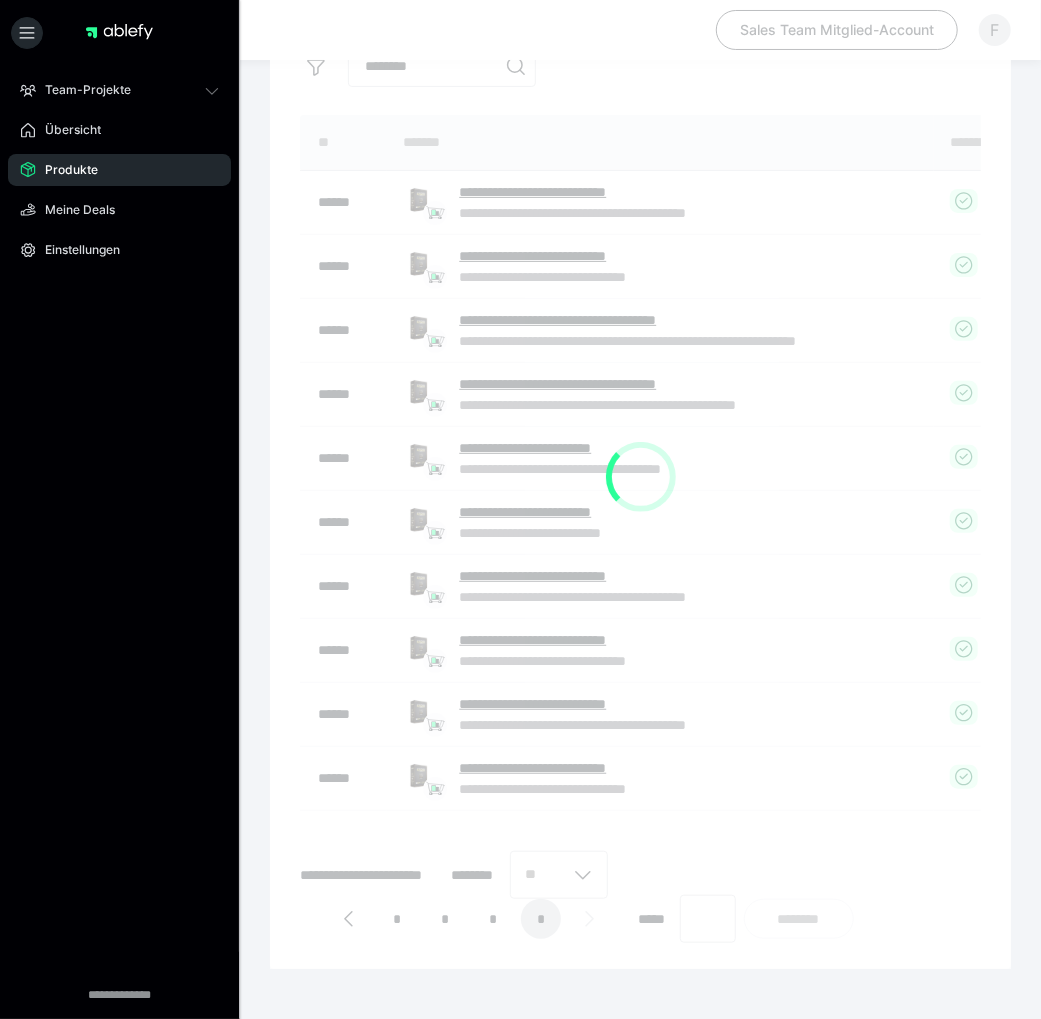 scroll, scrollTop: 58, scrollLeft: 0, axis: vertical 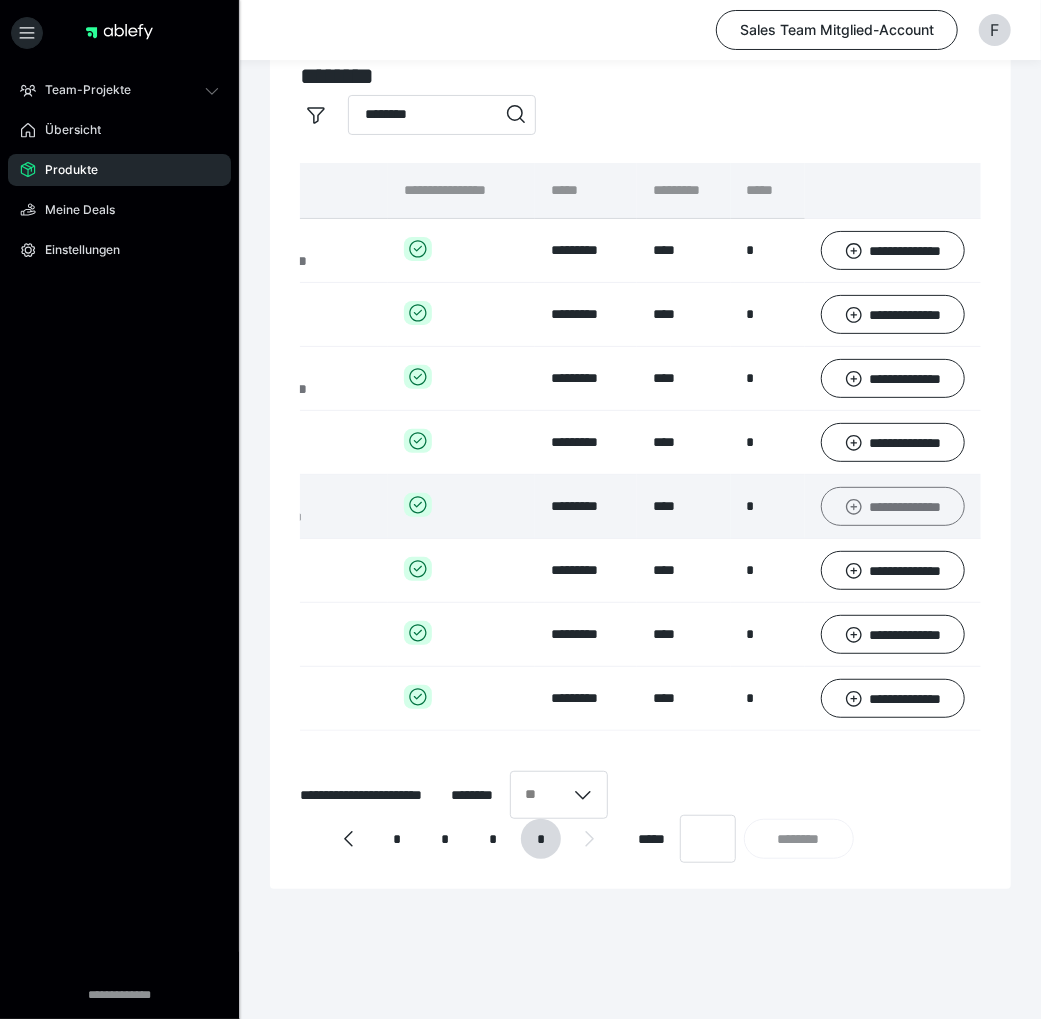 click on "**********" at bounding box center (893, 506) 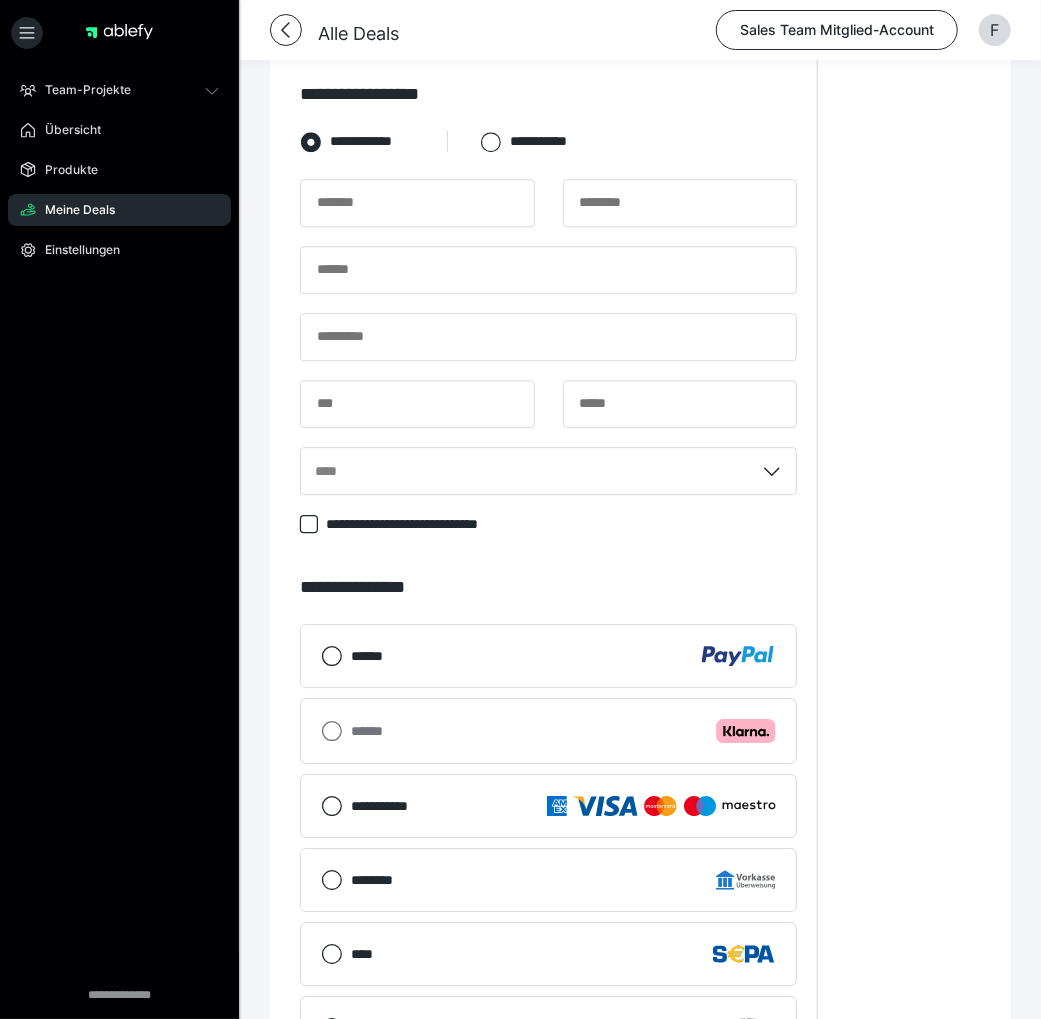 scroll, scrollTop: 2013, scrollLeft: 0, axis: vertical 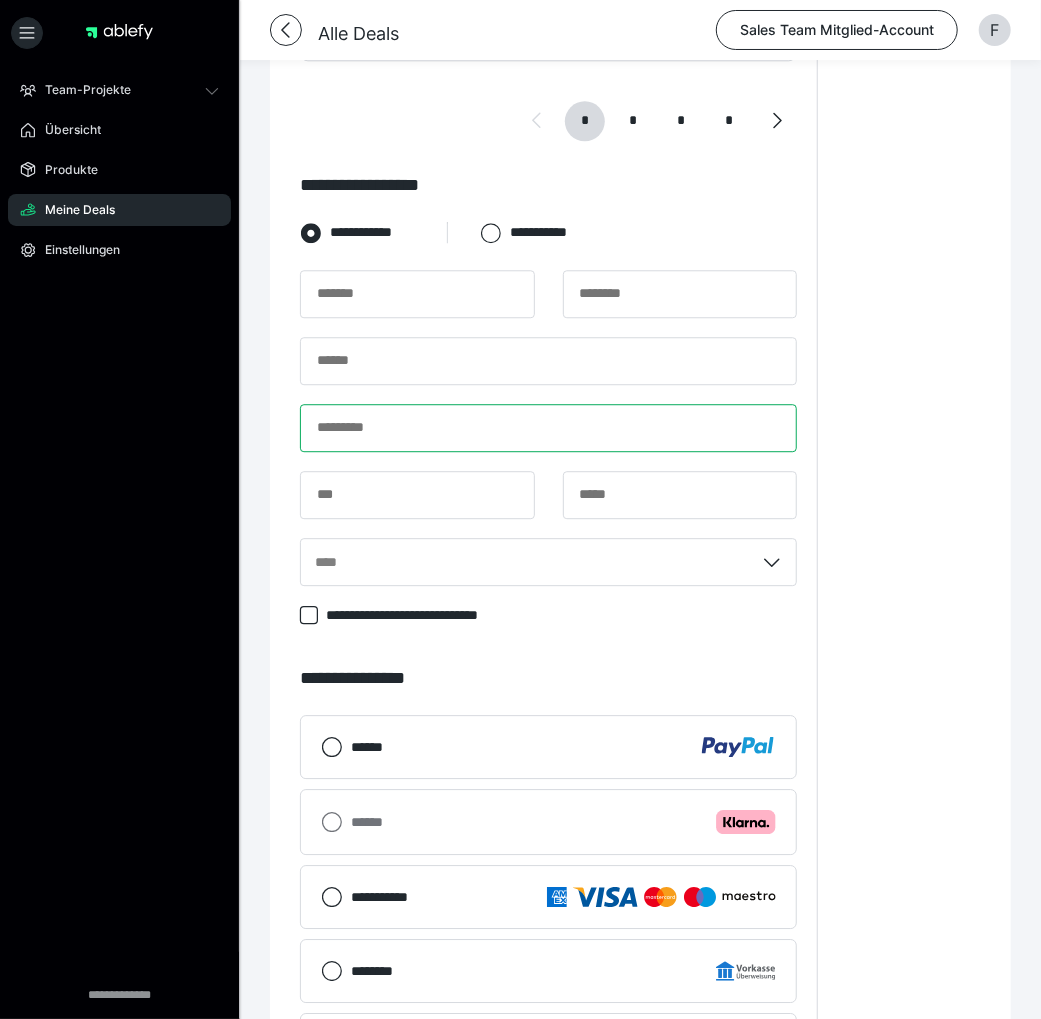 click at bounding box center [548, 428] 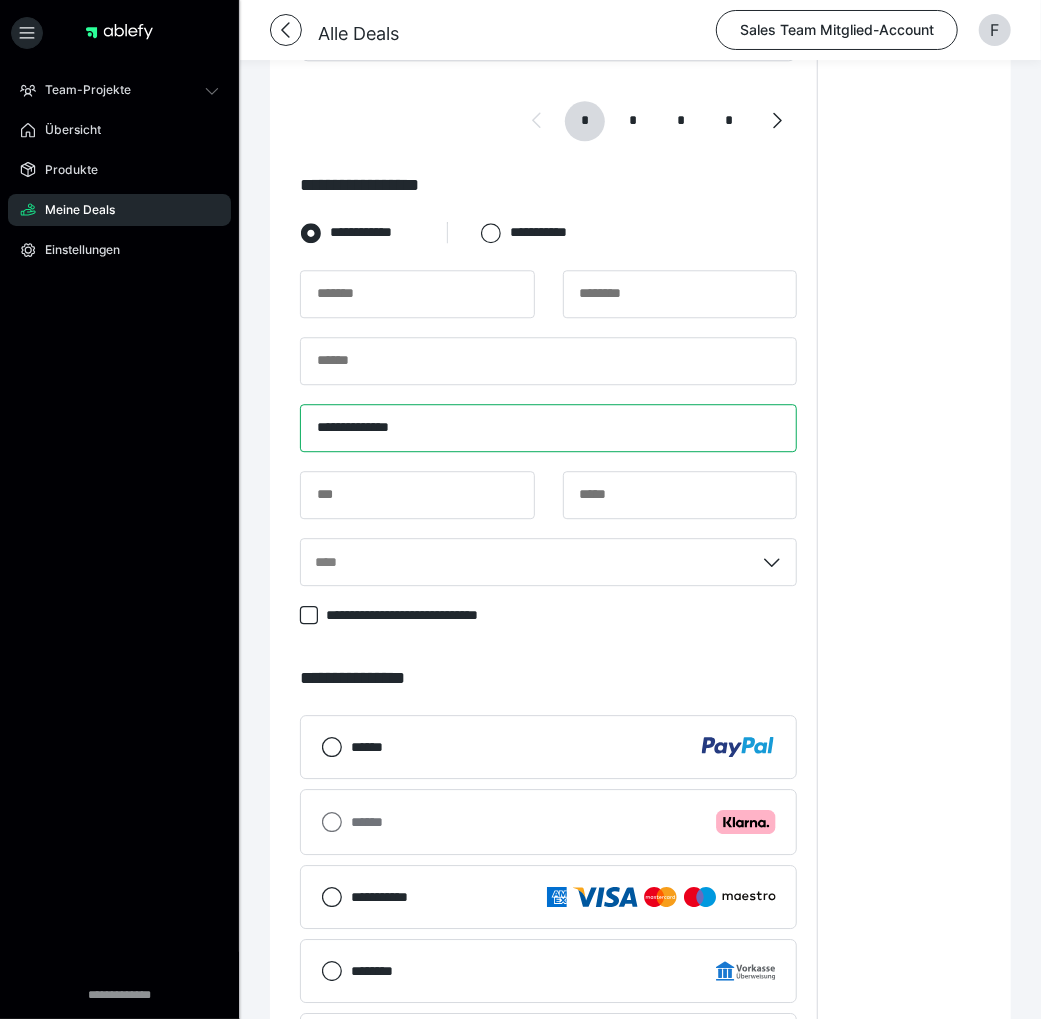 type on "**********" 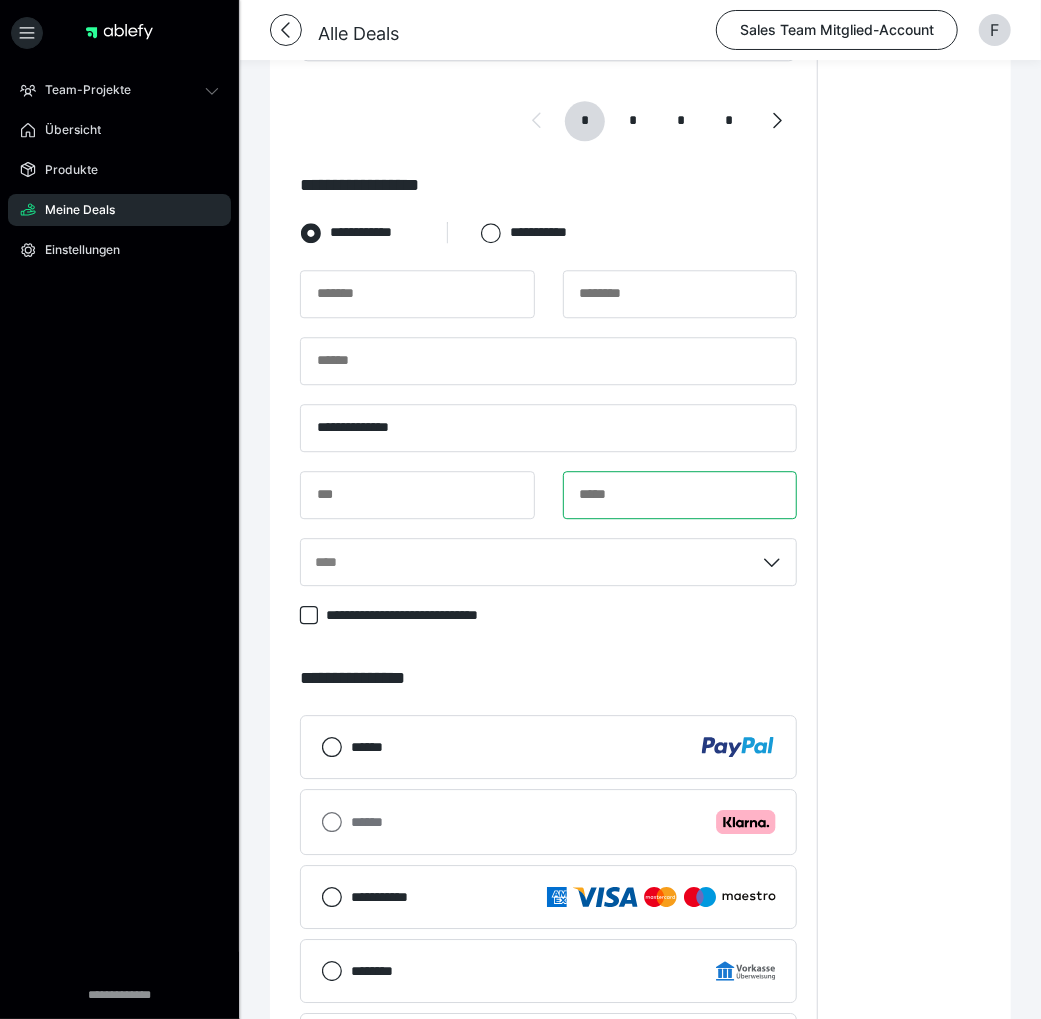 click at bounding box center [680, 495] 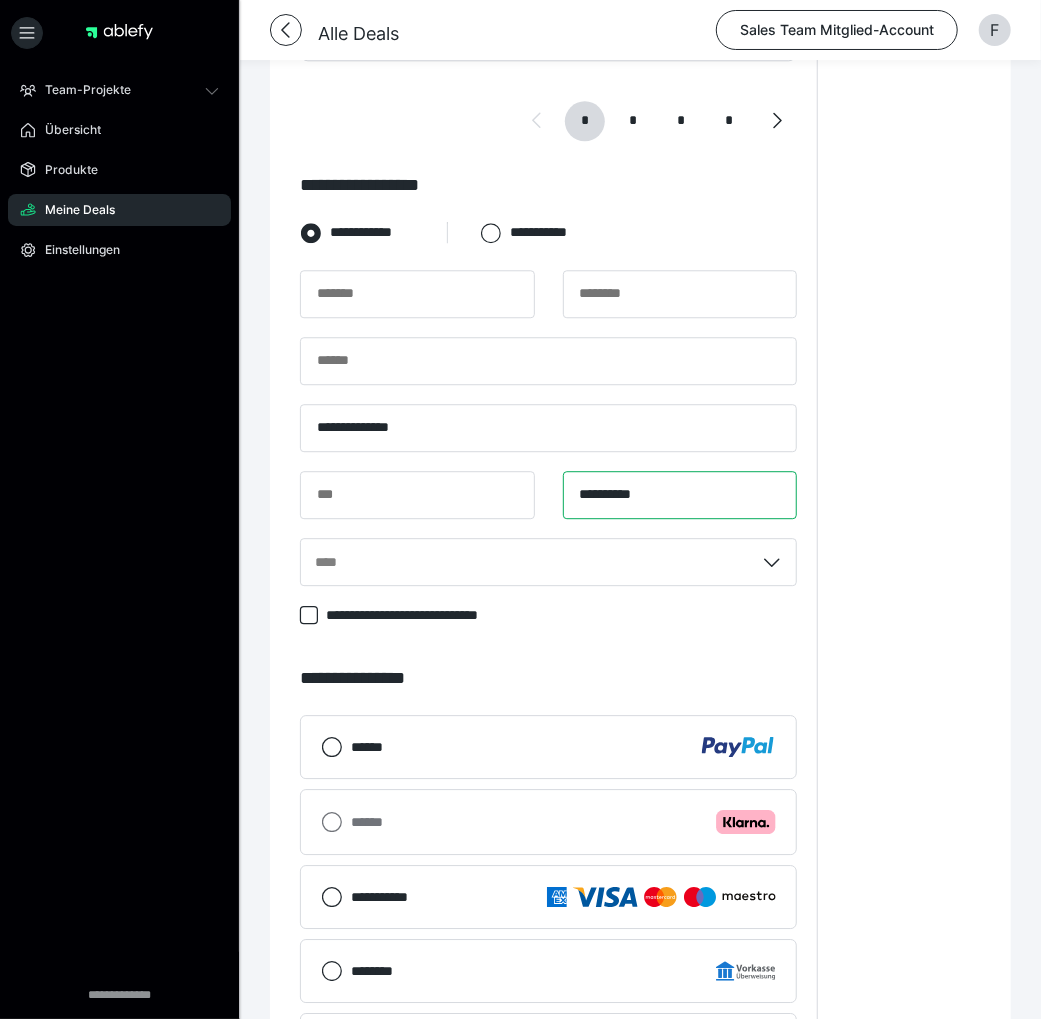 type on "**********" 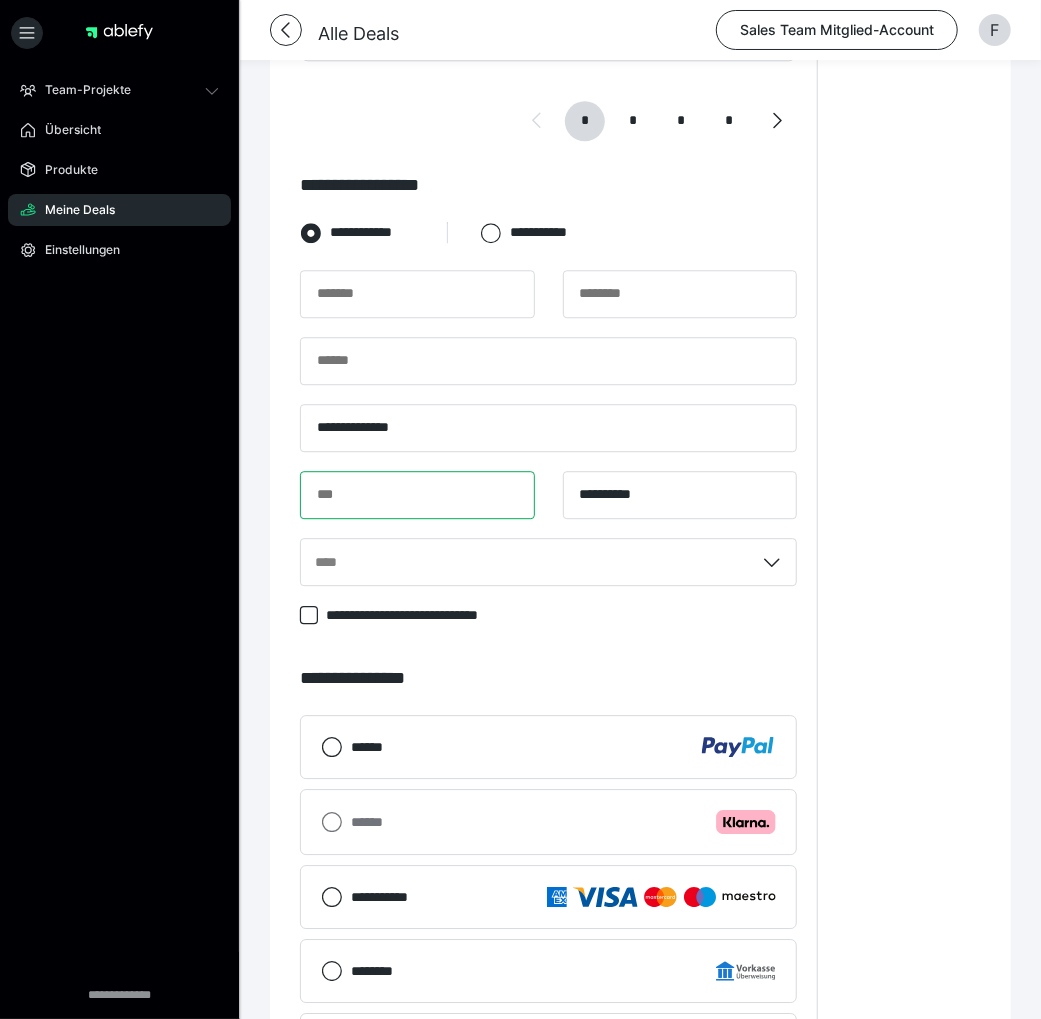 click at bounding box center (417, 495) 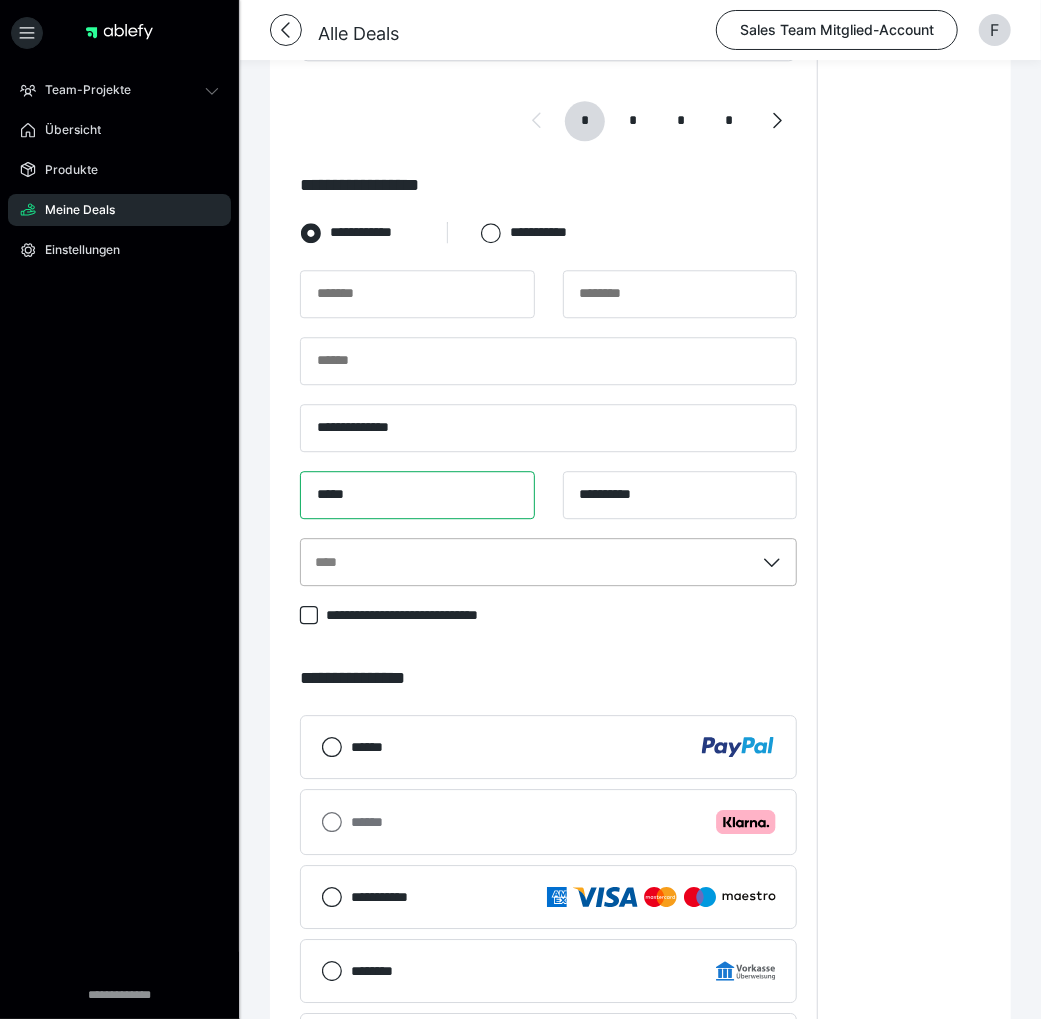 type on "*****" 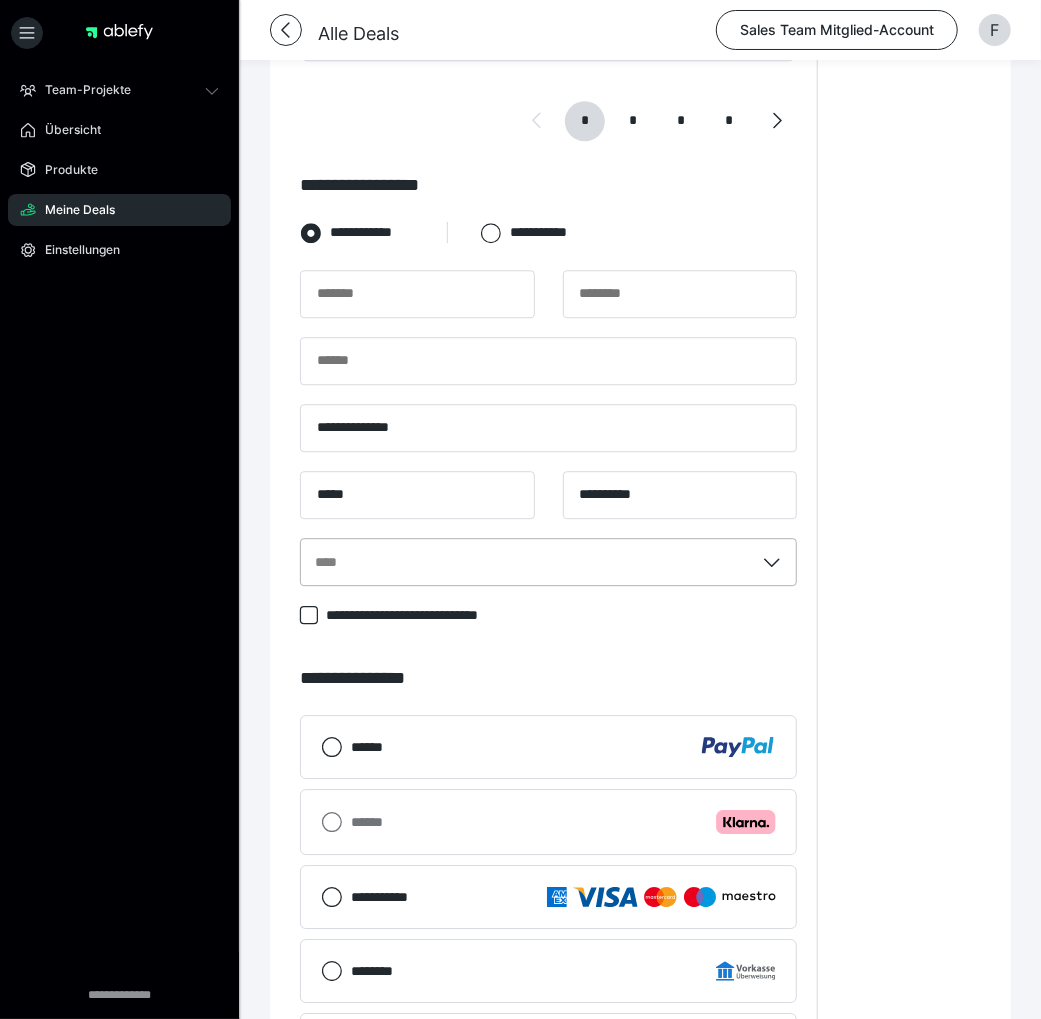 click on "****" at bounding box center (527, 562) 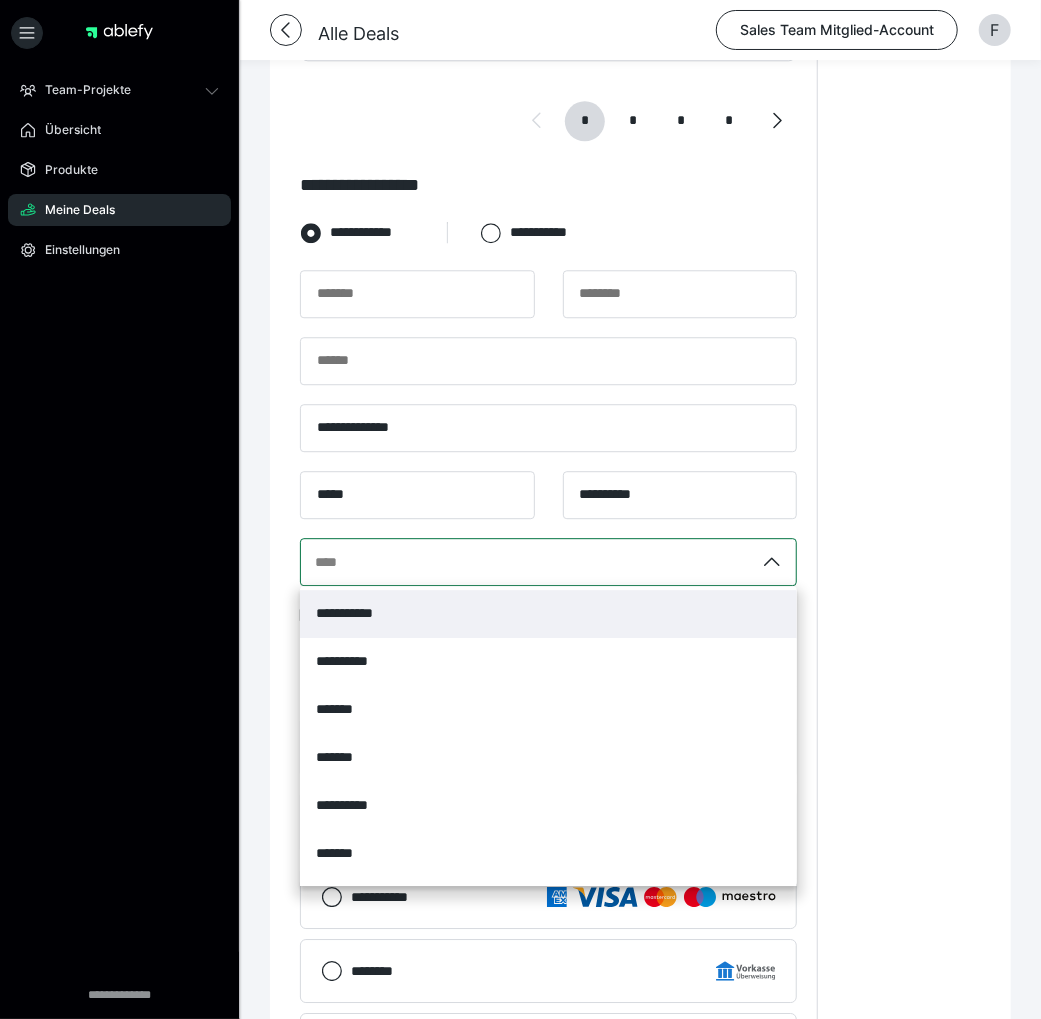 click on "**********" at bounding box center [357, 613] 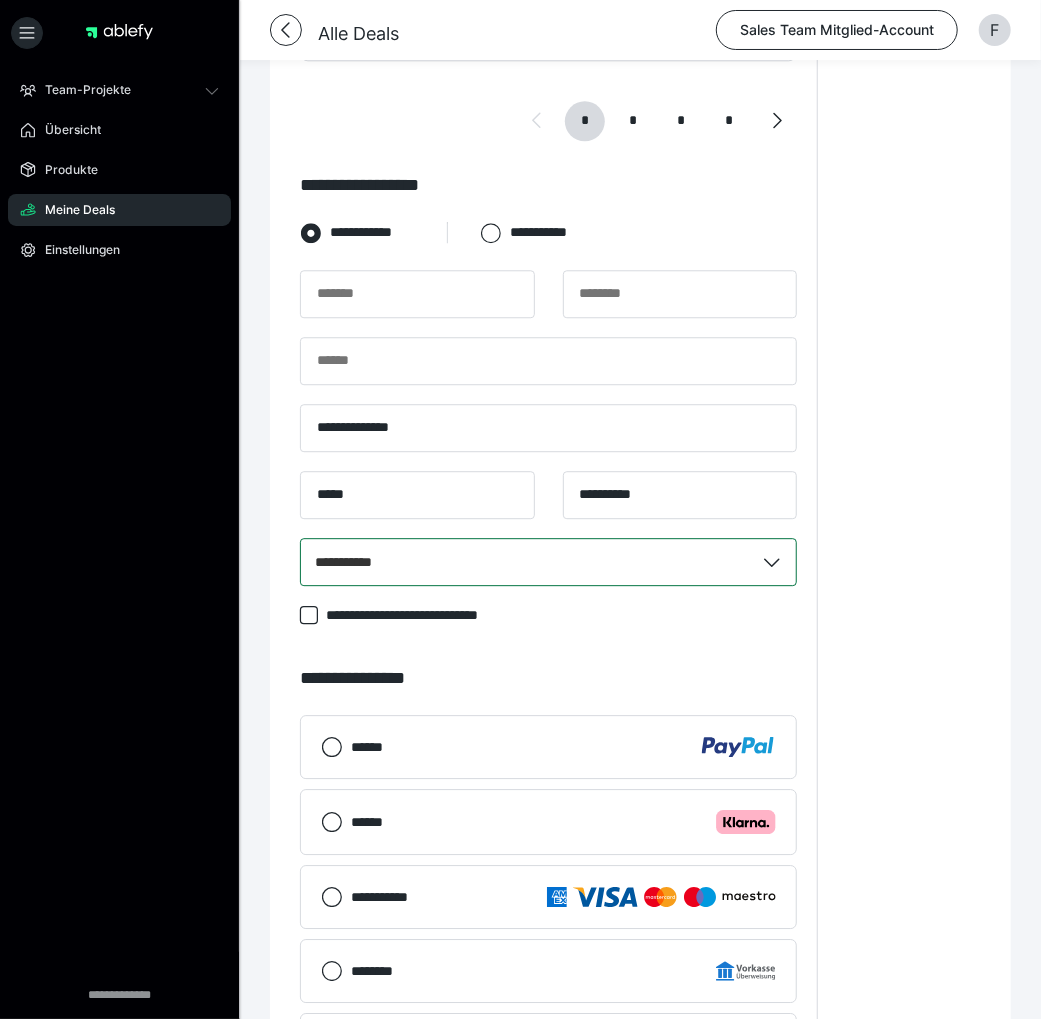 click on "******" at bounding box center [373, 747] 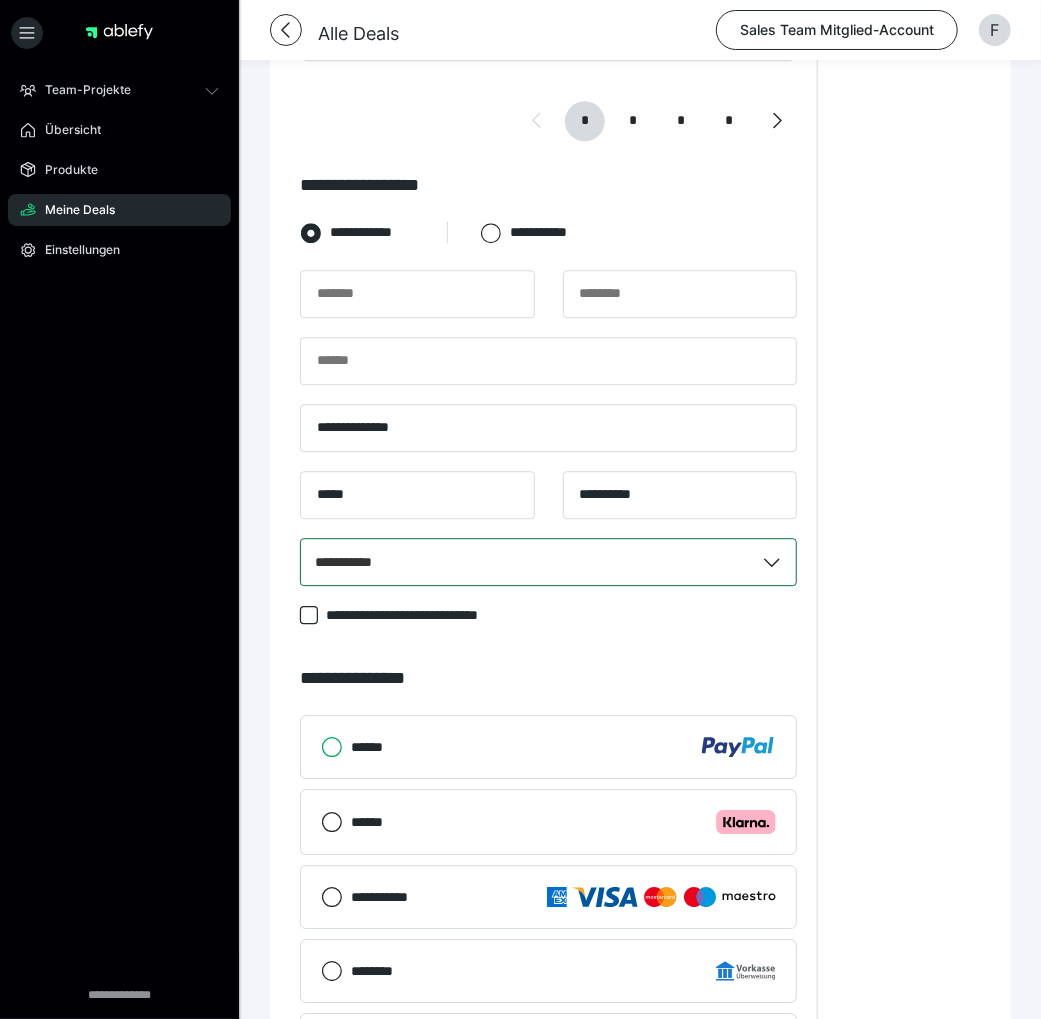 click on "******" at bounding box center (321, 747) 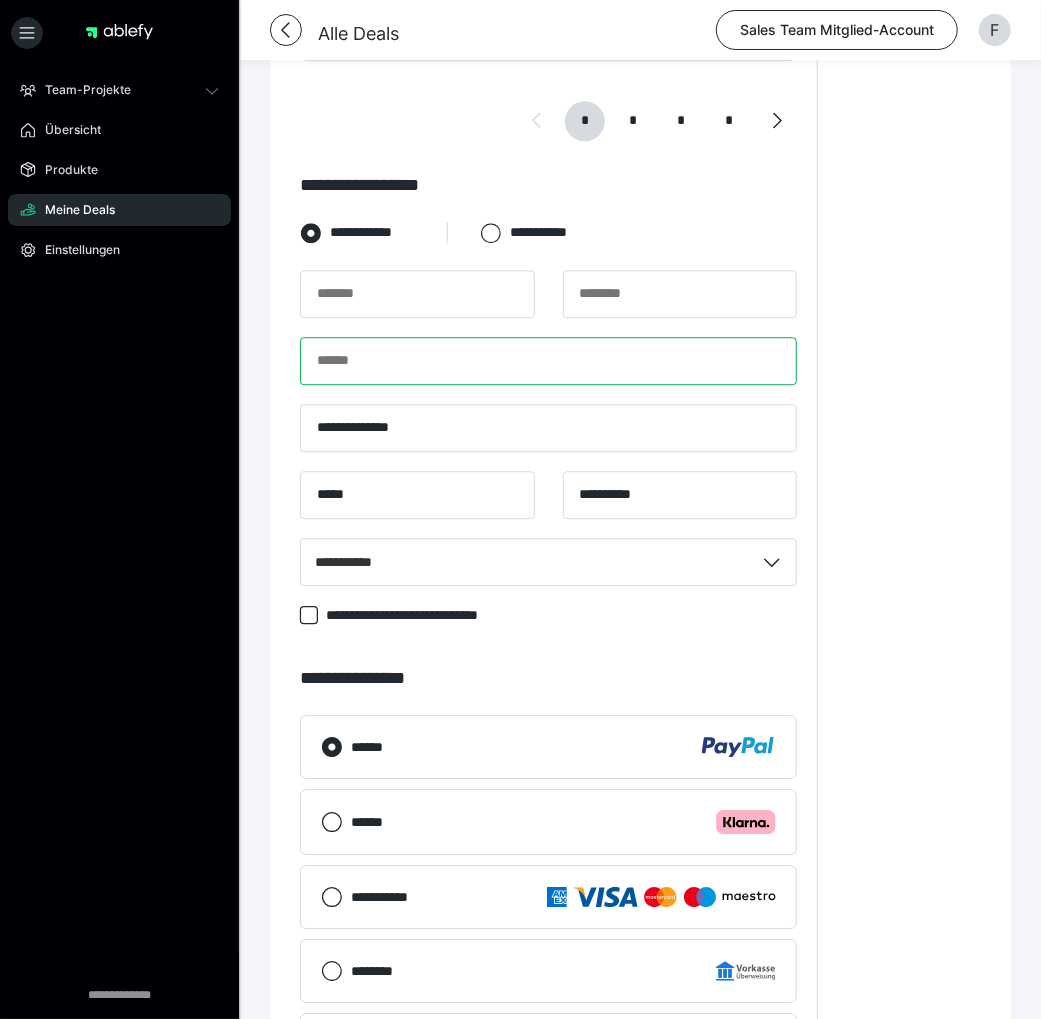 click at bounding box center (548, 361) 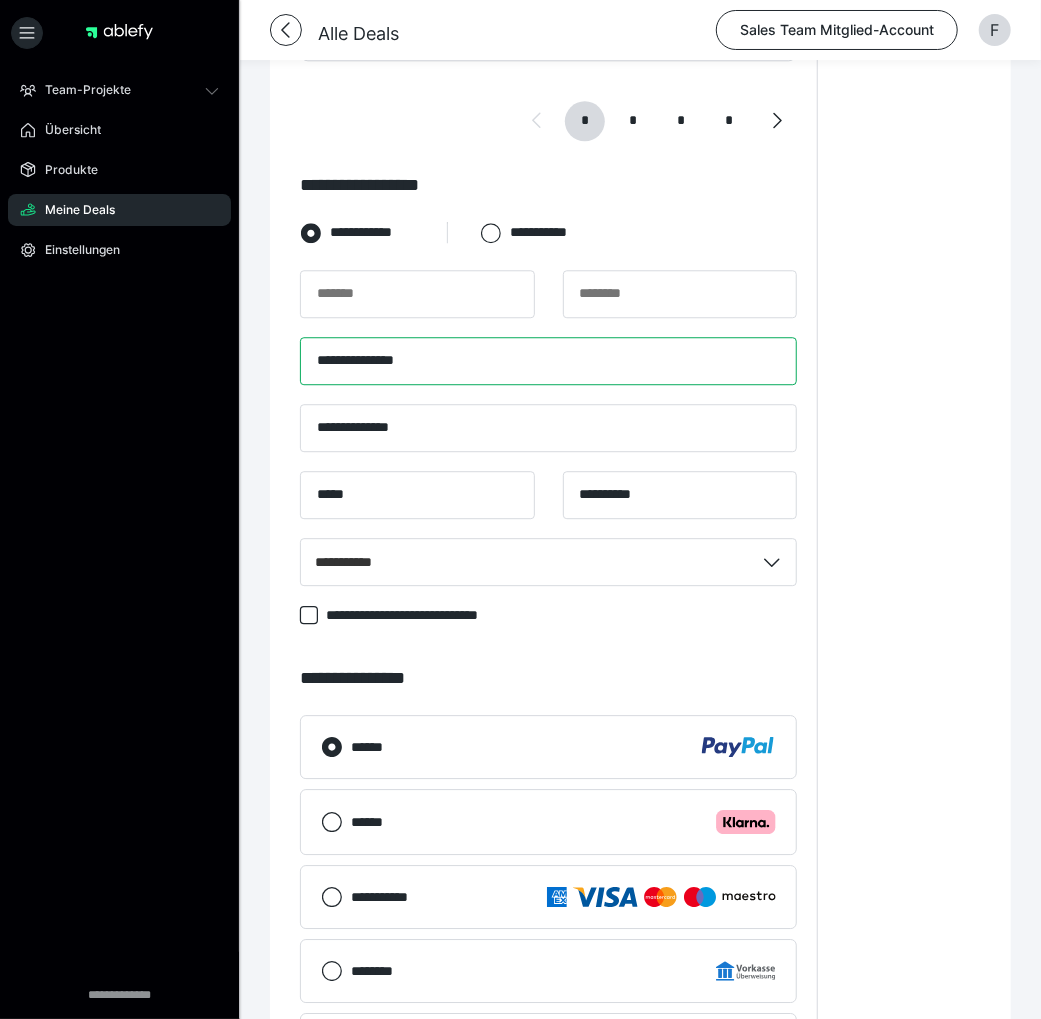 type on "**********" 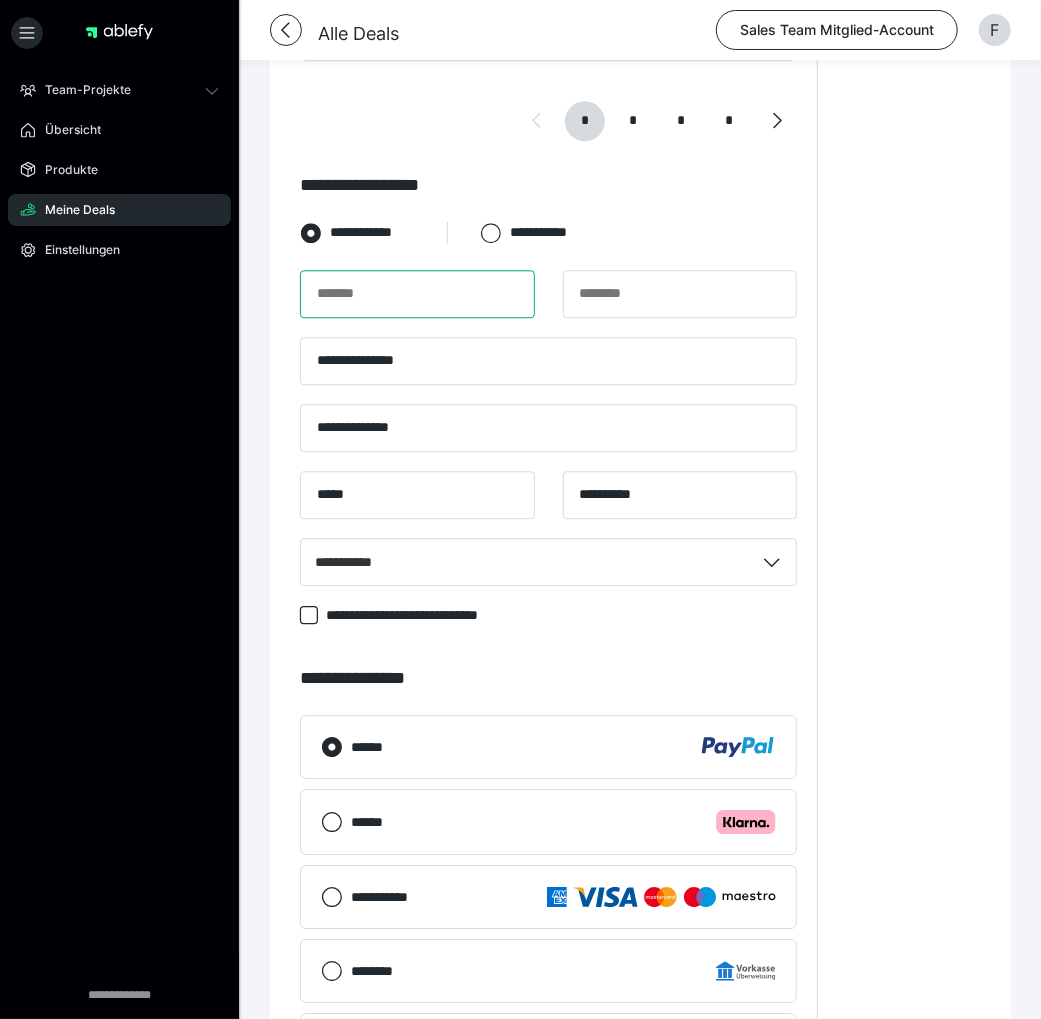 click at bounding box center [417, 294] 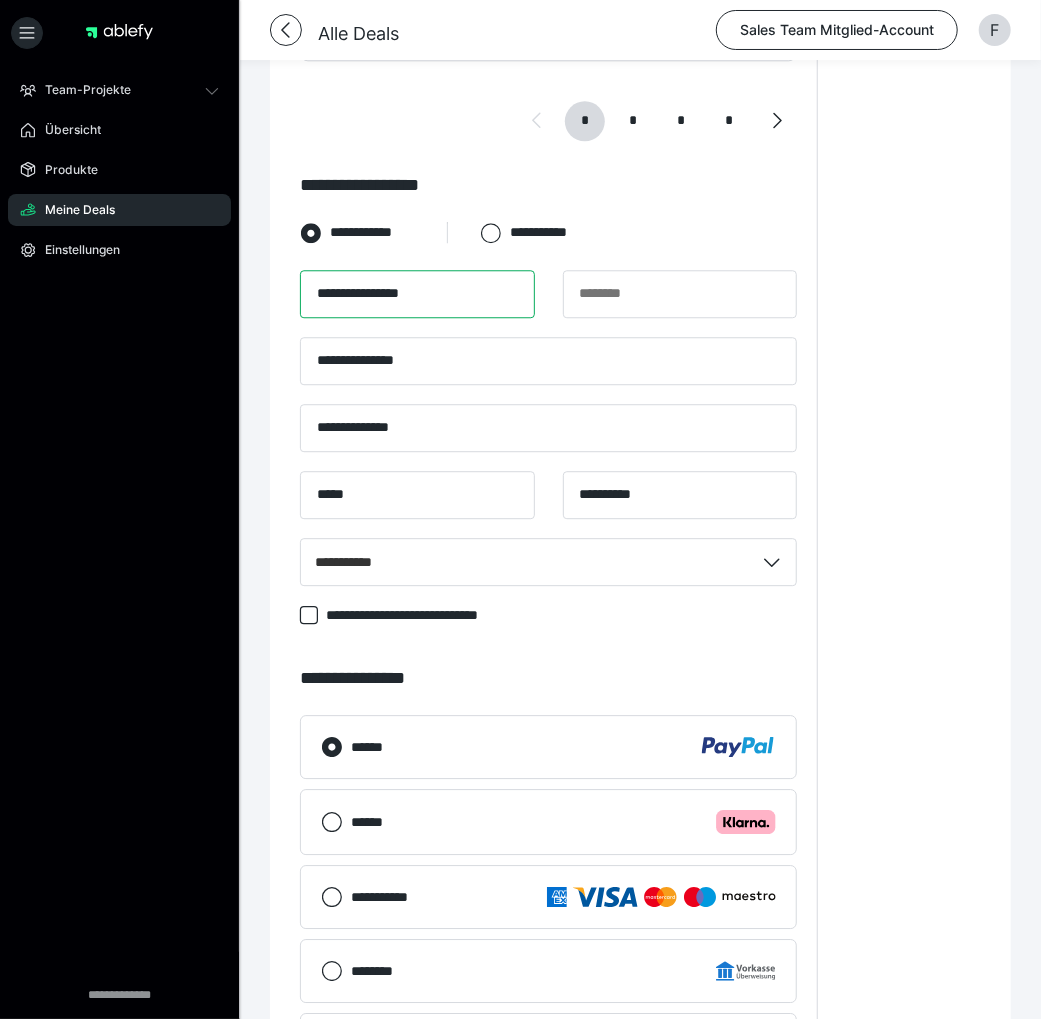 click on "**********" at bounding box center (417, 294) 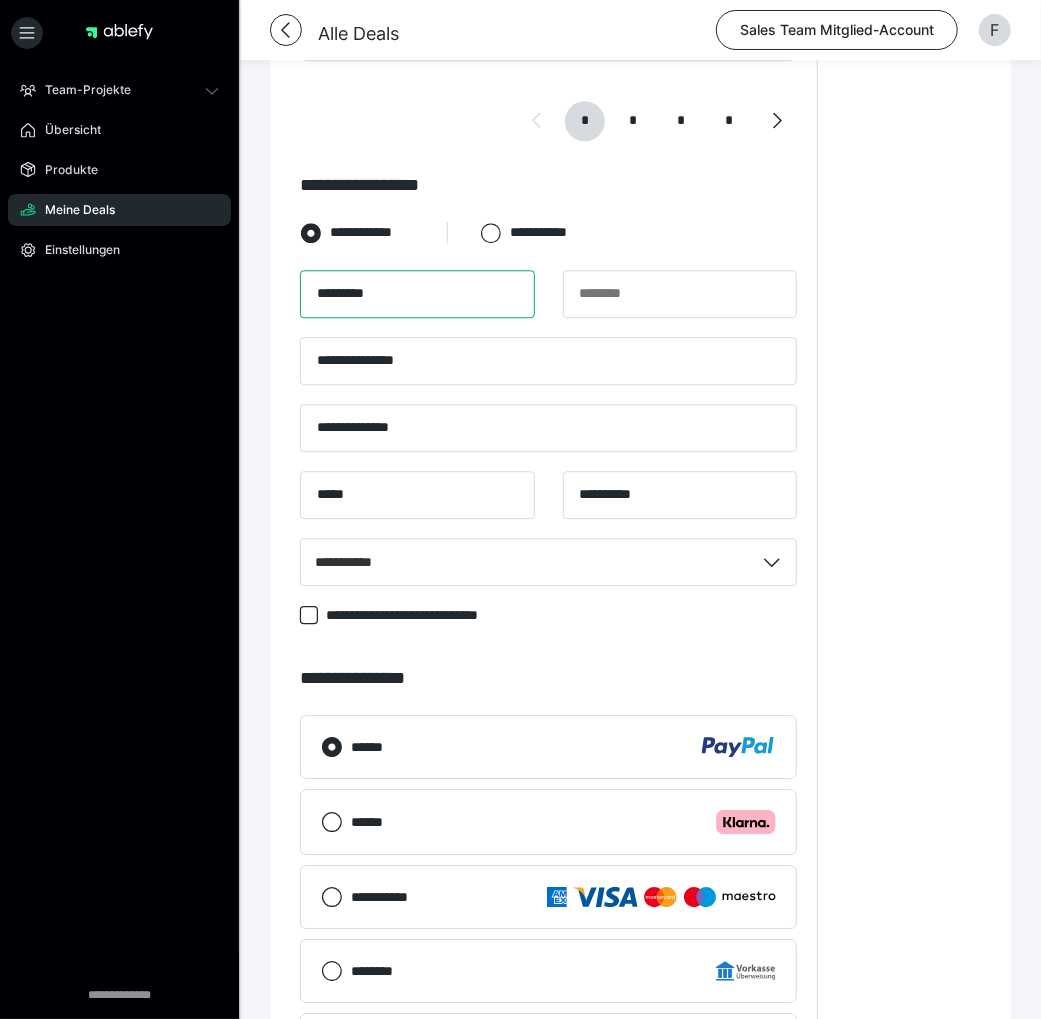 type on "*********" 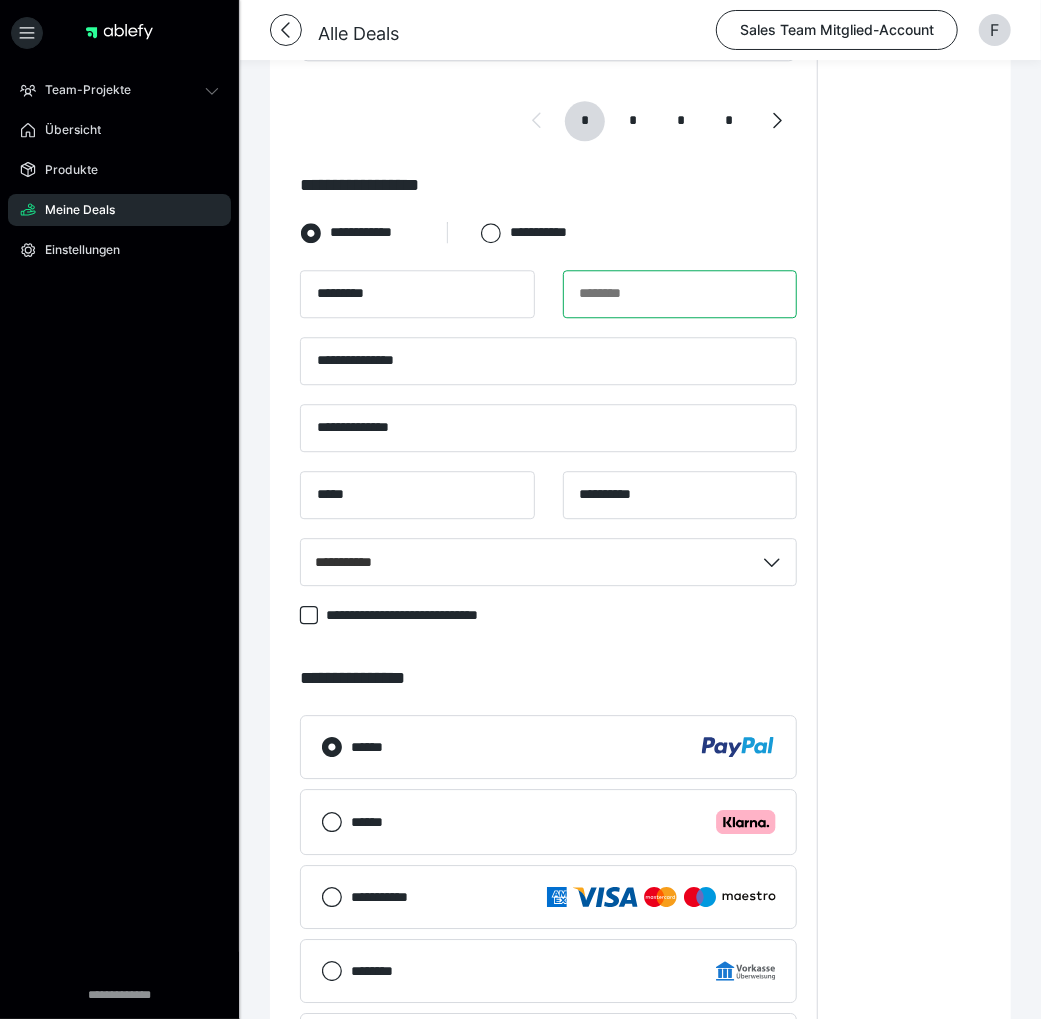 paste on "******" 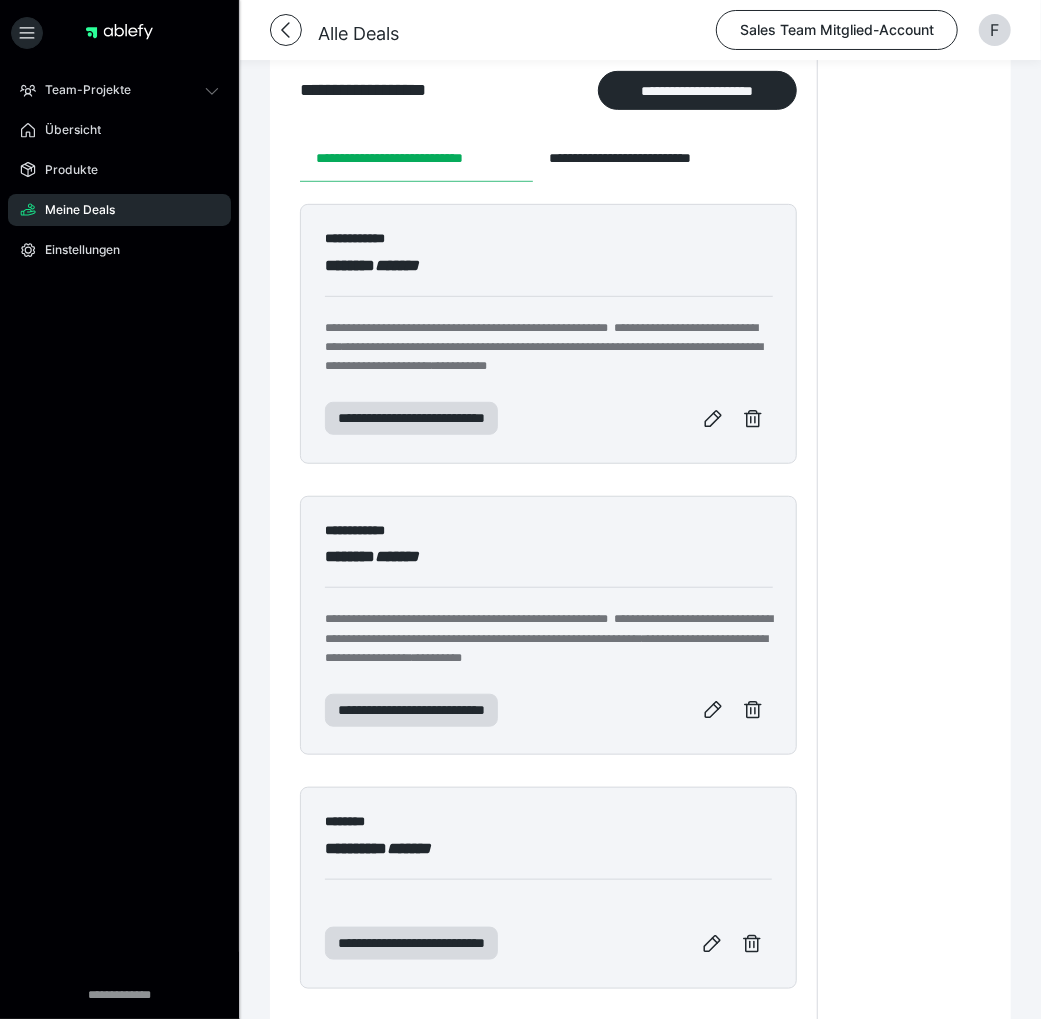 scroll, scrollTop: 0, scrollLeft: 0, axis: both 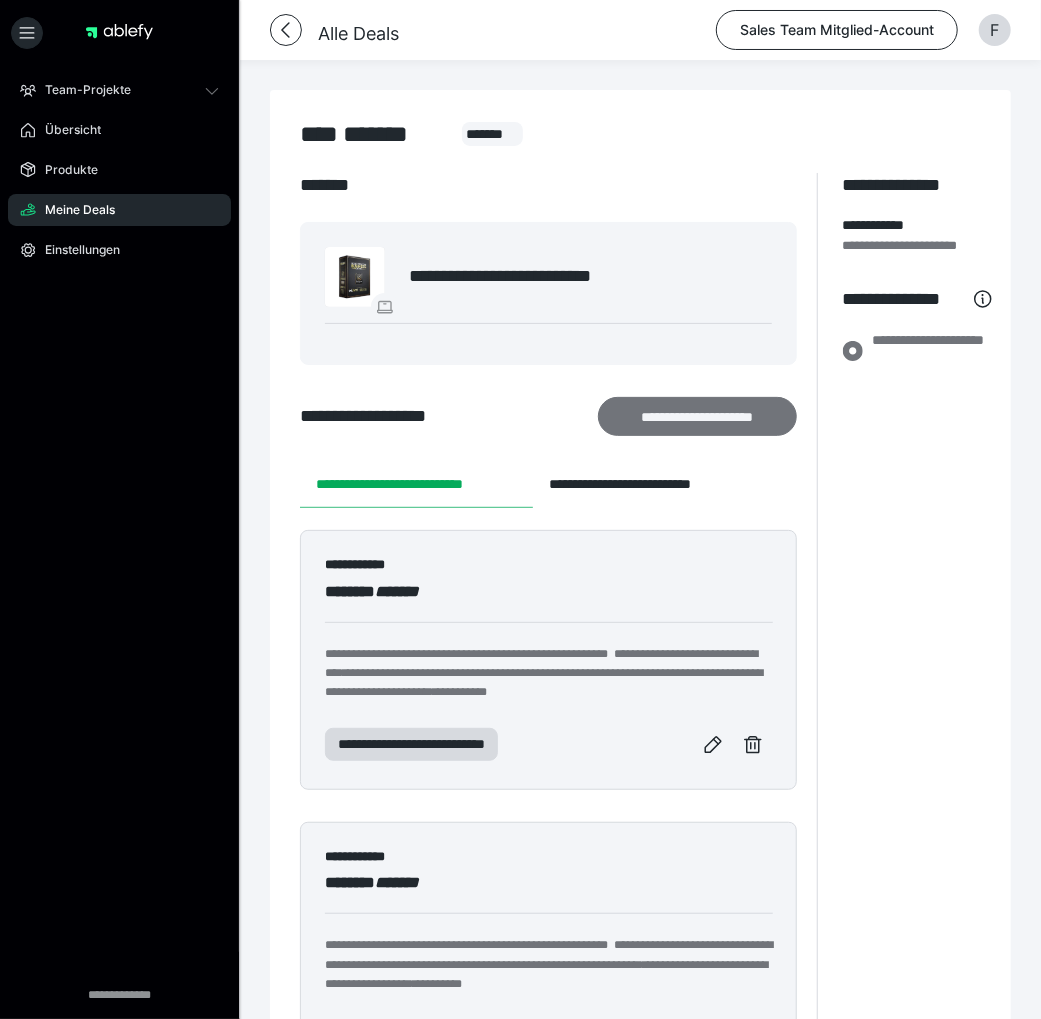 type on "******" 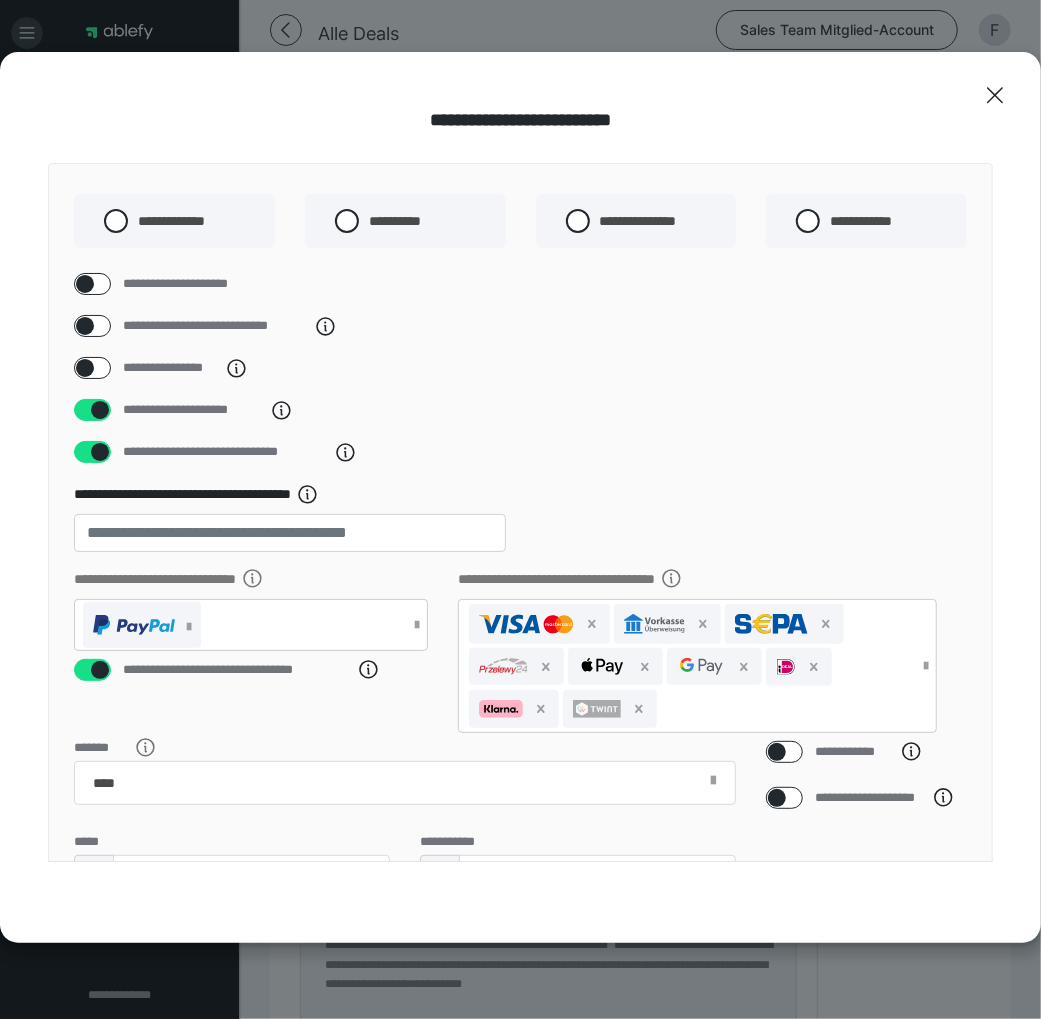 click at bounding box center [85, 368] 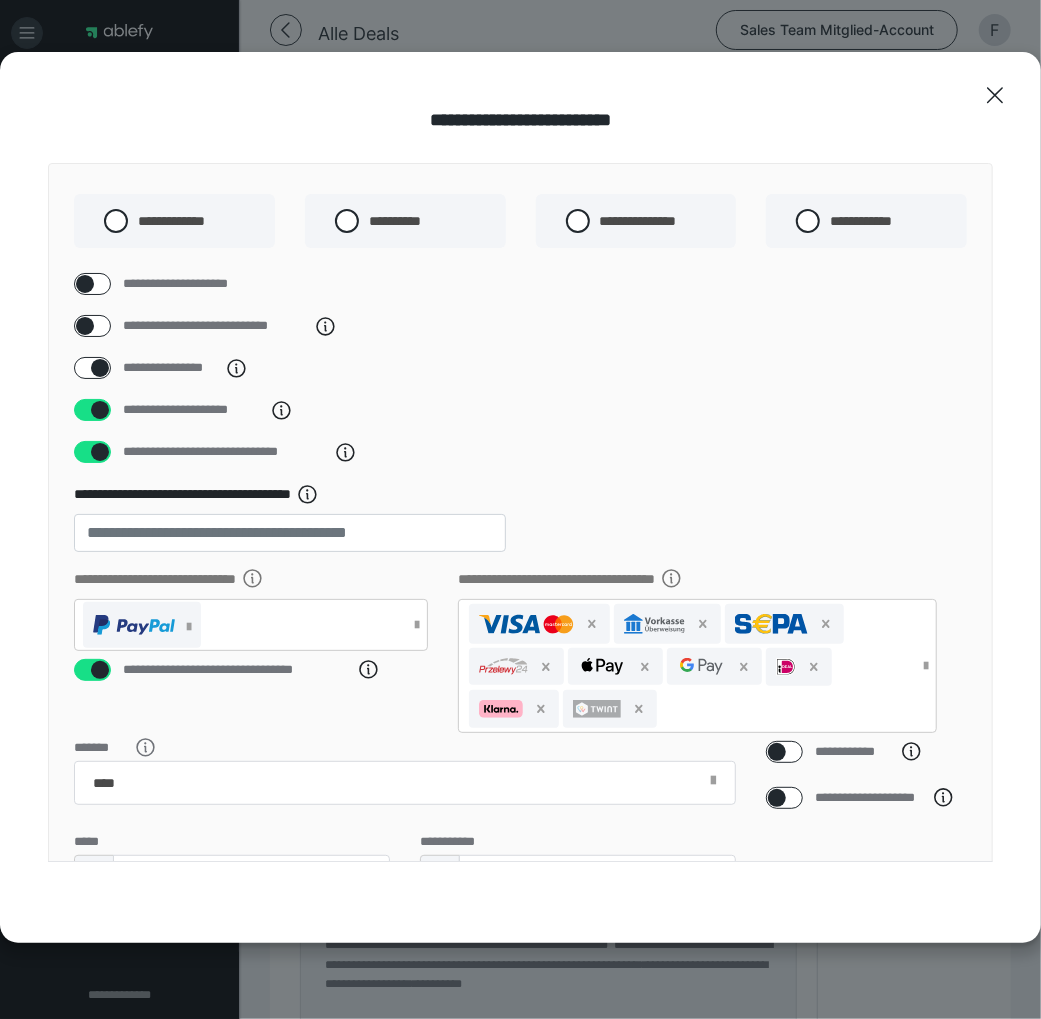 checkbox on "****" 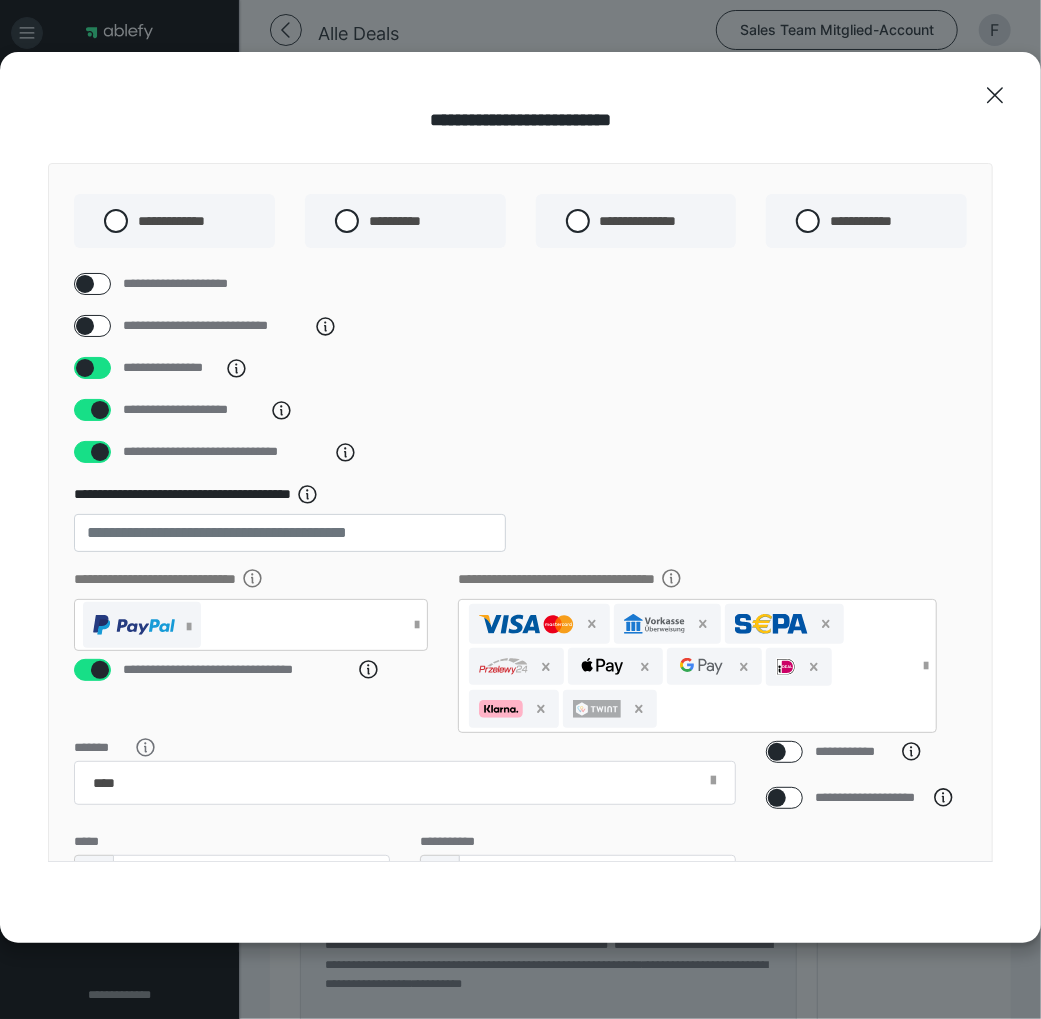 scroll, scrollTop: 232, scrollLeft: 0, axis: vertical 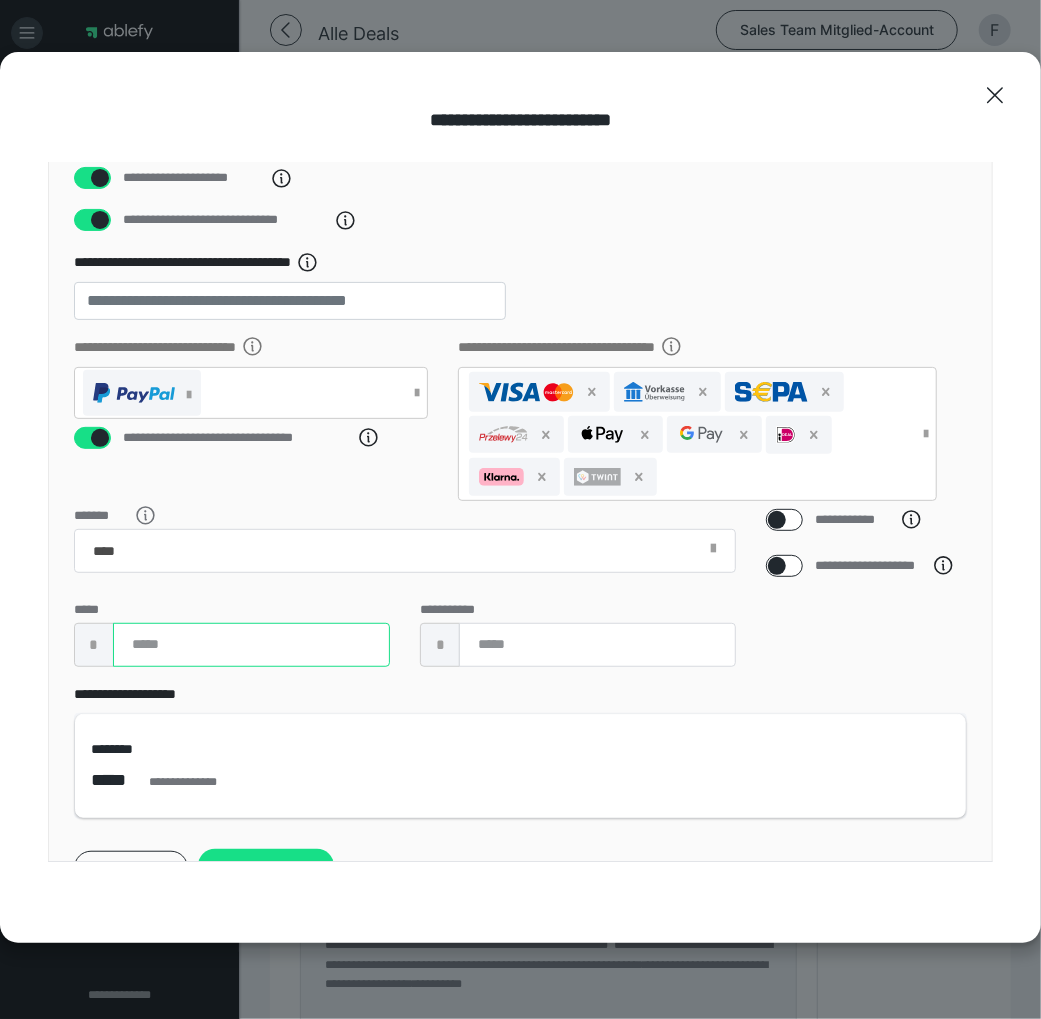 click at bounding box center [251, 645] 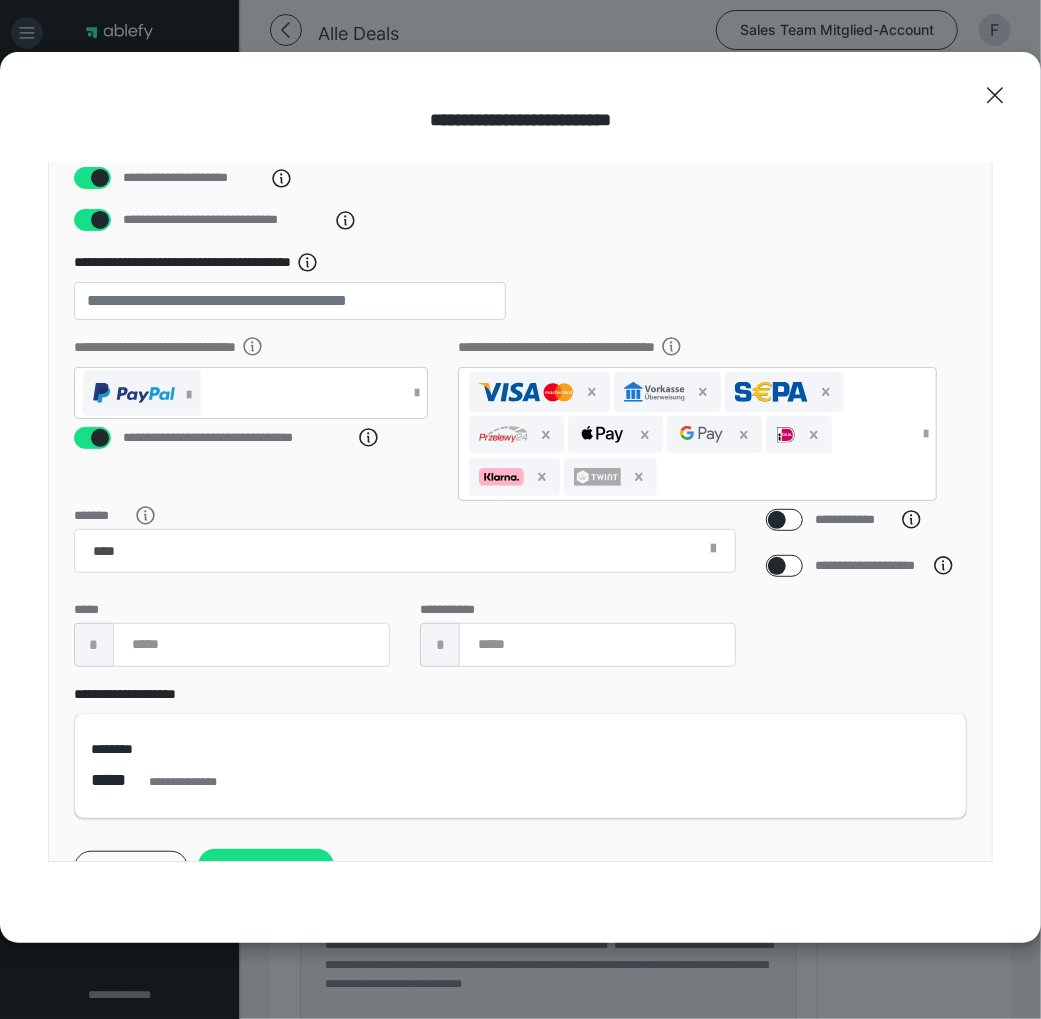 type on "*" 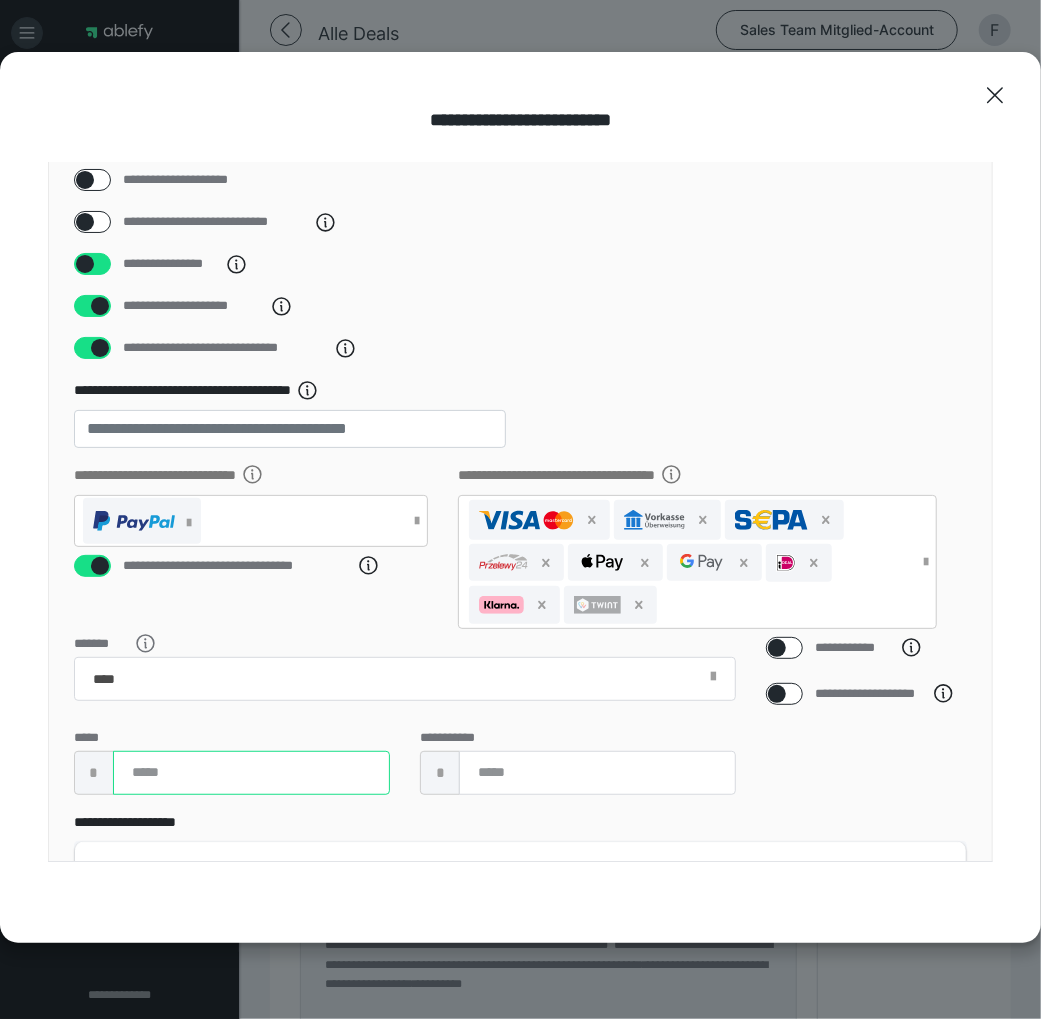 scroll, scrollTop: 0, scrollLeft: 0, axis: both 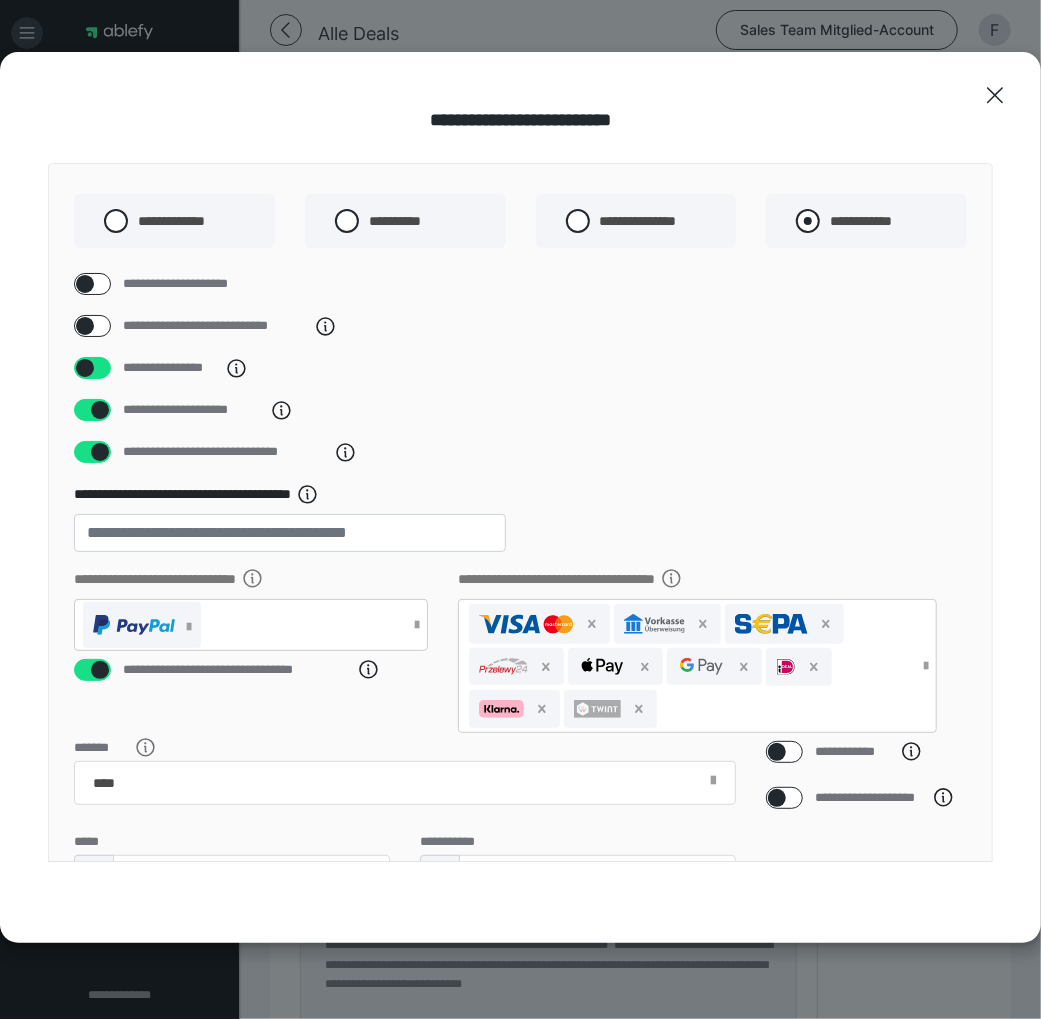 click at bounding box center (808, 221) 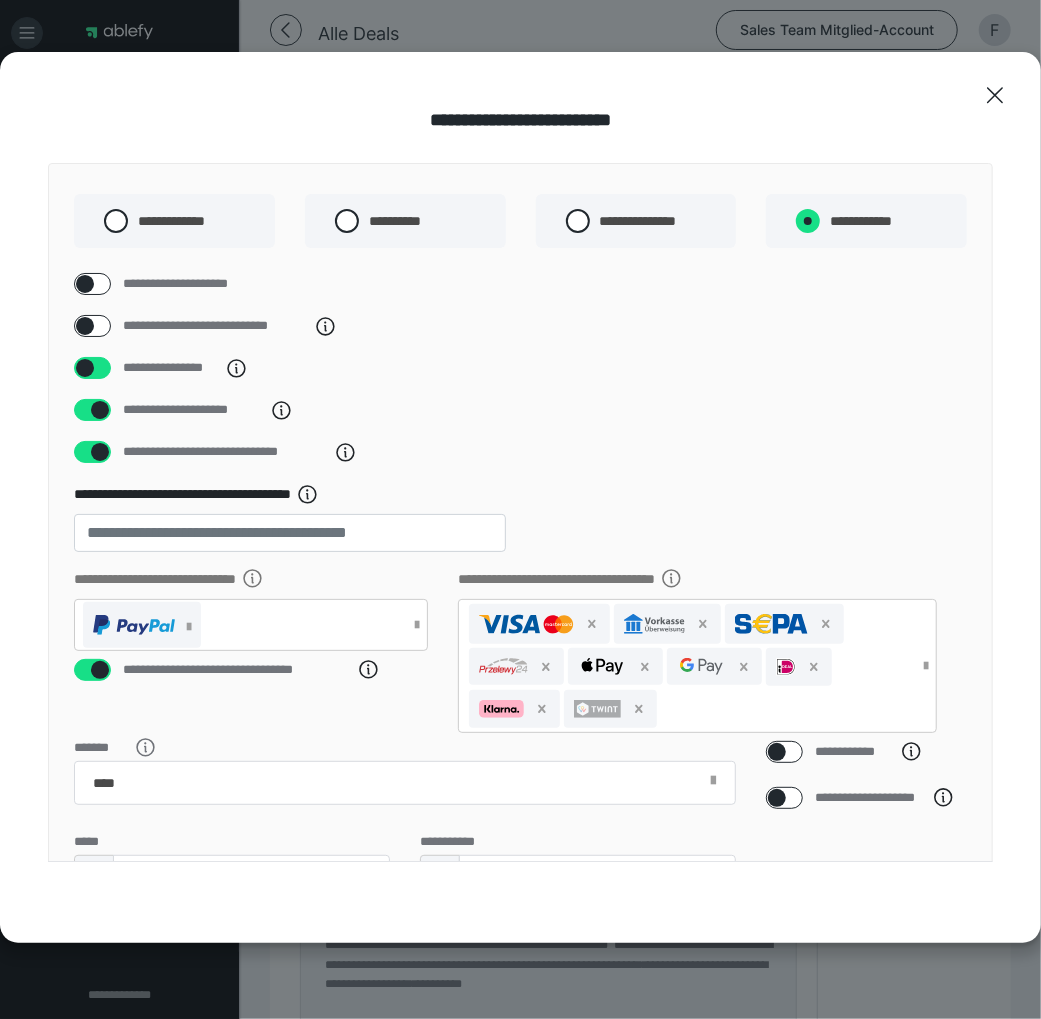 radio on "****" 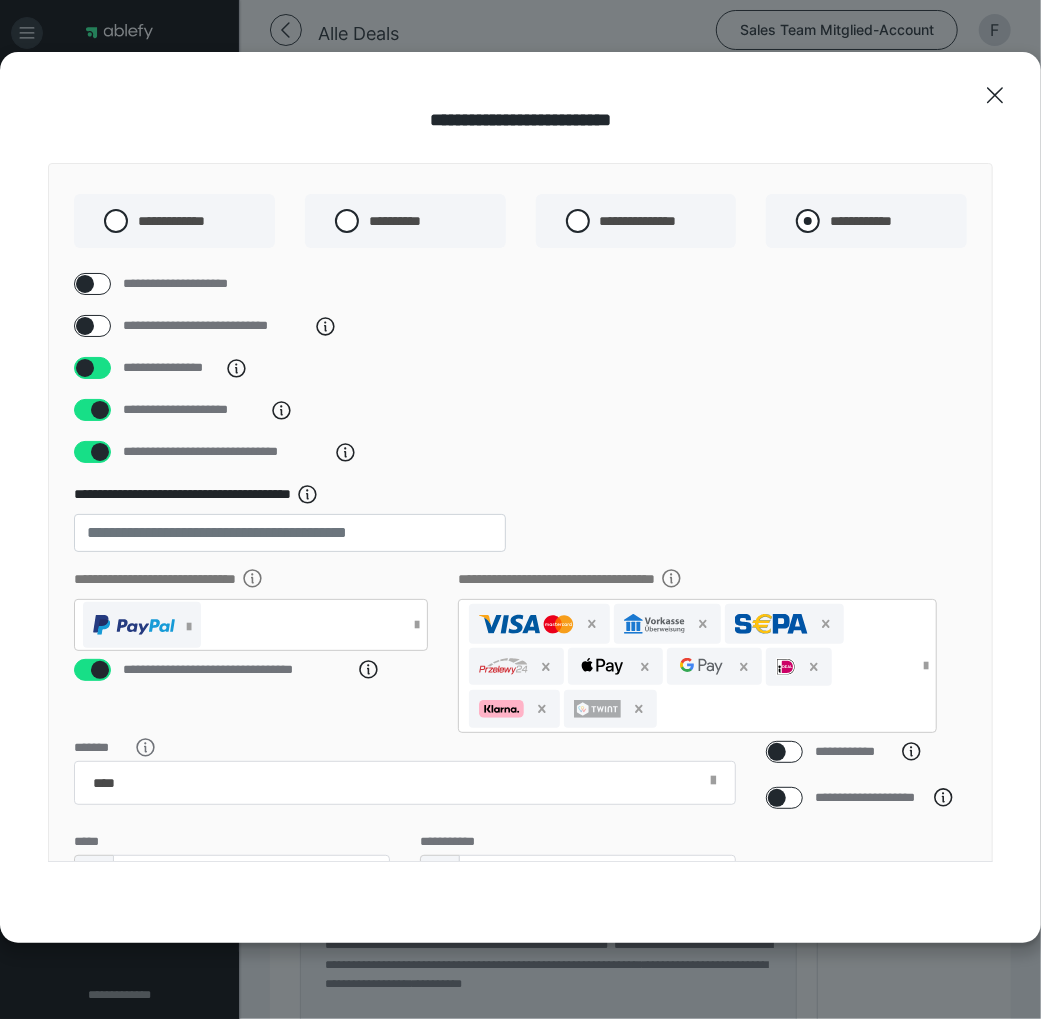 radio on "*****" 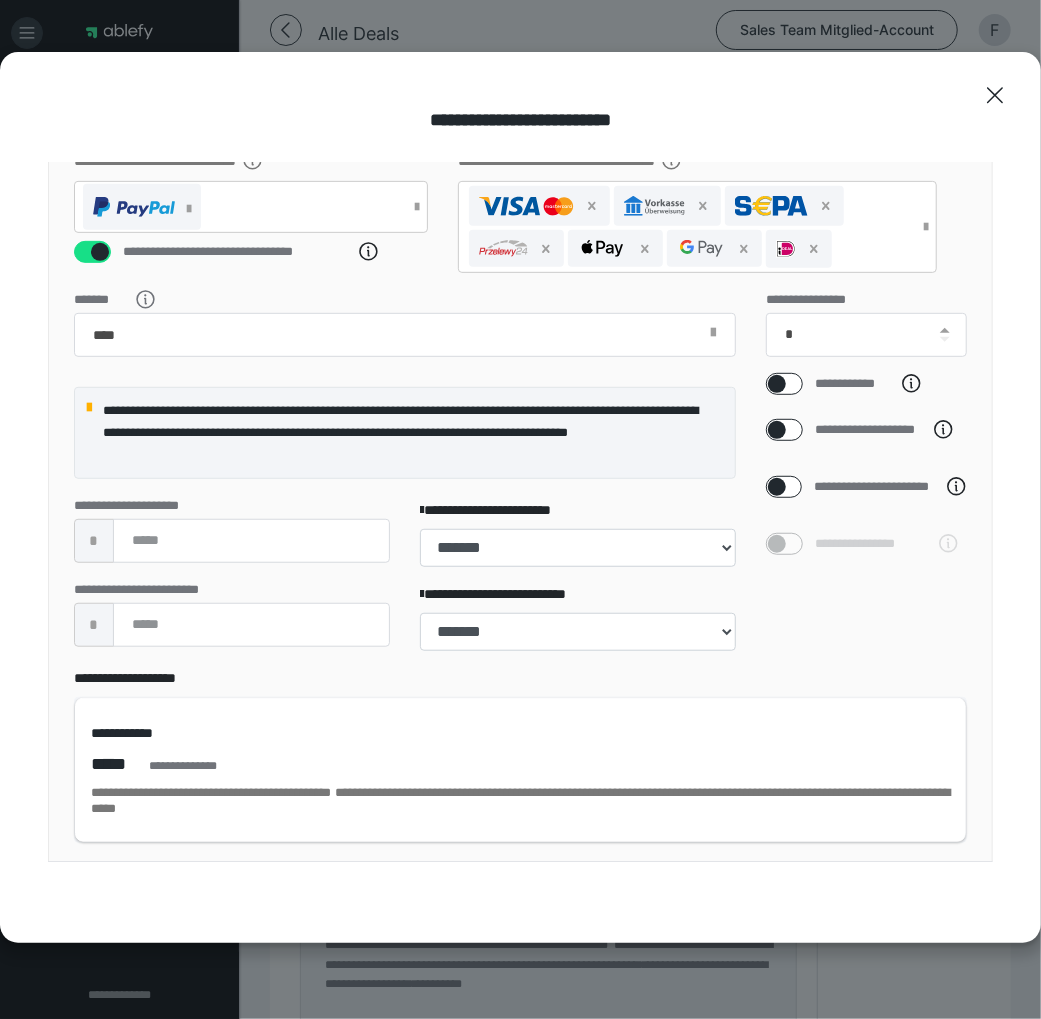 scroll, scrollTop: 438, scrollLeft: 0, axis: vertical 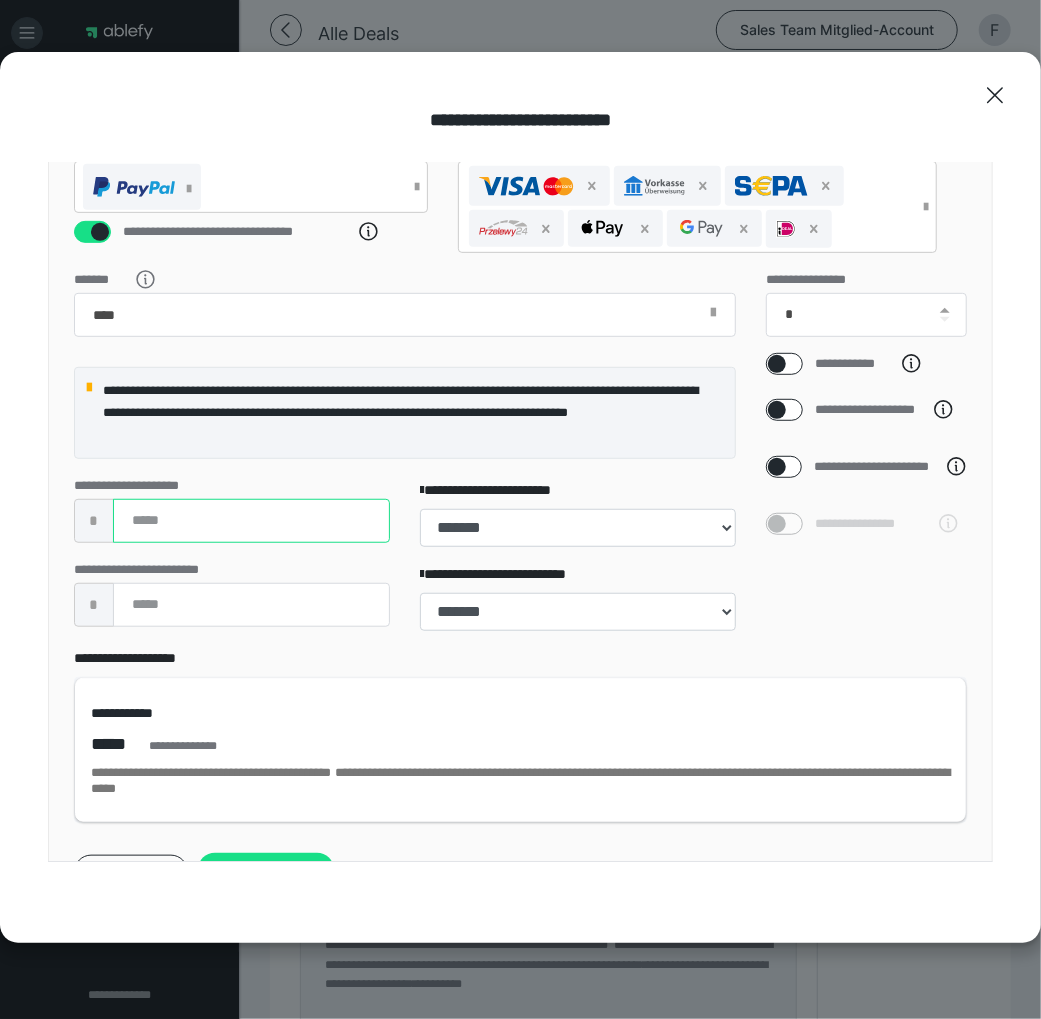 click at bounding box center [251, 521] 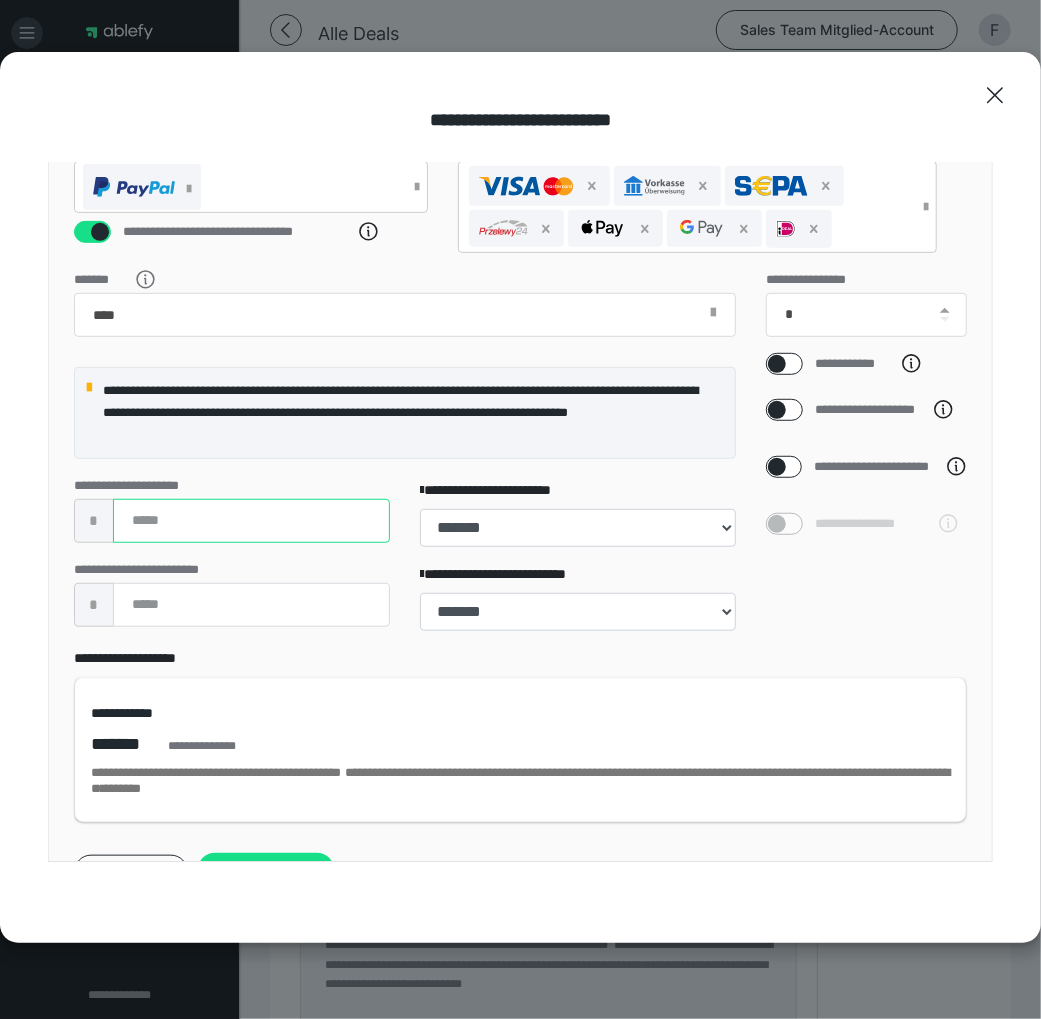 type on "***" 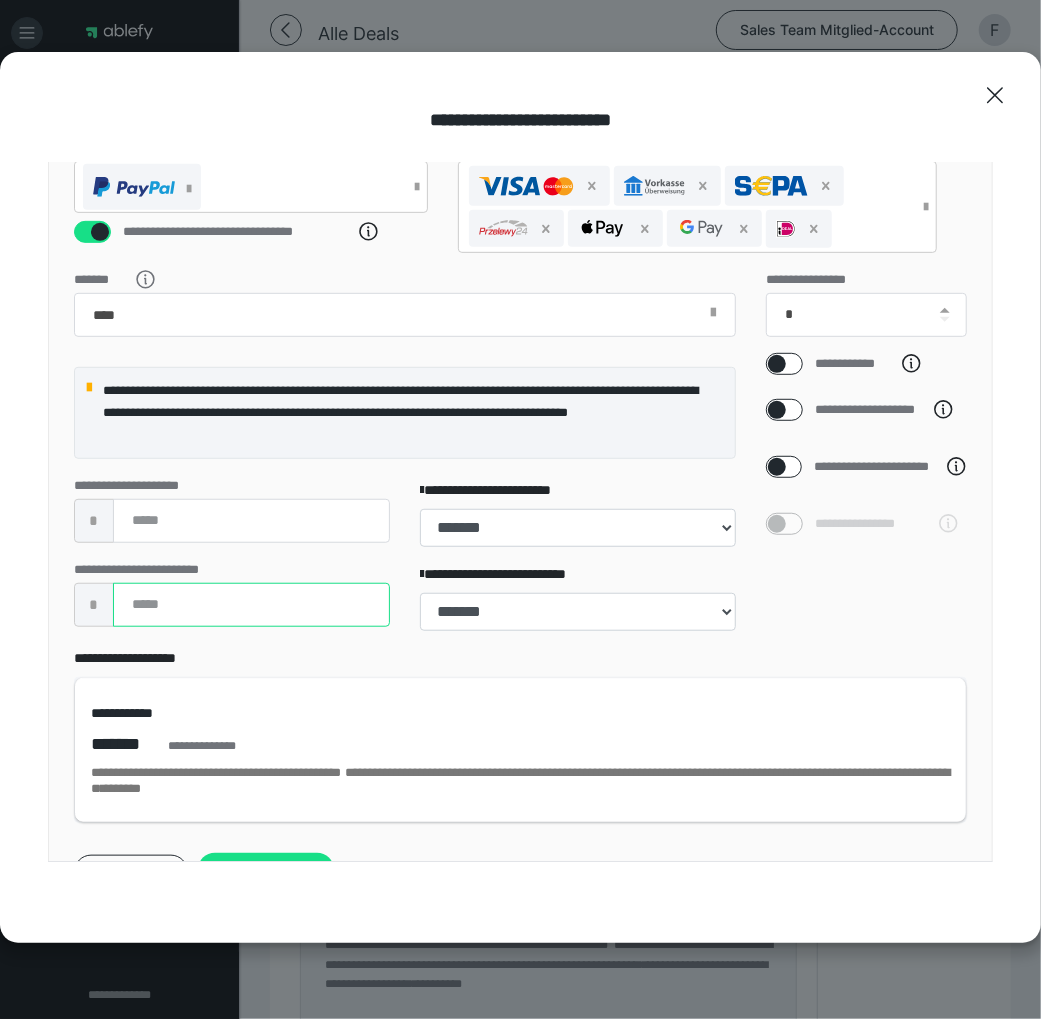 click at bounding box center [251, 605] 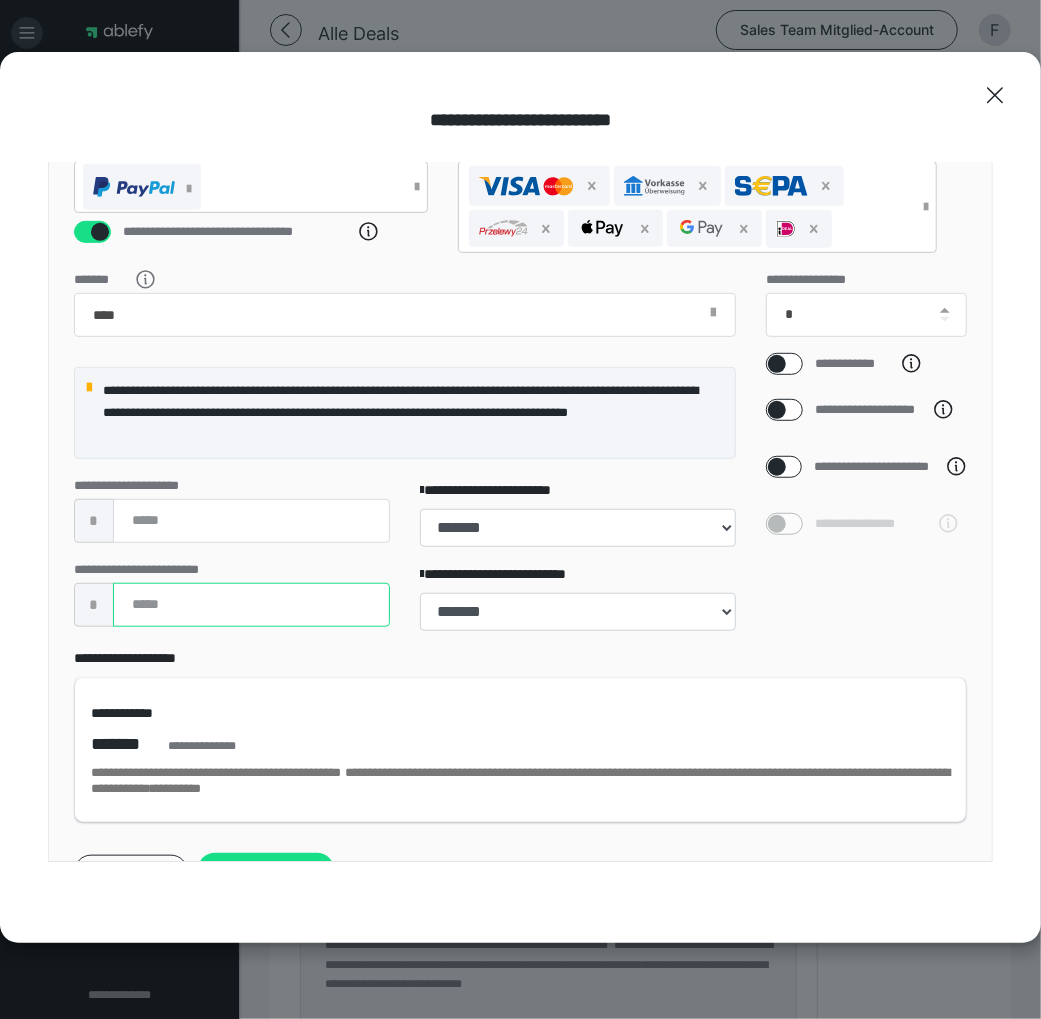type on "****" 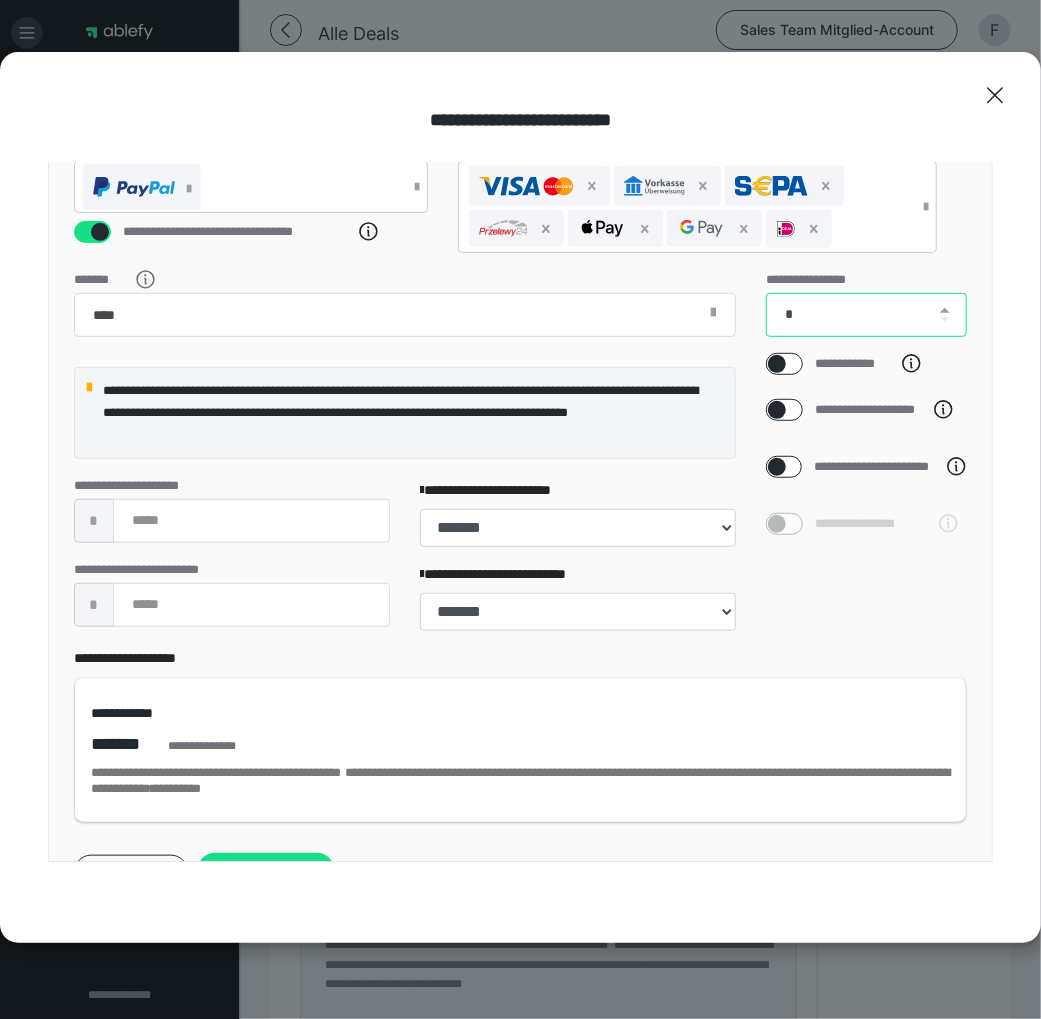 click on "*" at bounding box center (866, 315) 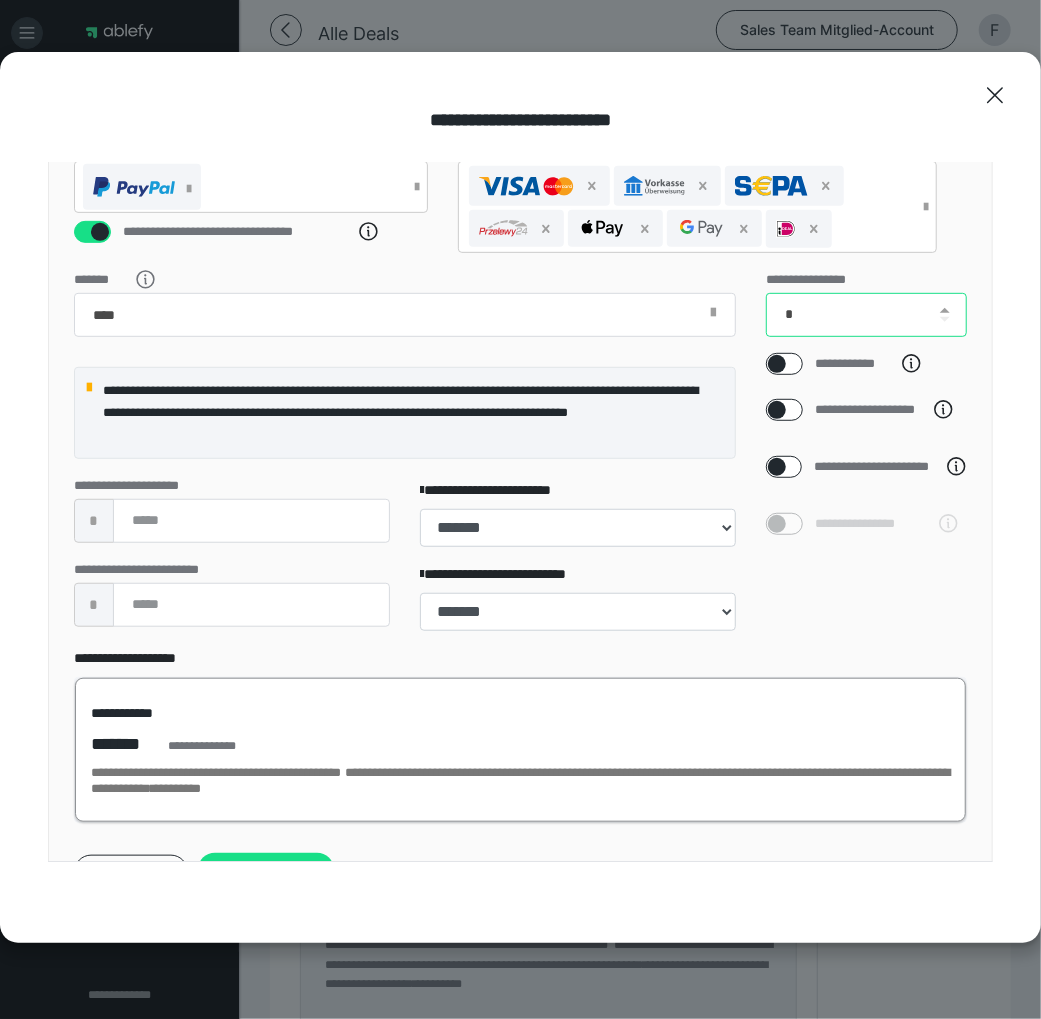 scroll, scrollTop: 495, scrollLeft: 0, axis: vertical 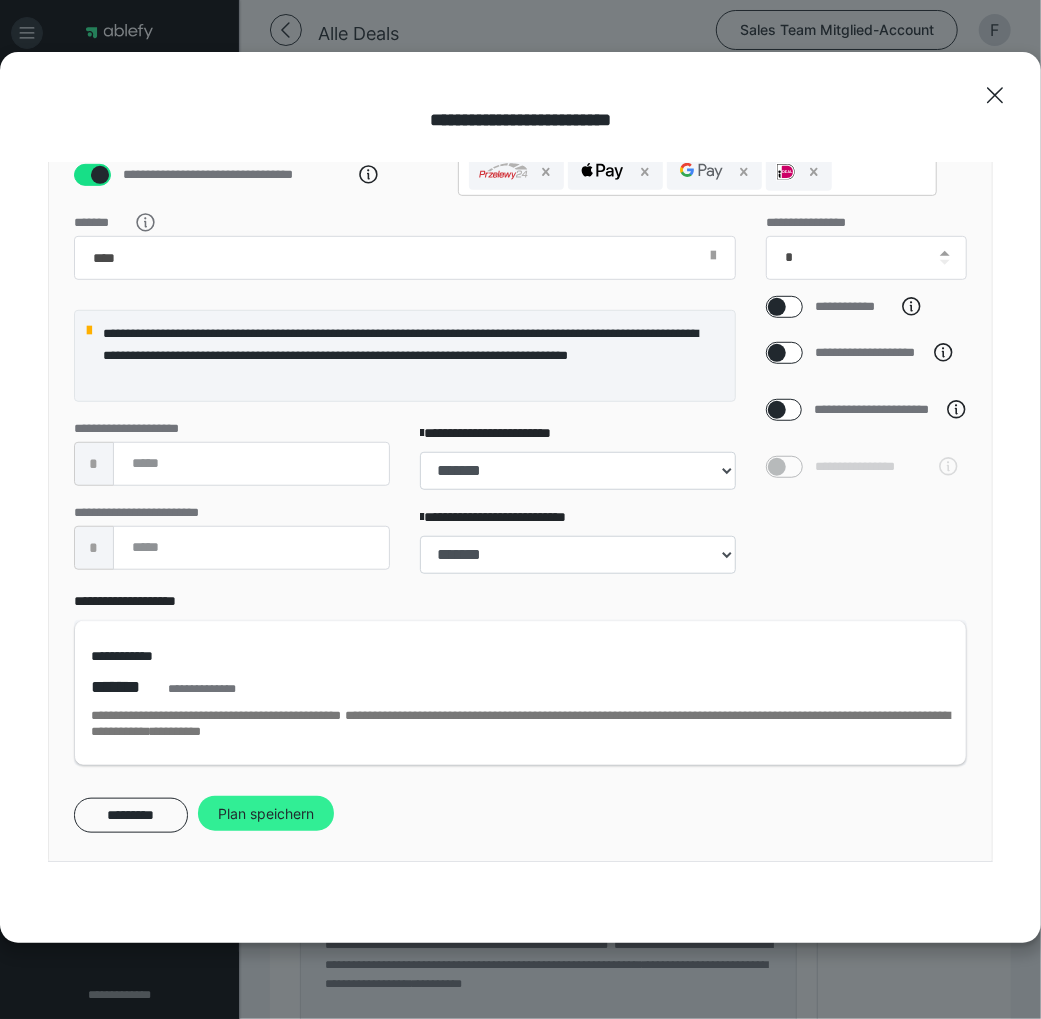 click on "Plan speichern" at bounding box center (266, 814) 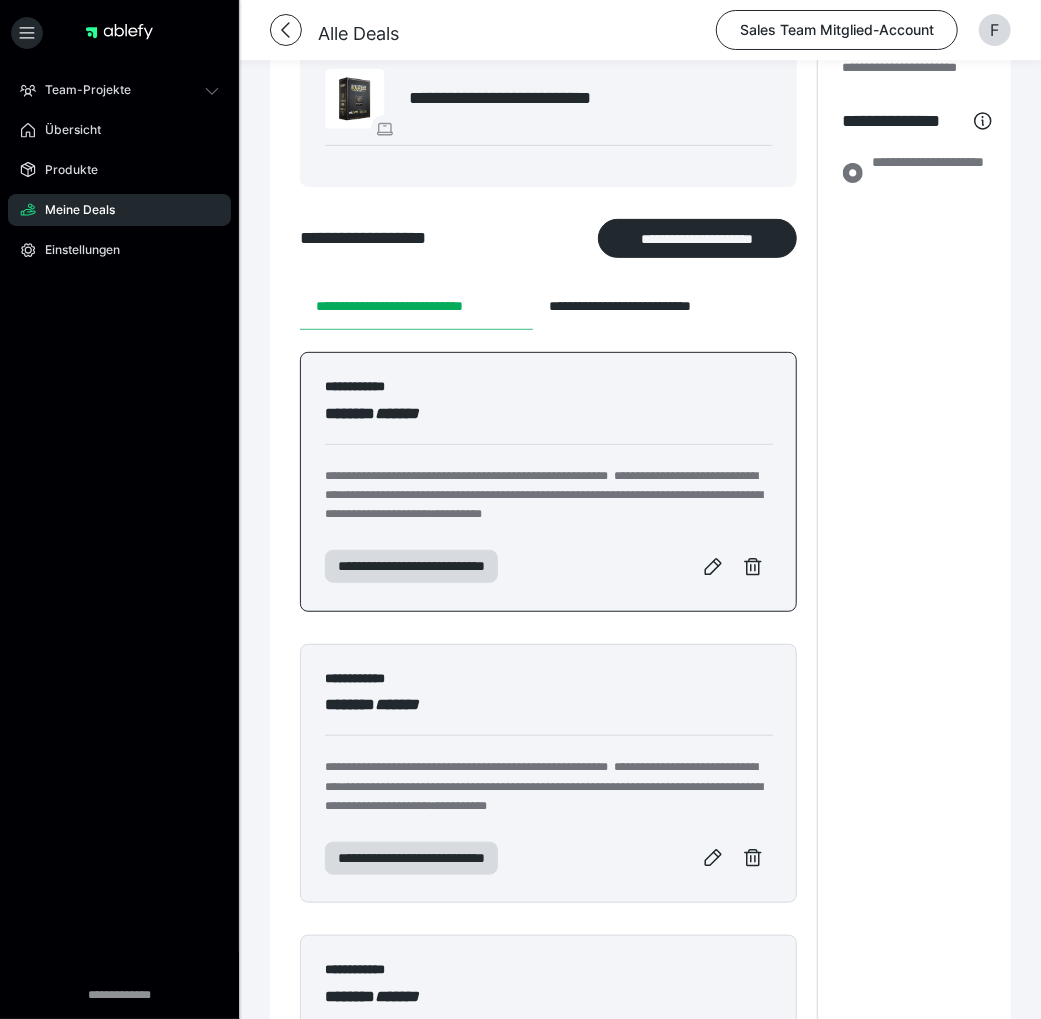 scroll, scrollTop: 100, scrollLeft: 0, axis: vertical 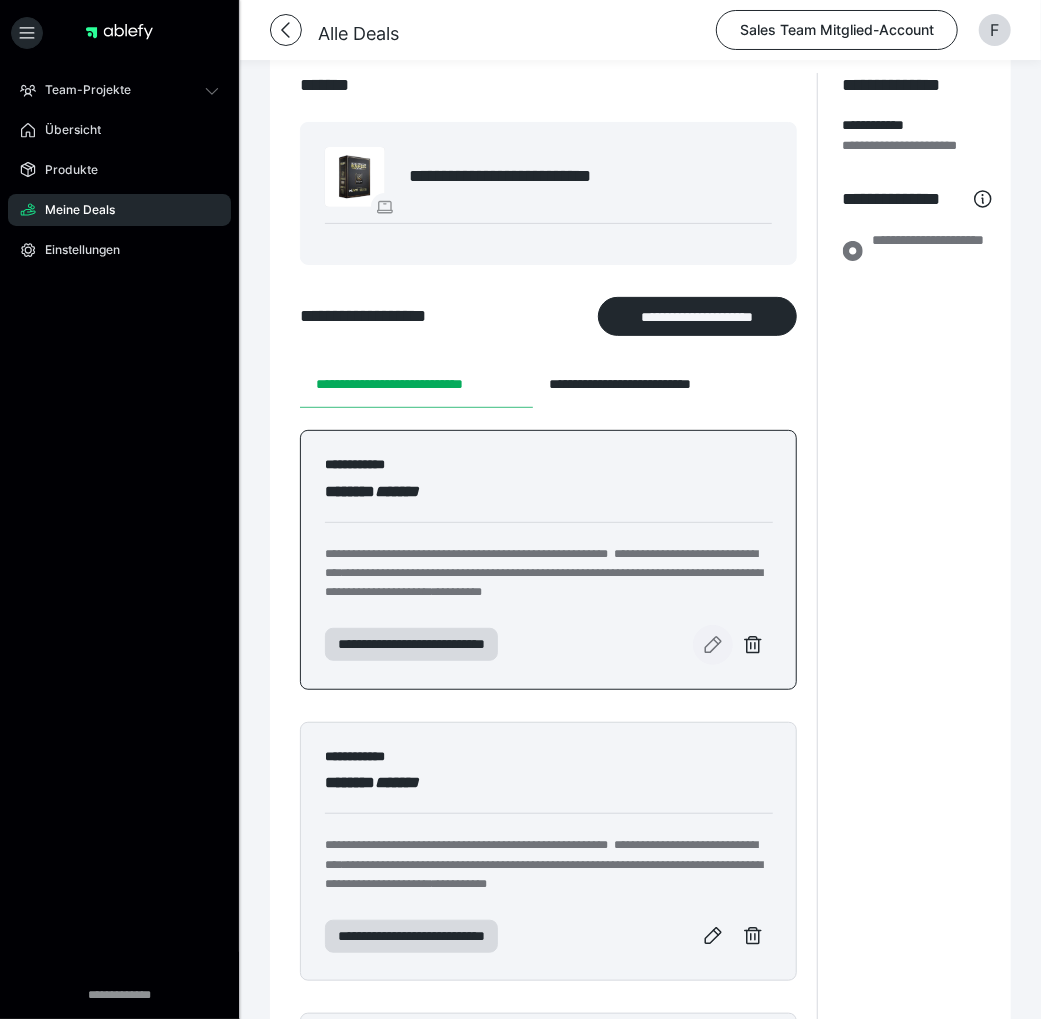 click 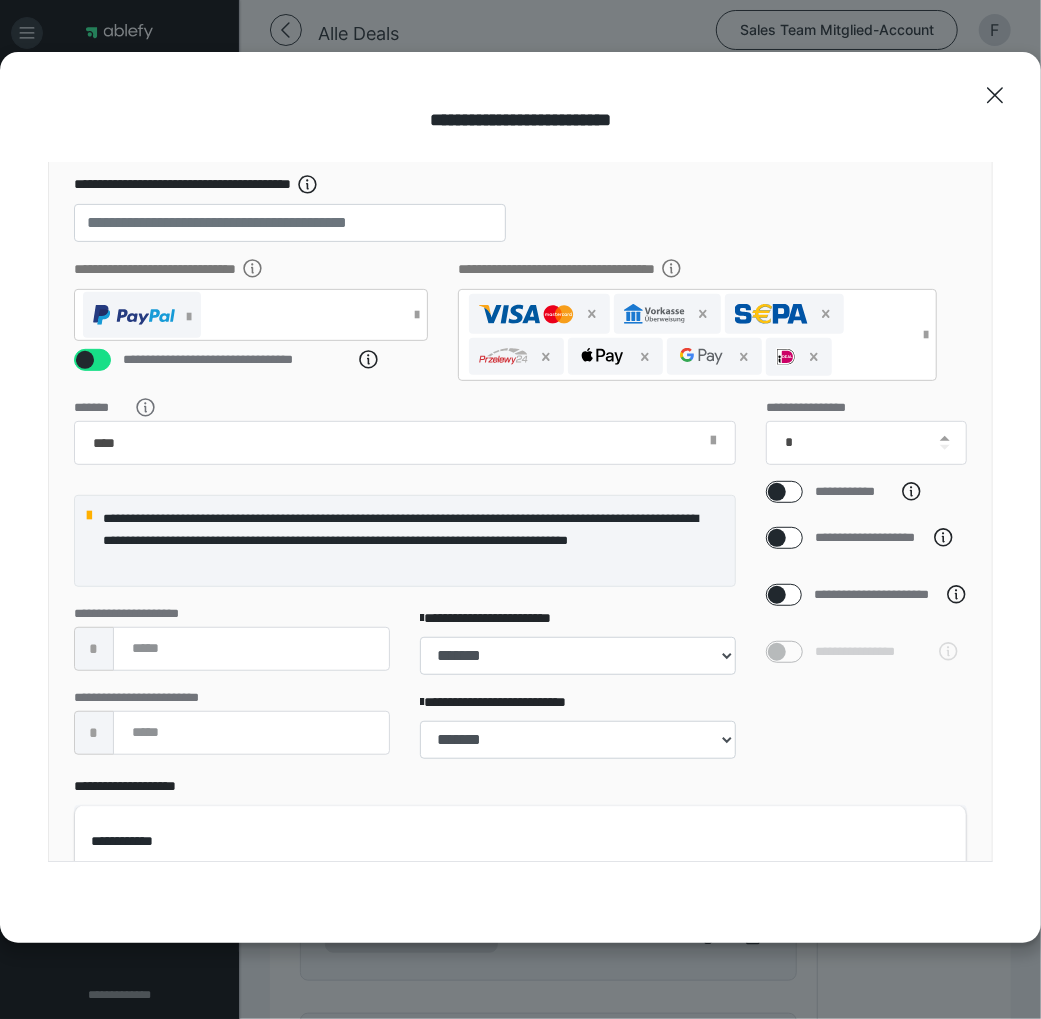 scroll, scrollTop: 312, scrollLeft: 0, axis: vertical 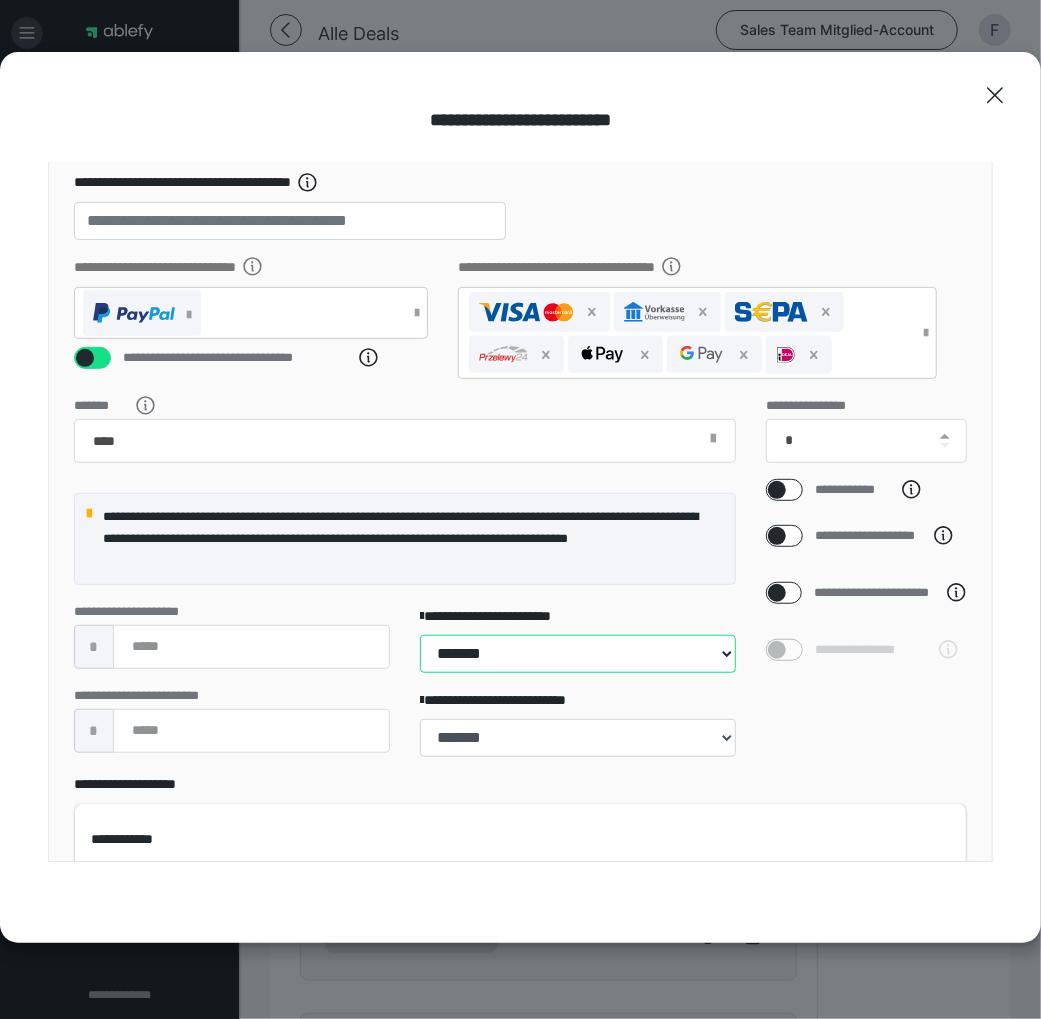 click on "**********" at bounding box center [578, 654] 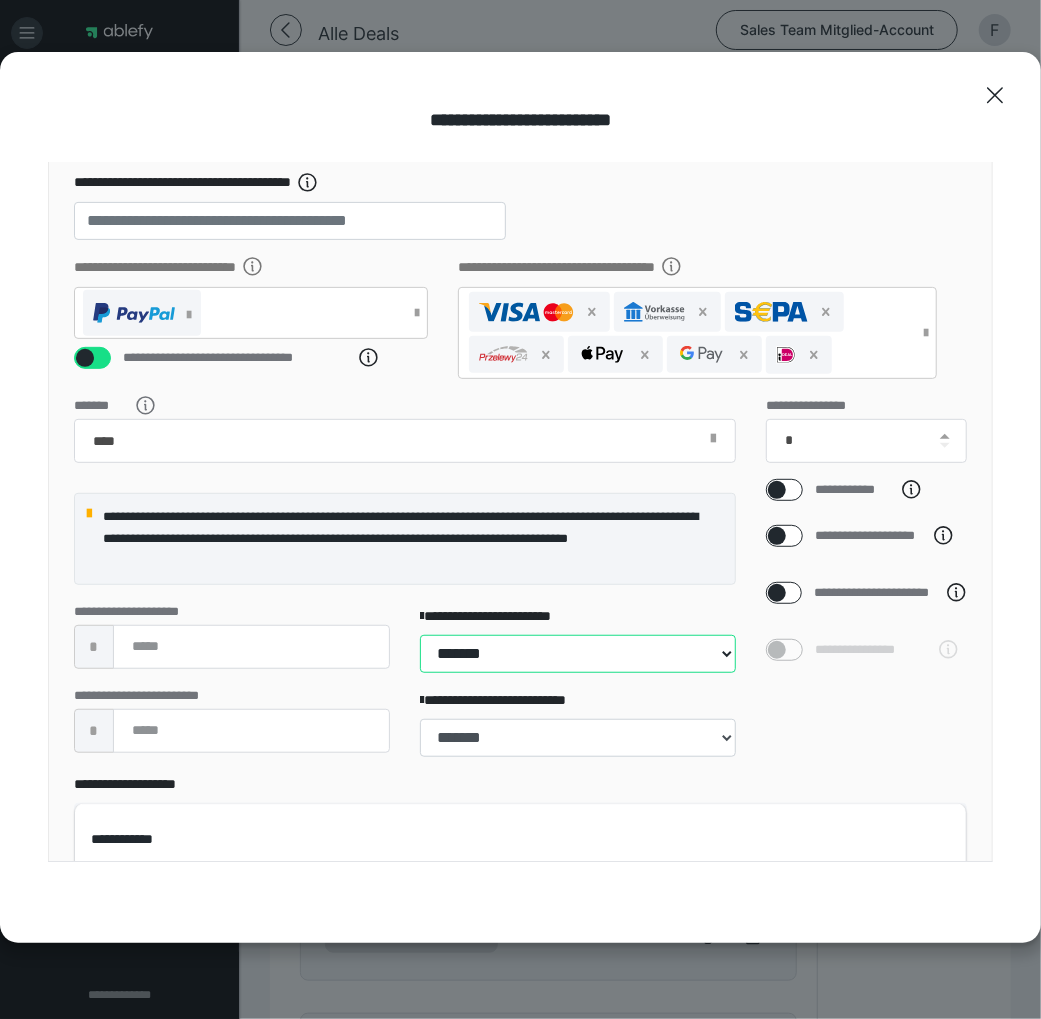 select on "**" 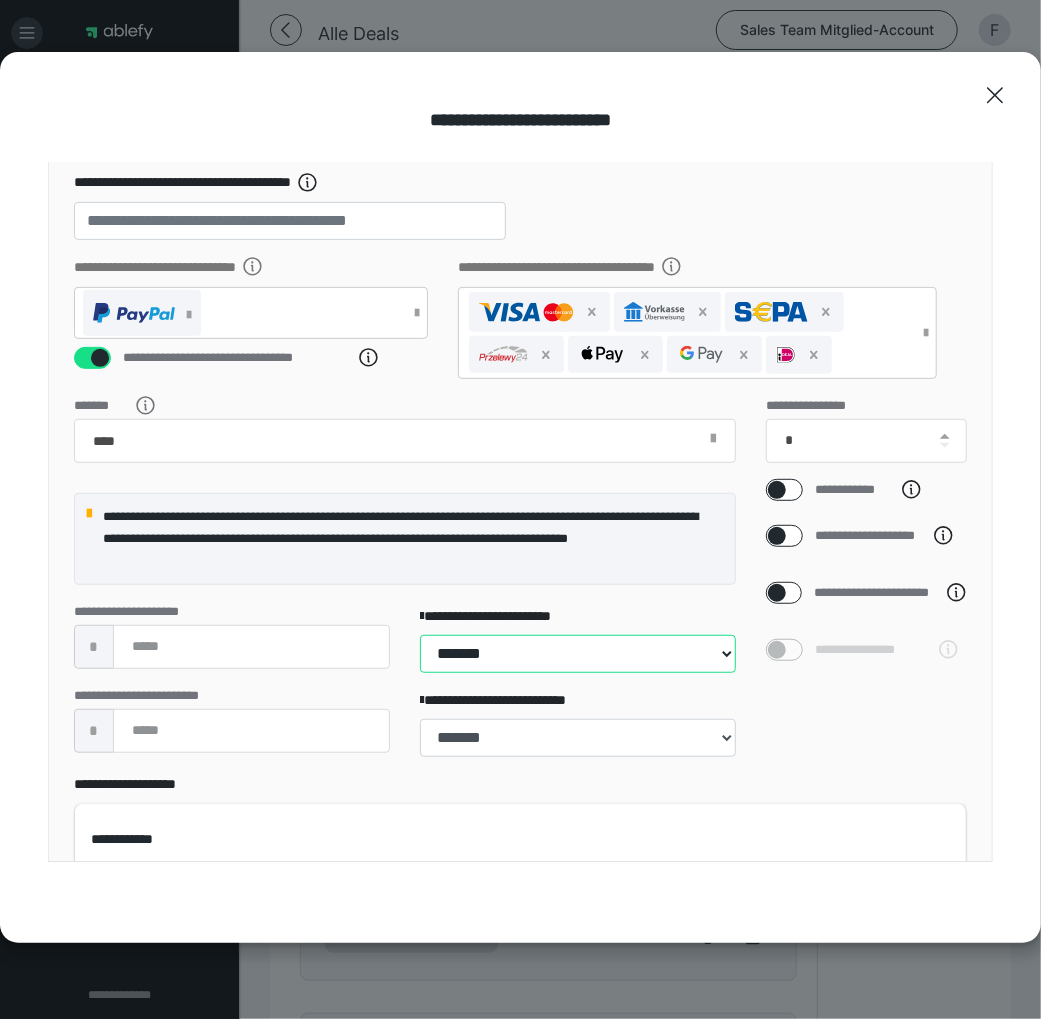 scroll, scrollTop: 495, scrollLeft: 0, axis: vertical 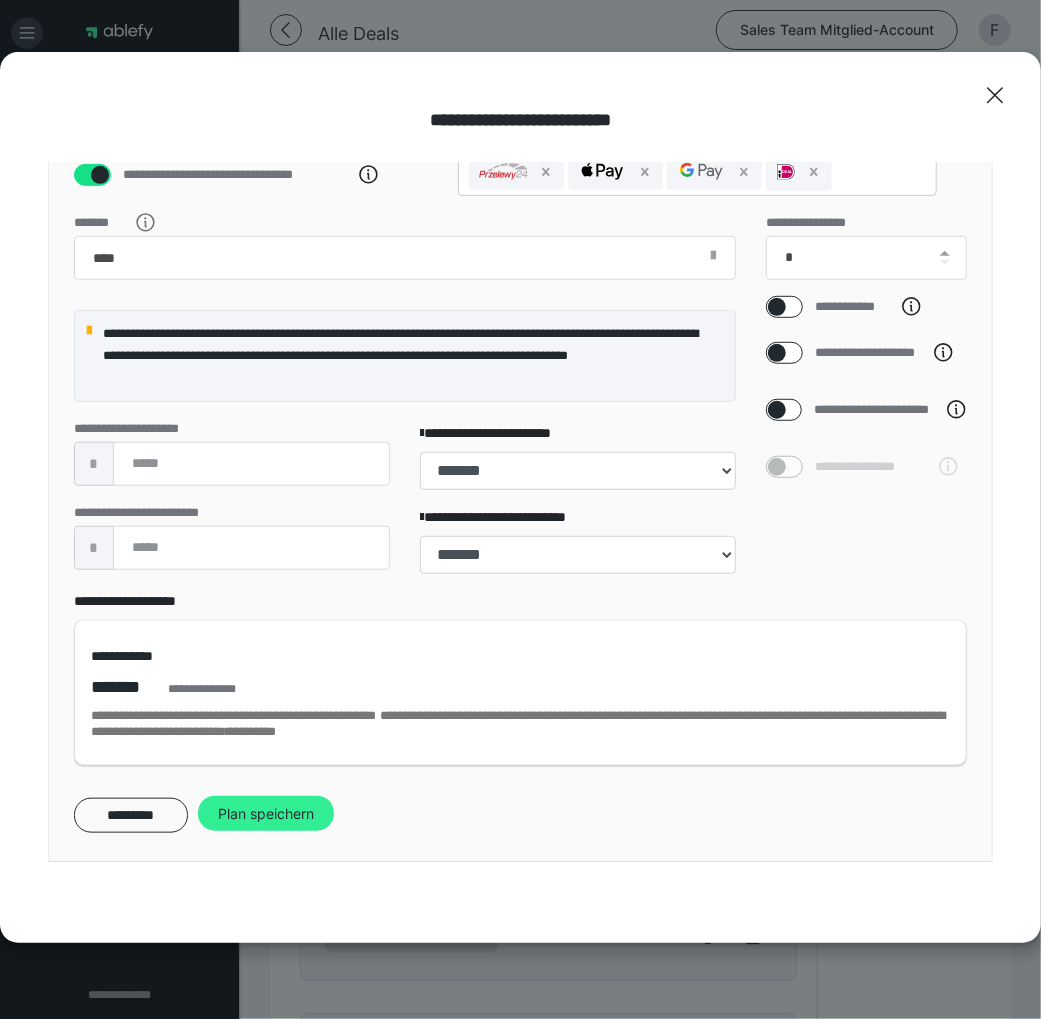 click on "Plan speichern" at bounding box center [266, 814] 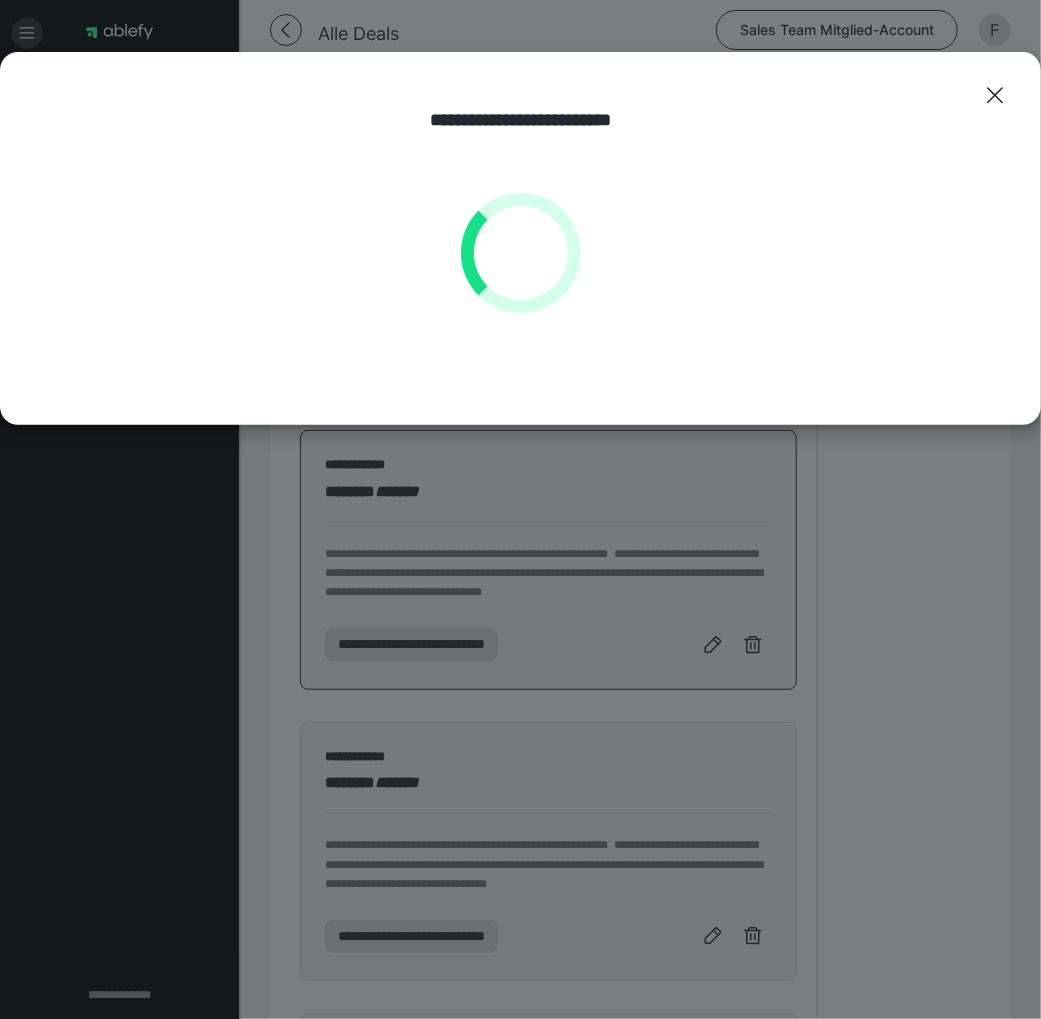 scroll, scrollTop: 0, scrollLeft: 0, axis: both 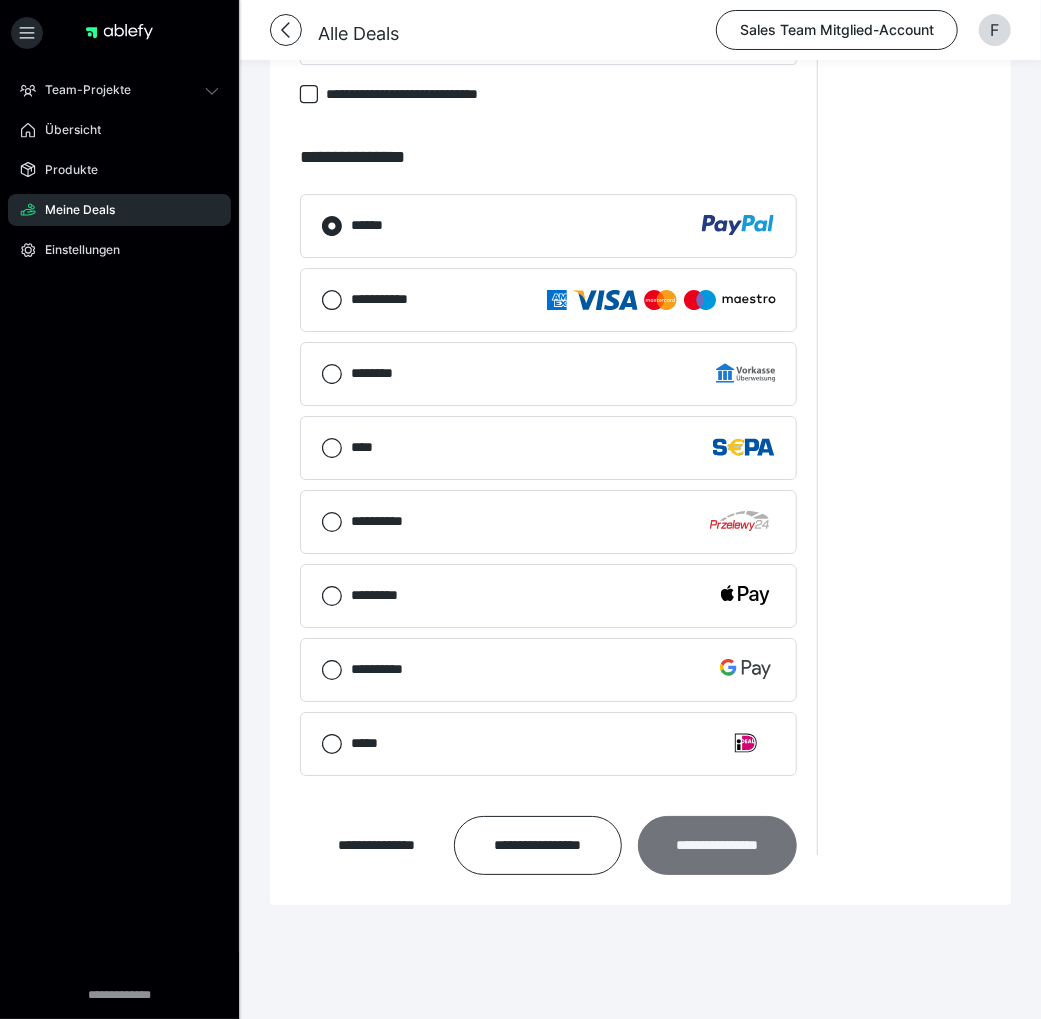 click on "**********" at bounding box center (718, 845) 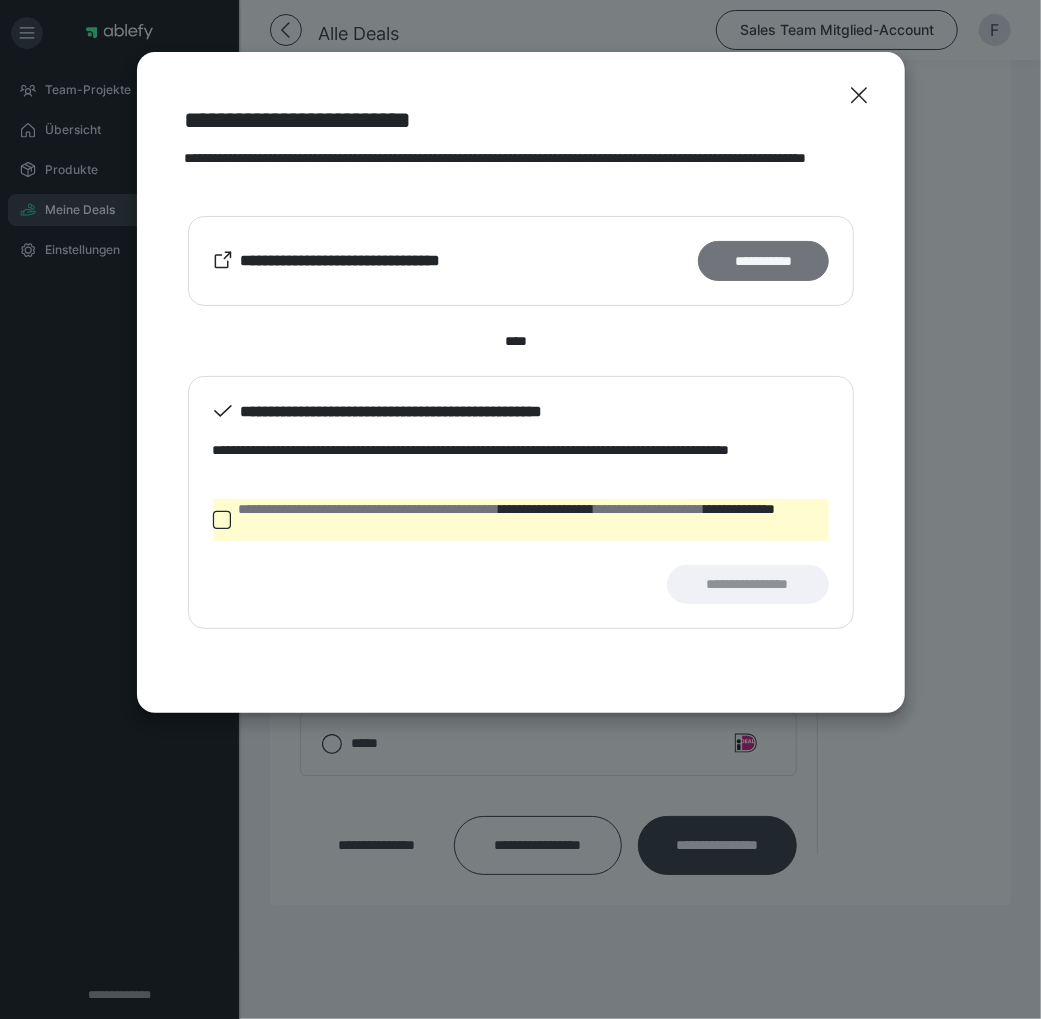 click on "**********" at bounding box center [763, 260] 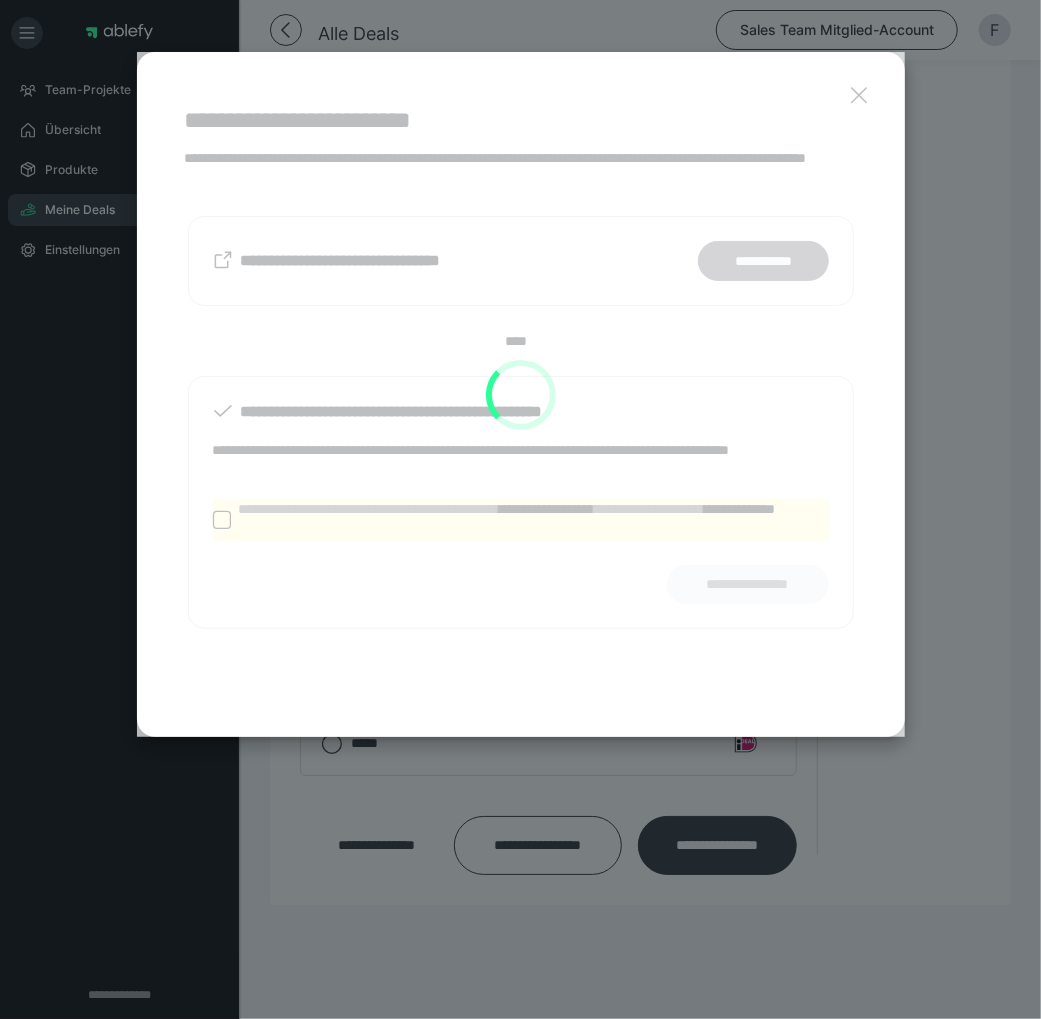 scroll, scrollTop: 1983, scrollLeft: 0, axis: vertical 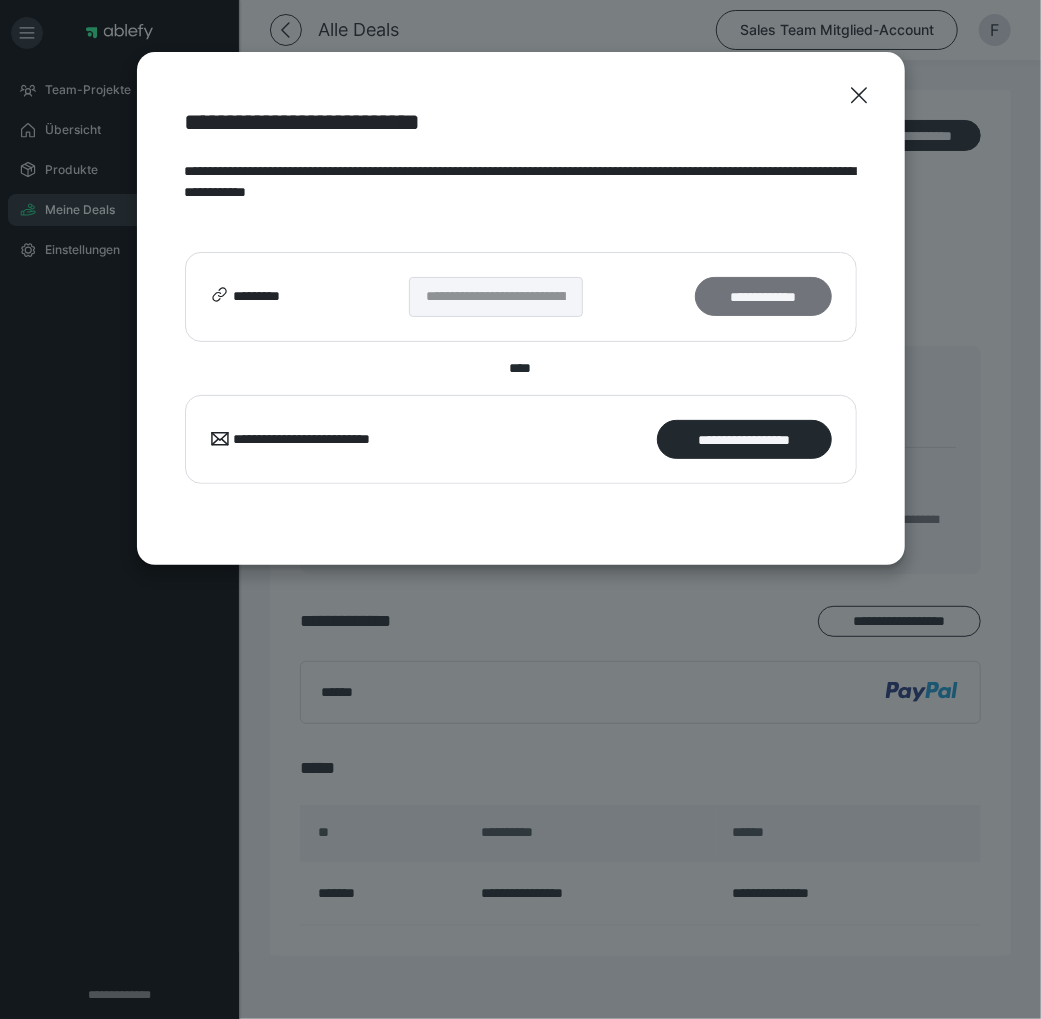 click on "**********" at bounding box center (763, 296) 